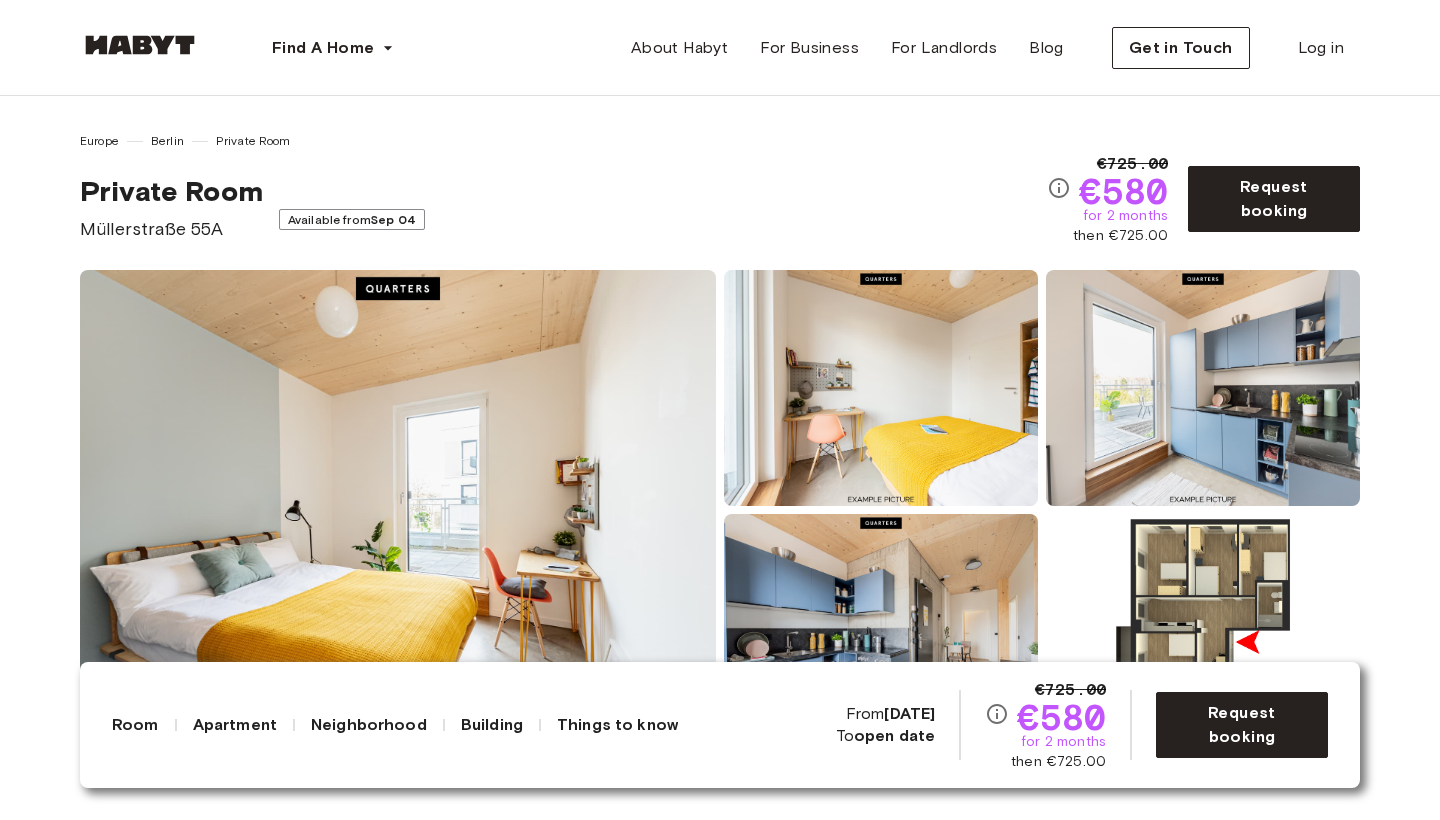 scroll, scrollTop: 0, scrollLeft: 0, axis: both 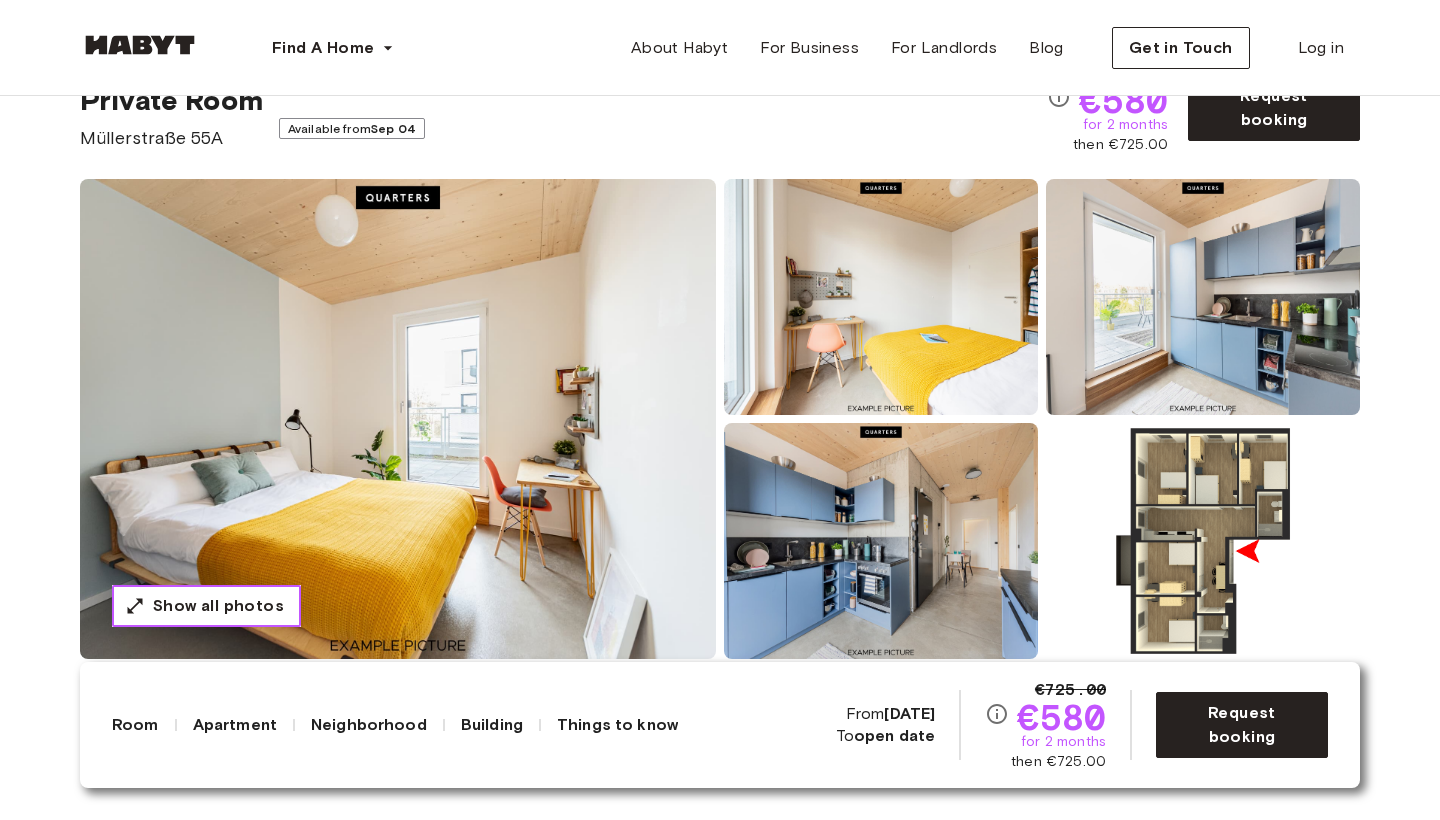 click on "Show all photos" at bounding box center [218, 606] 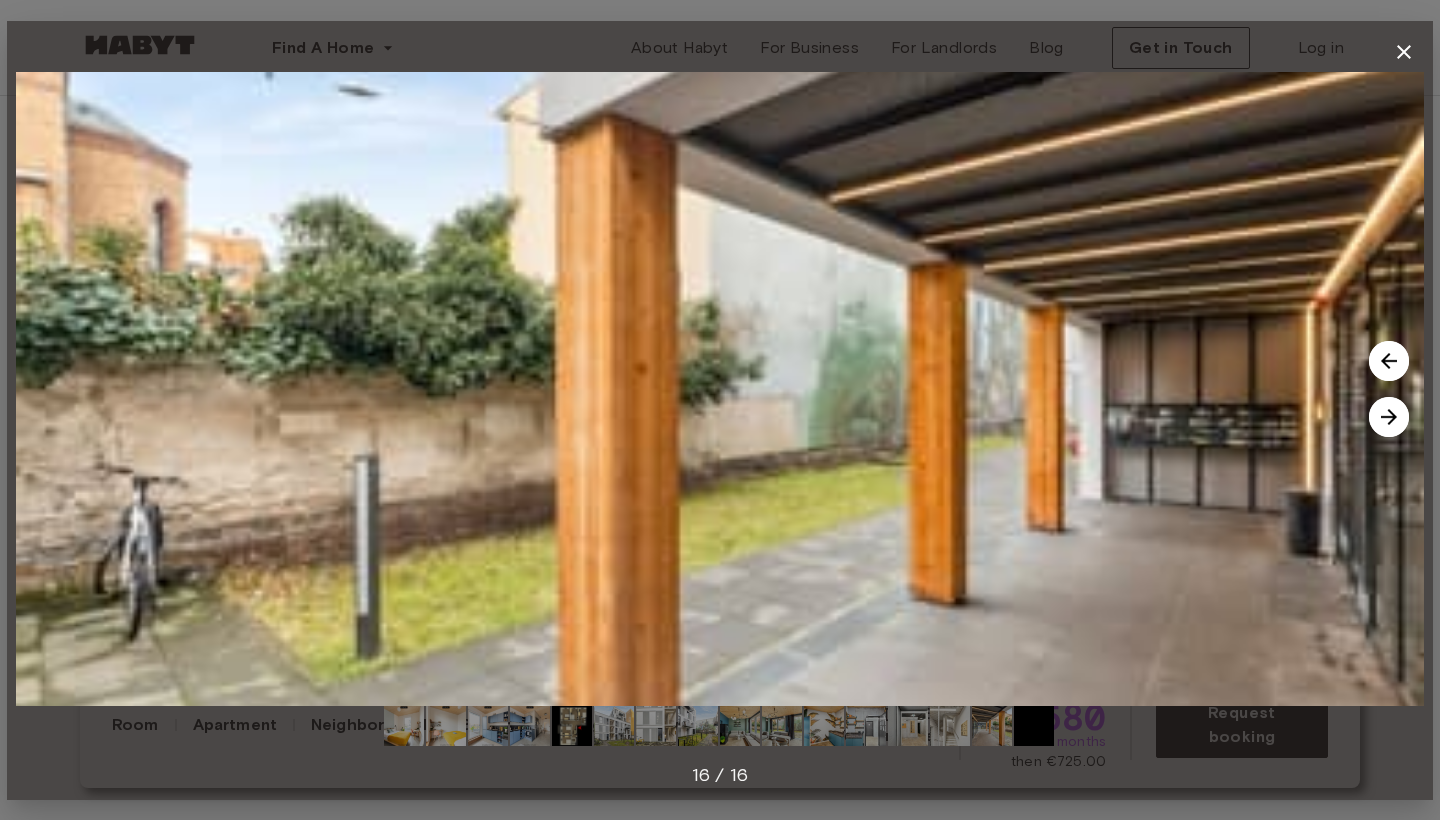 click at bounding box center (1404, 52) 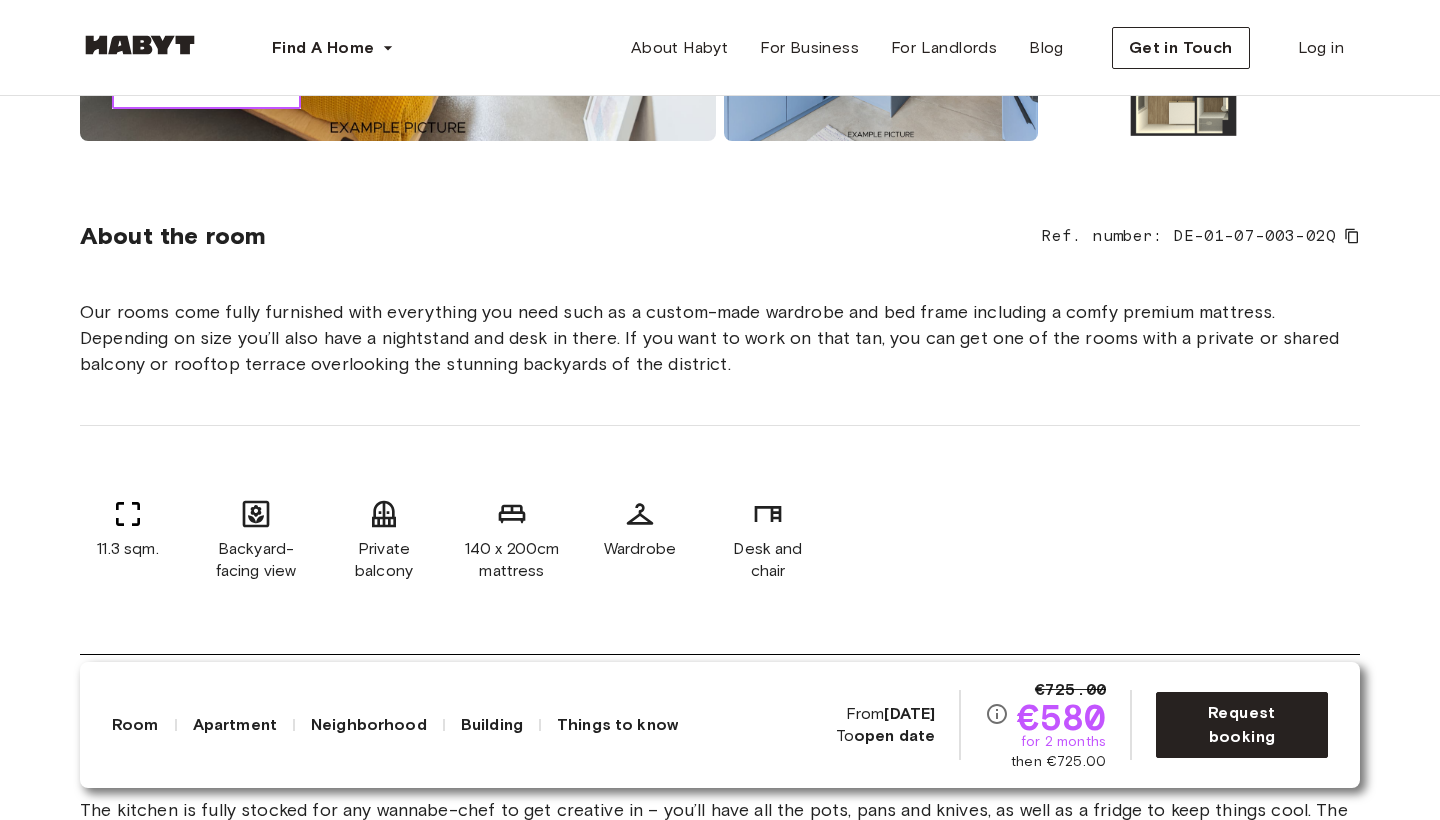 scroll, scrollTop: 842, scrollLeft: 0, axis: vertical 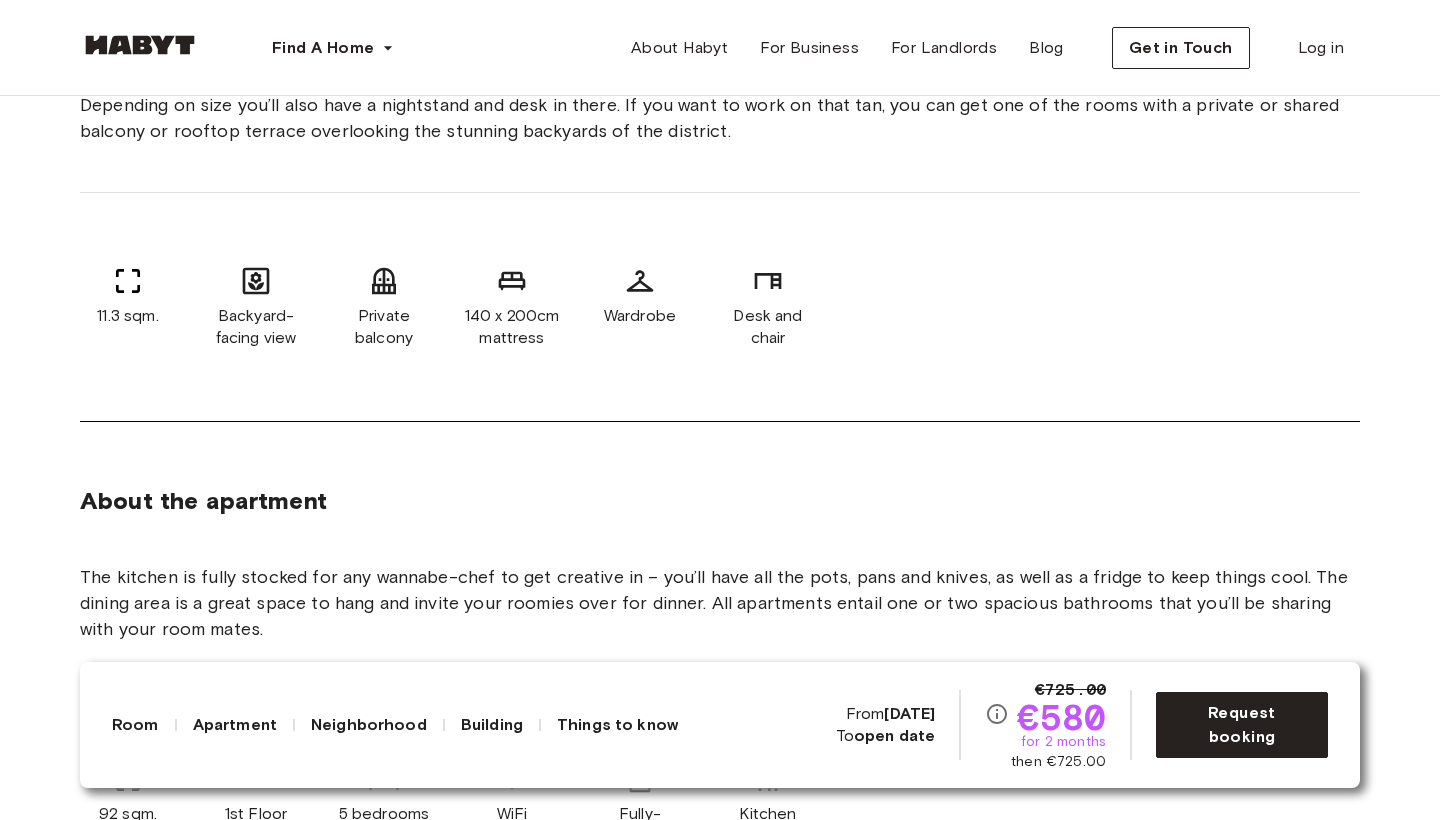 click on "Private balcony" at bounding box center [384, 327] 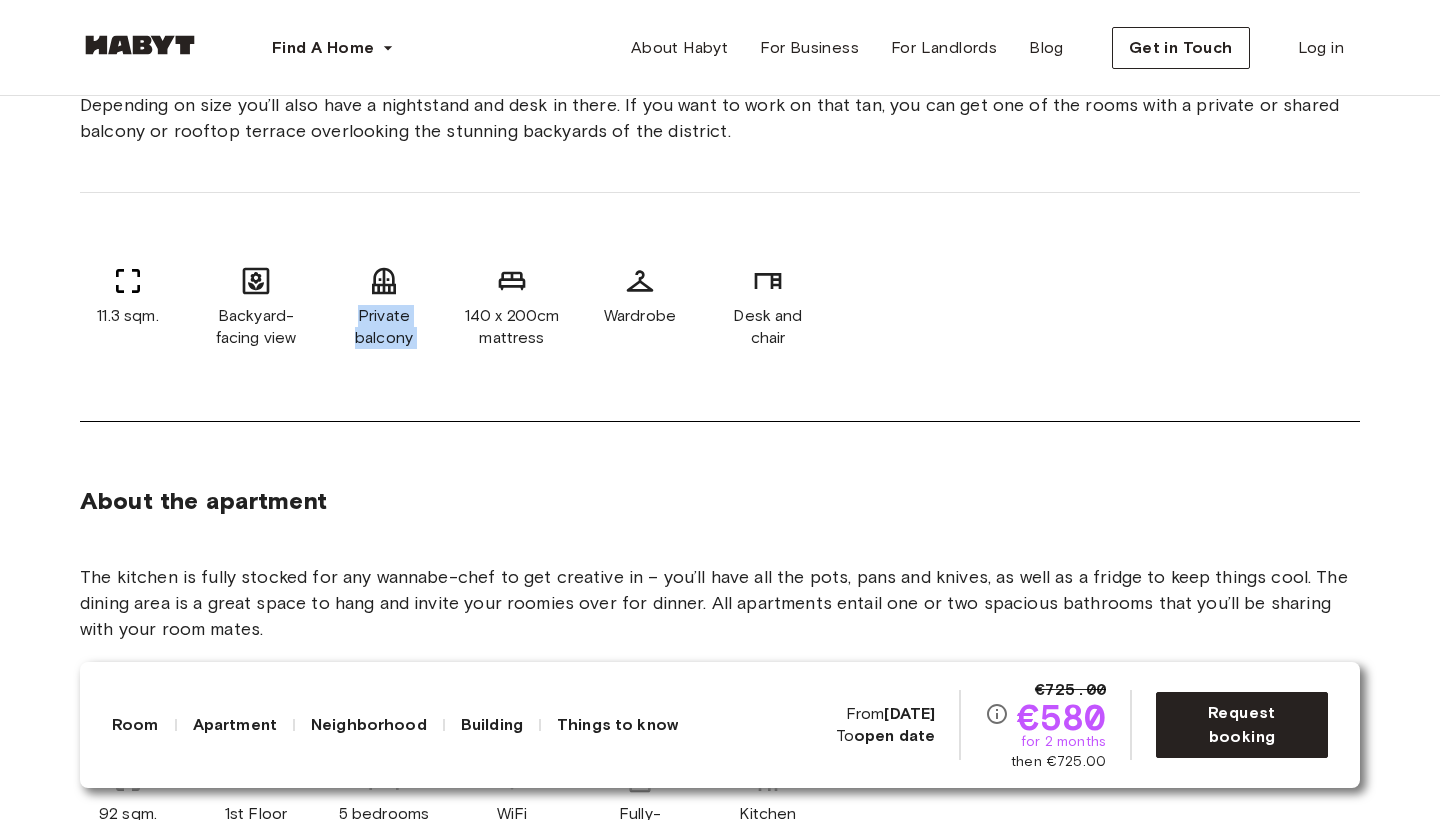 drag, startPoint x: 380, startPoint y: 316, endPoint x: 411, endPoint y: 331, distance: 34.43835 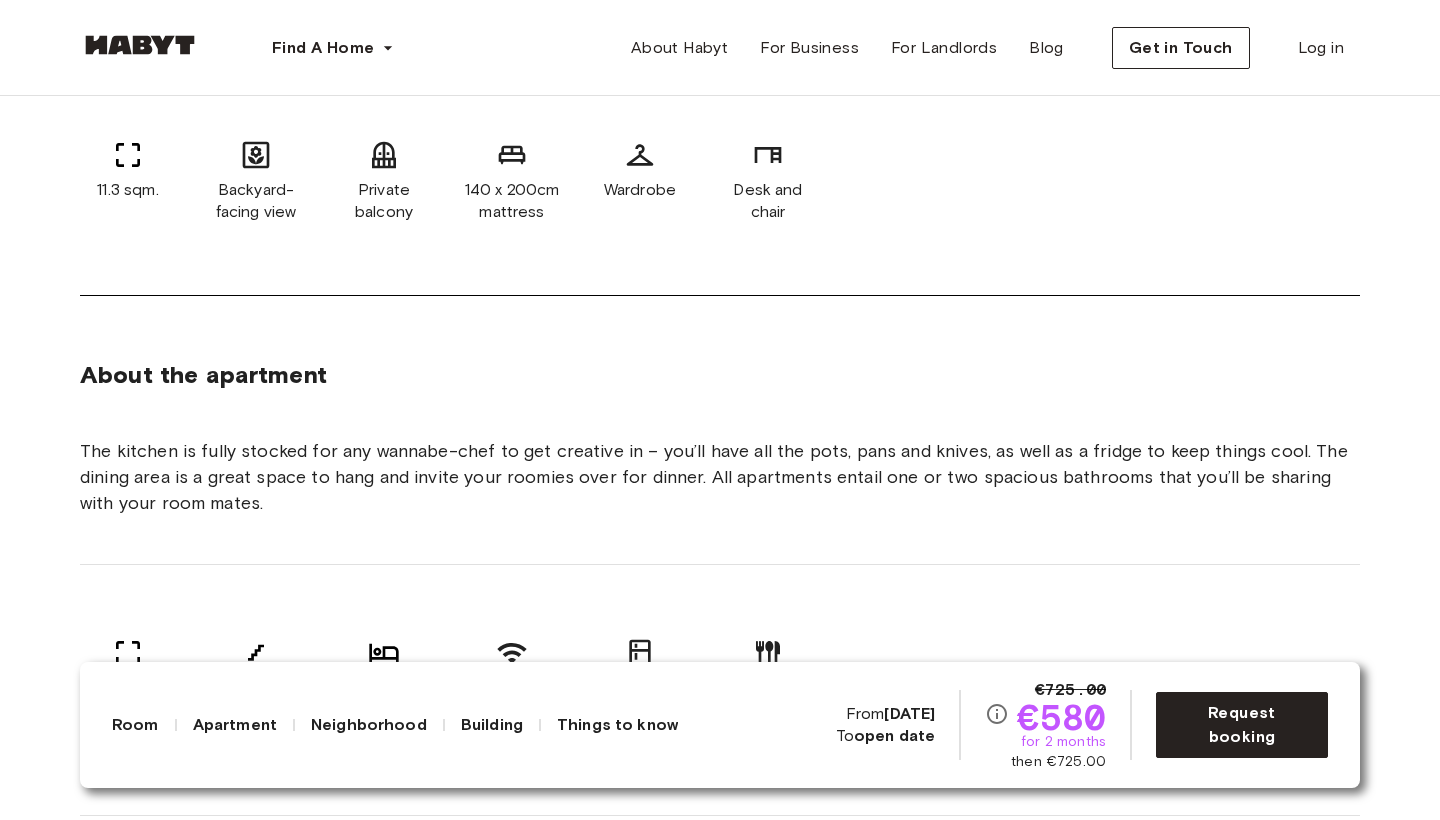 scroll, scrollTop: 1124, scrollLeft: 0, axis: vertical 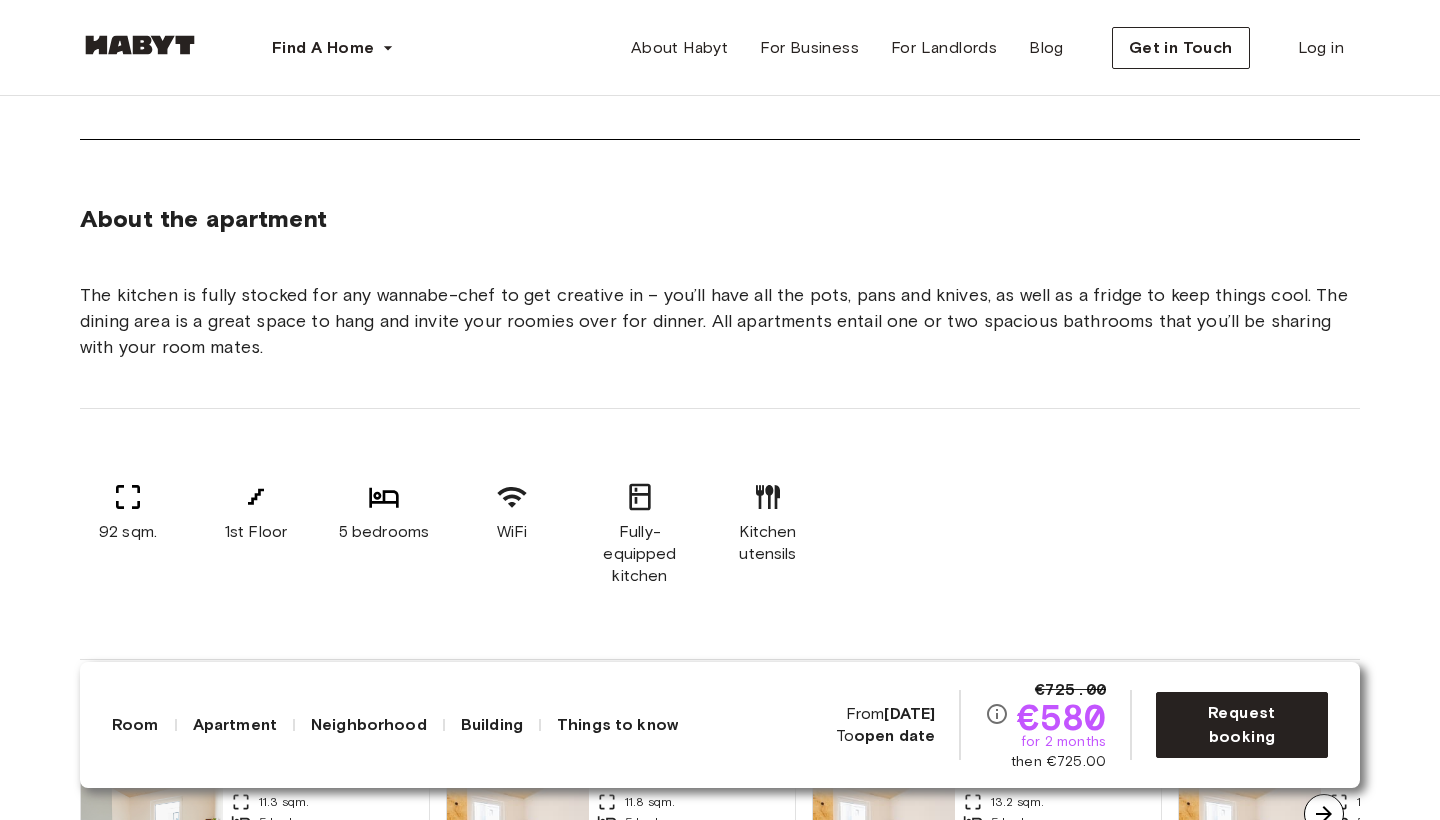click on "€580" at bounding box center [1061, 717] 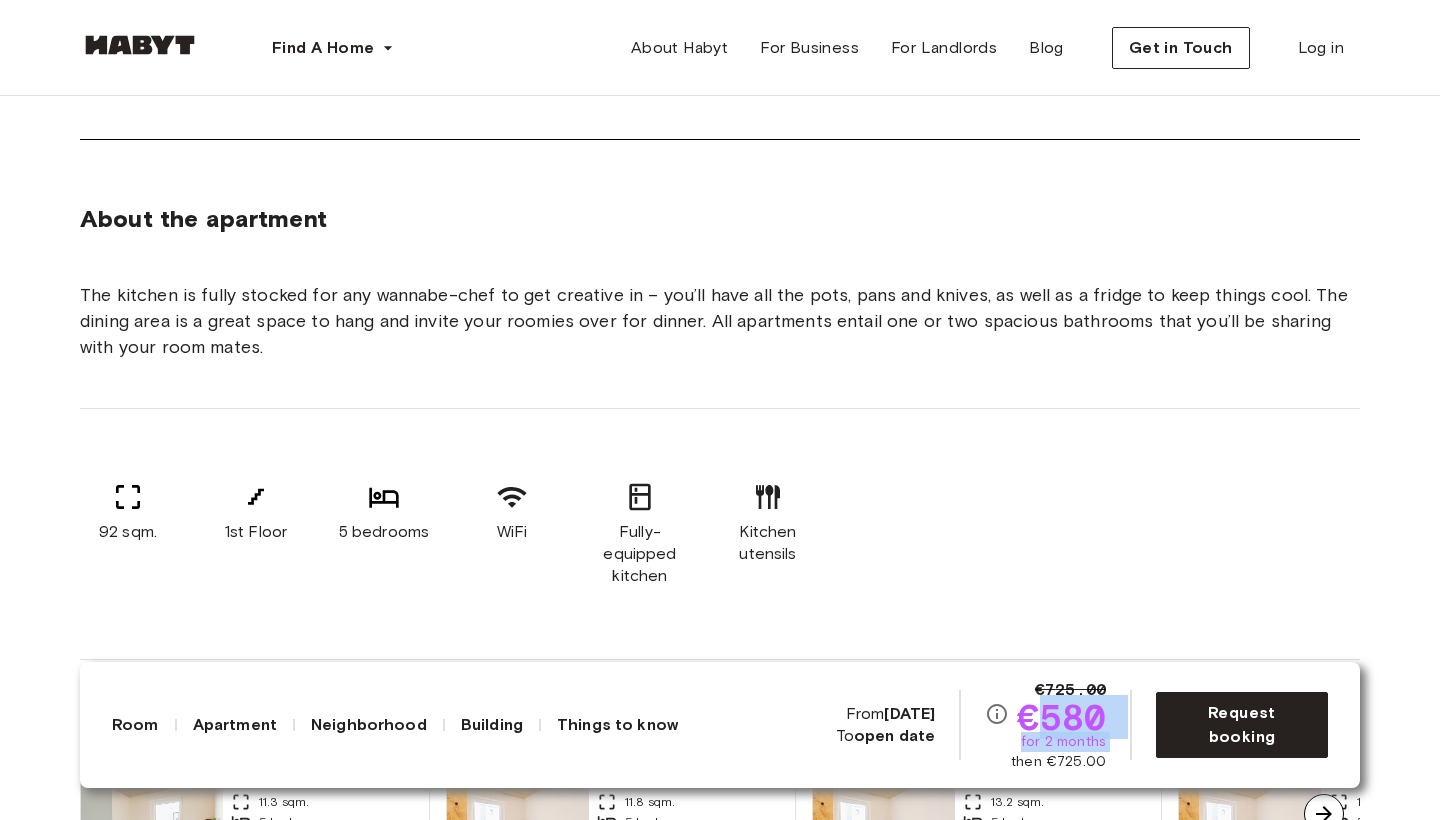 drag, startPoint x: 1042, startPoint y: 720, endPoint x: 1114, endPoint y: 747, distance: 76.896034 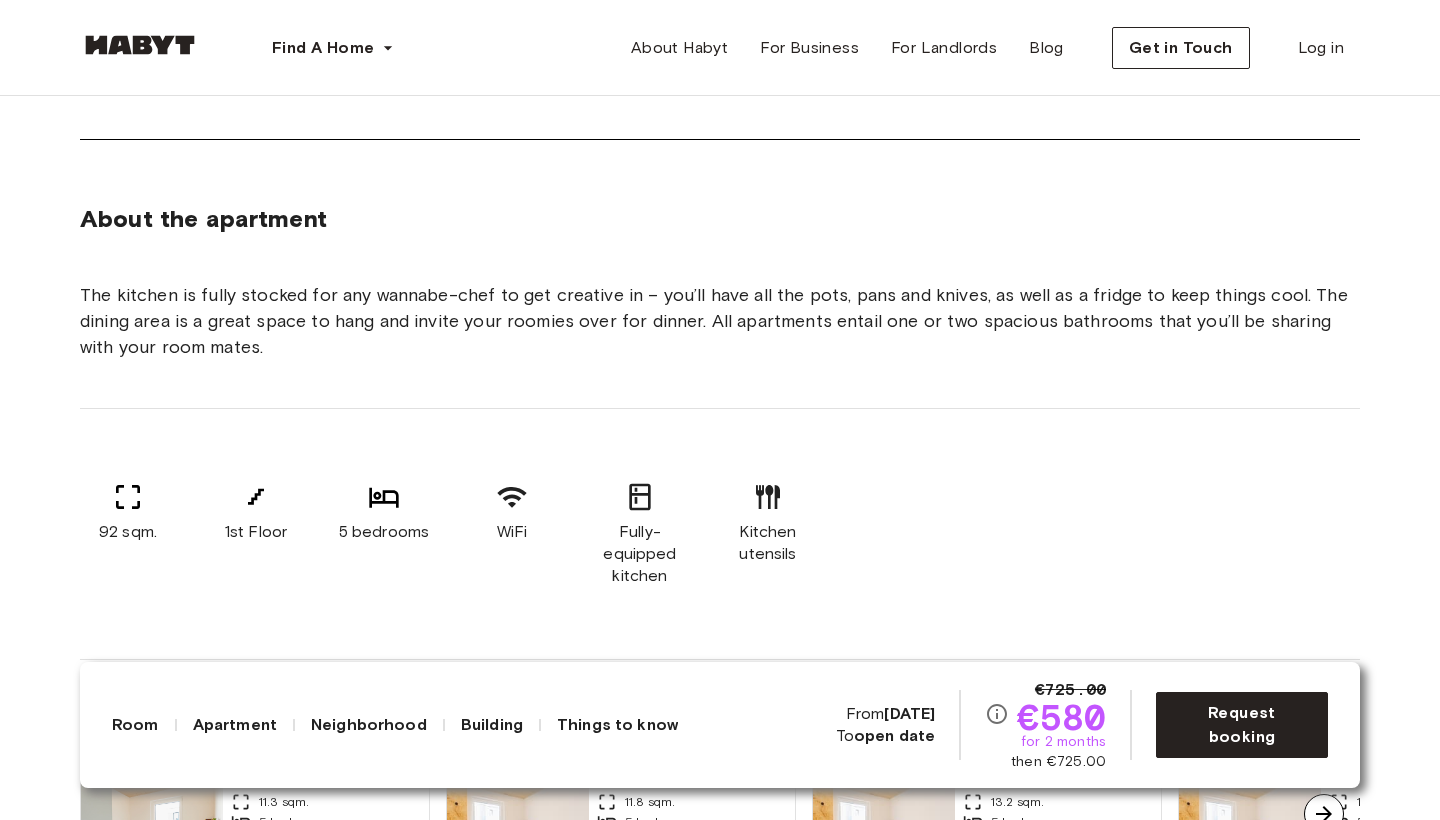 click on "€725.00" at bounding box center [1070, 690] 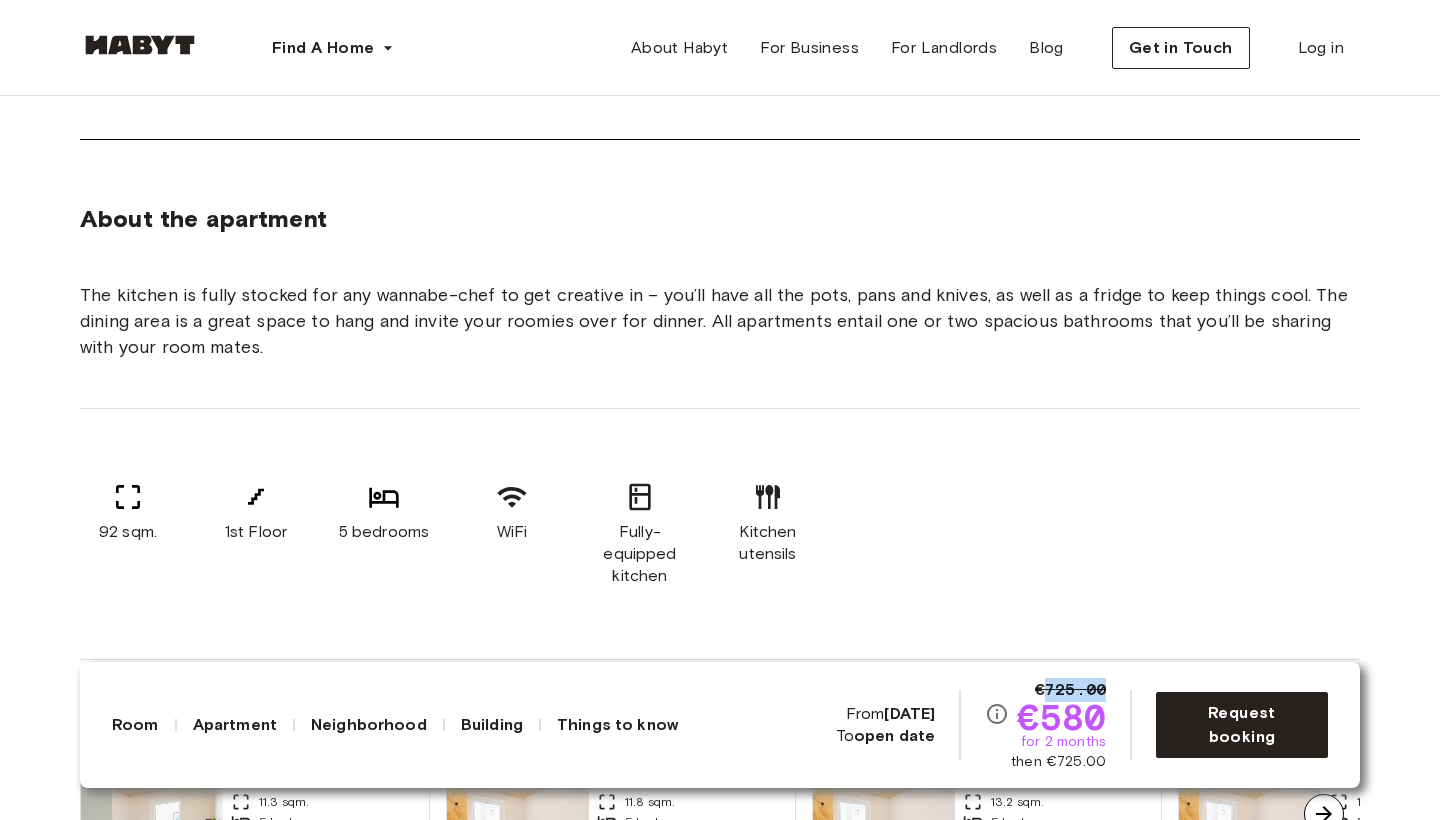 drag, startPoint x: 1046, startPoint y: 686, endPoint x: 1085, endPoint y: 692, distance: 39.45884 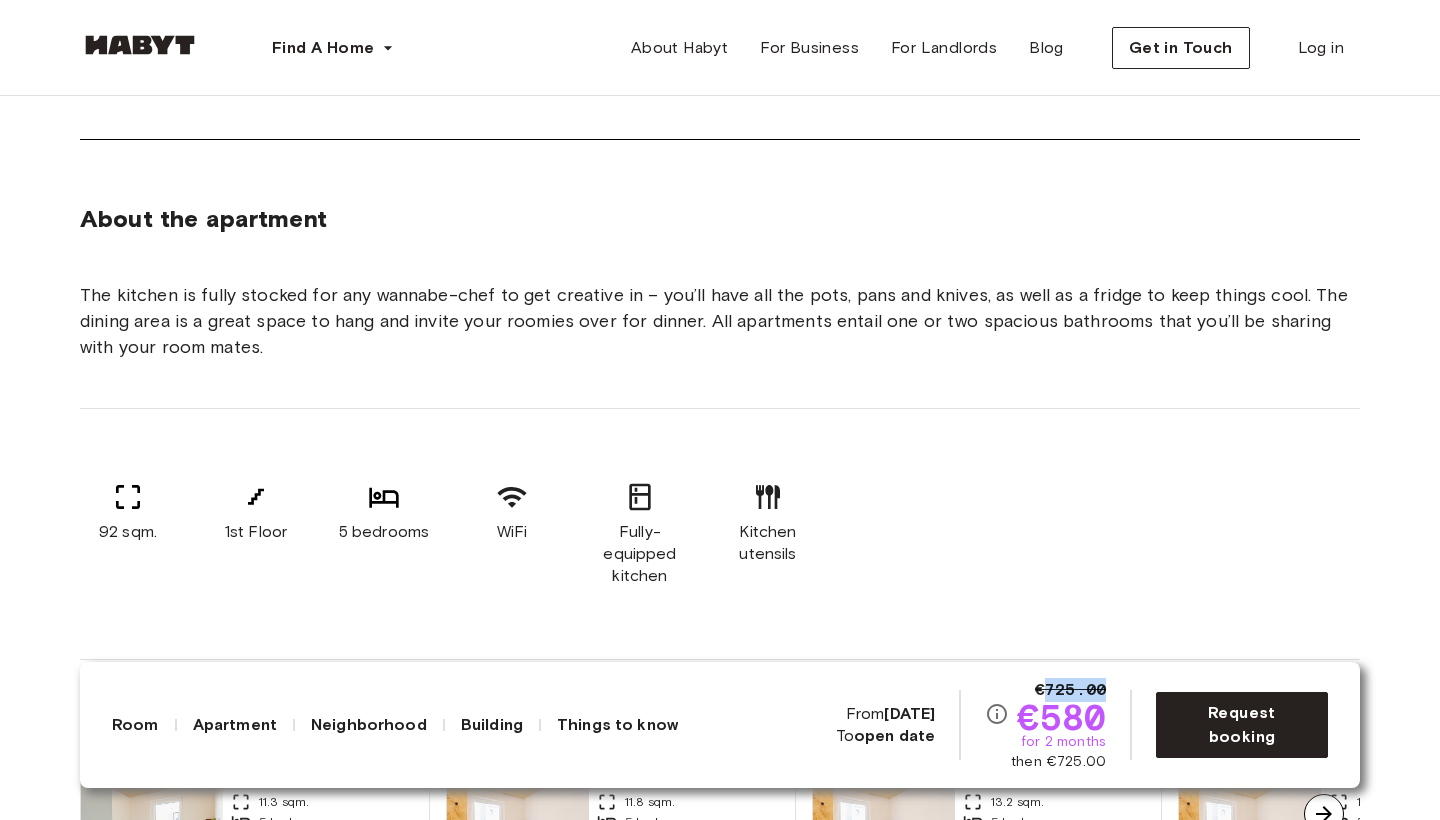 click on "€725.00" at bounding box center [1070, 690] 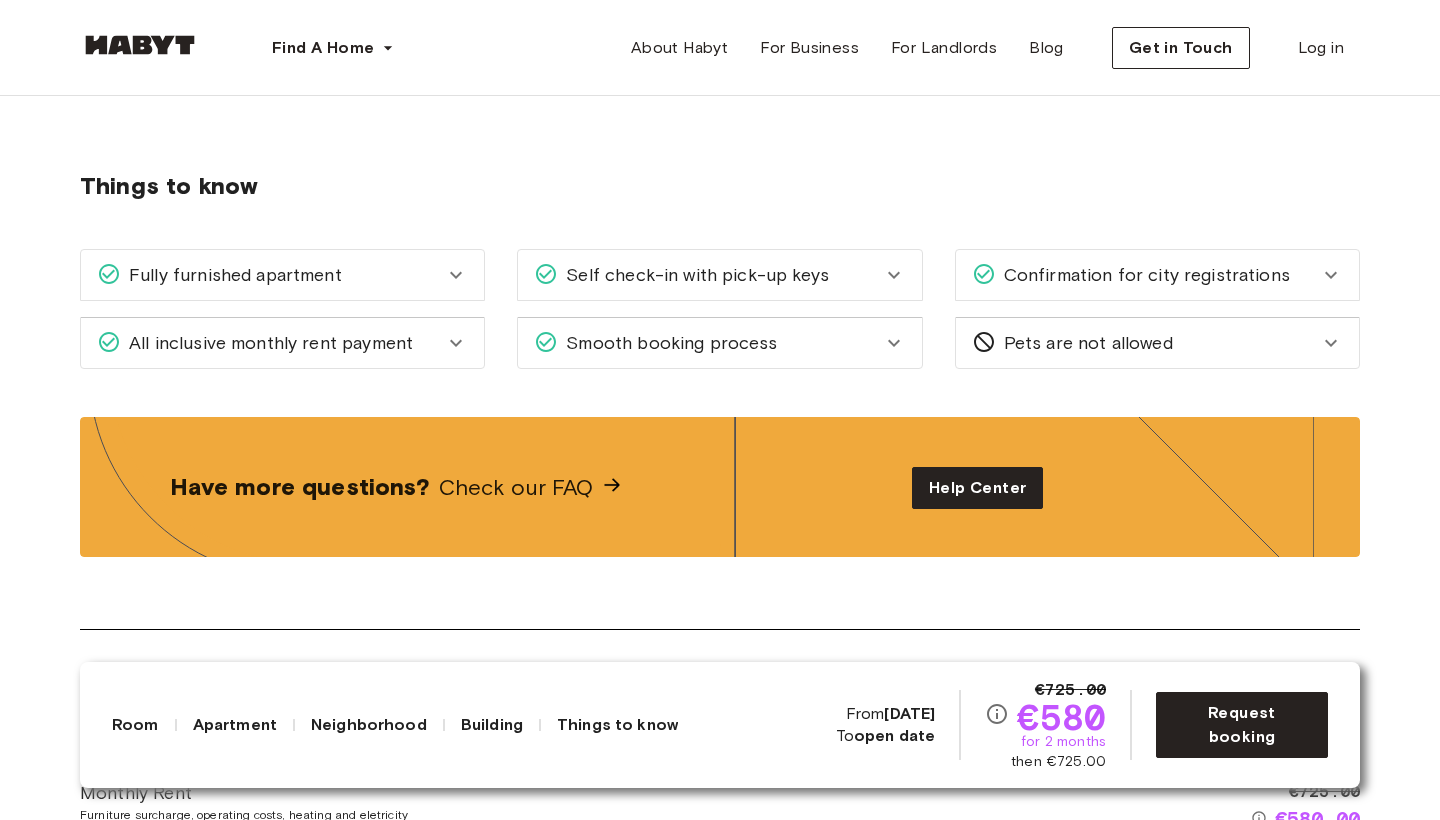 scroll, scrollTop: 2749, scrollLeft: 0, axis: vertical 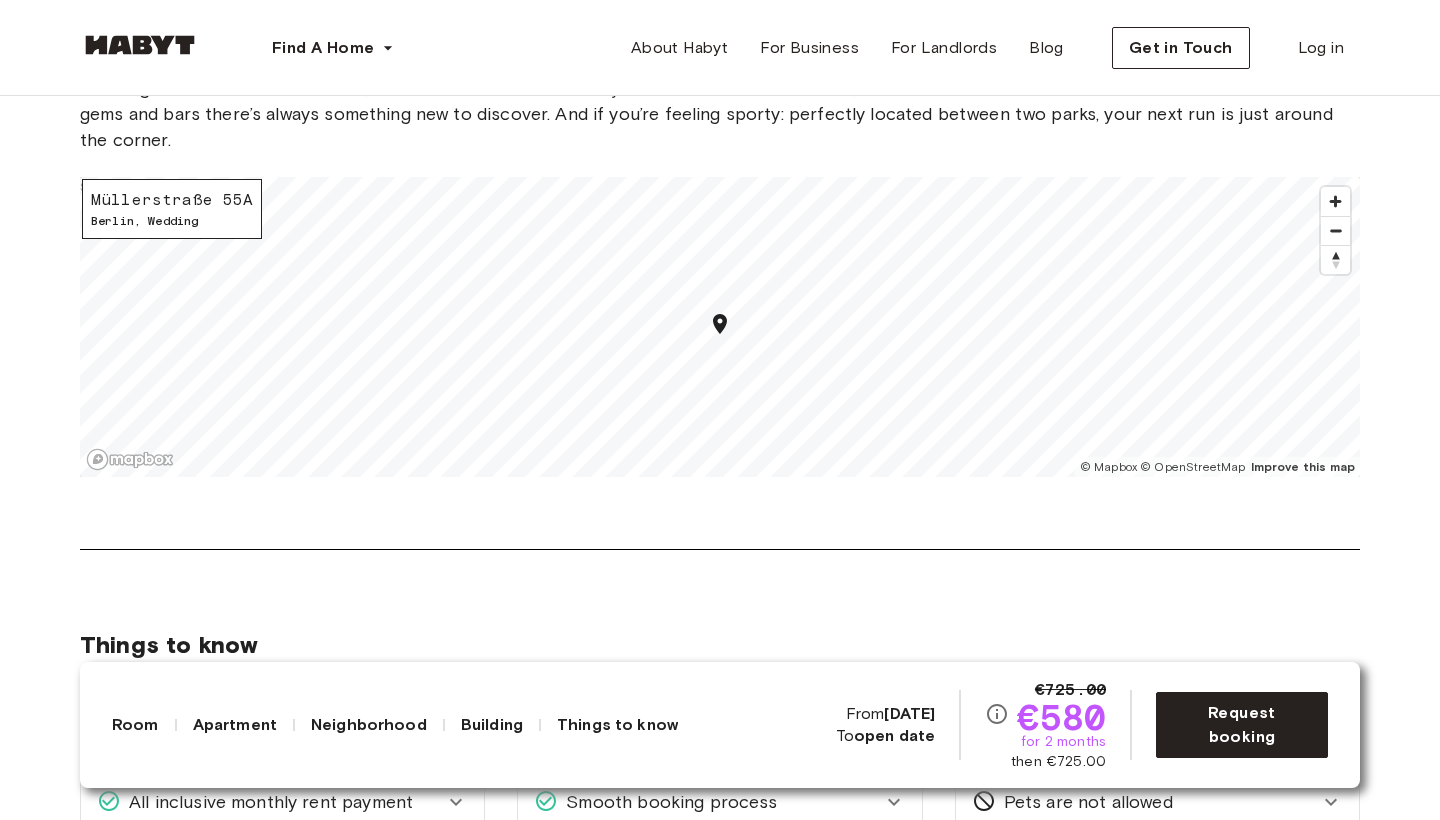 click on "Müllerstraße 55A" at bounding box center [172, 200] 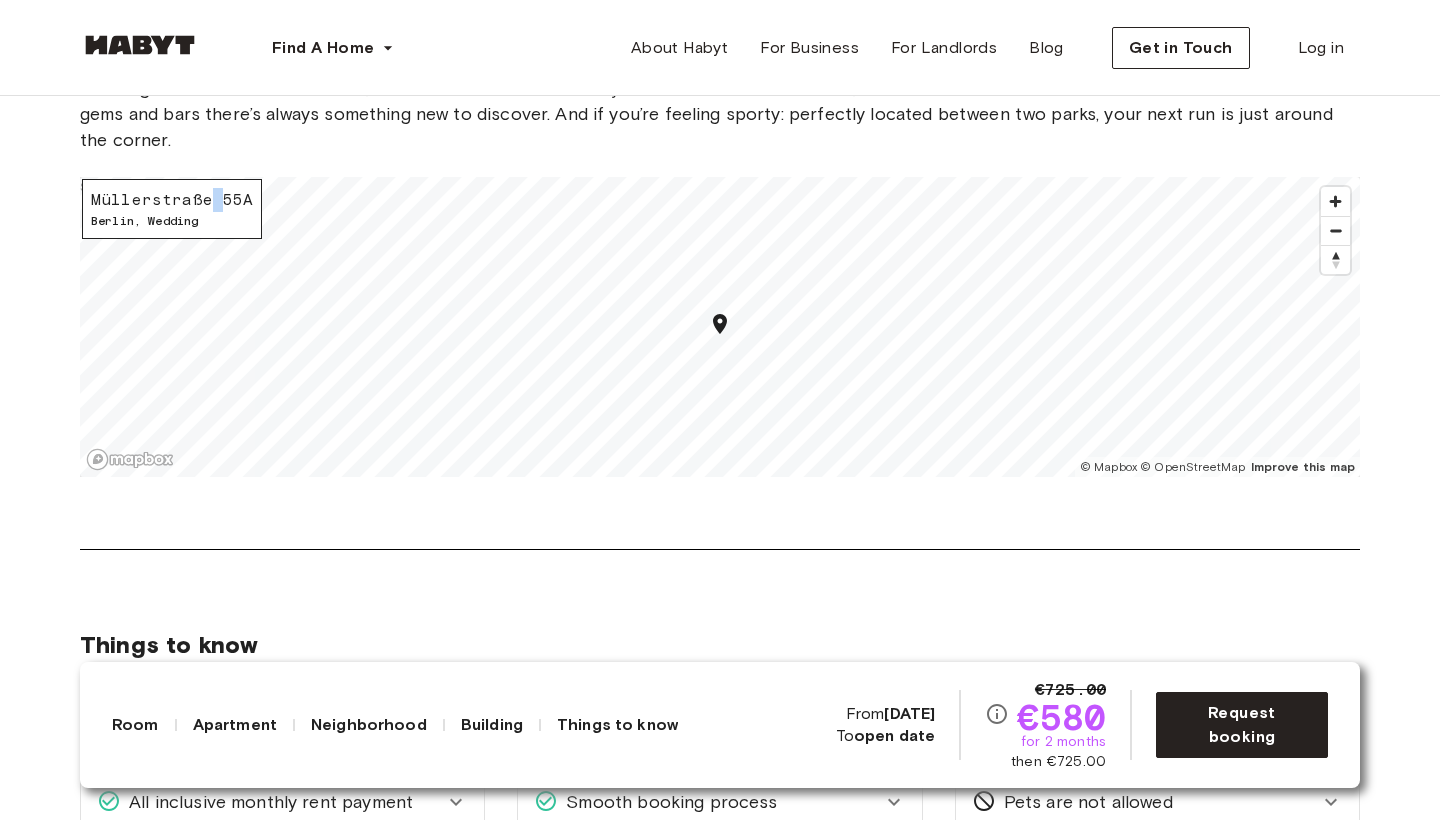 click on "Müllerstraße 55A" at bounding box center (172, 200) 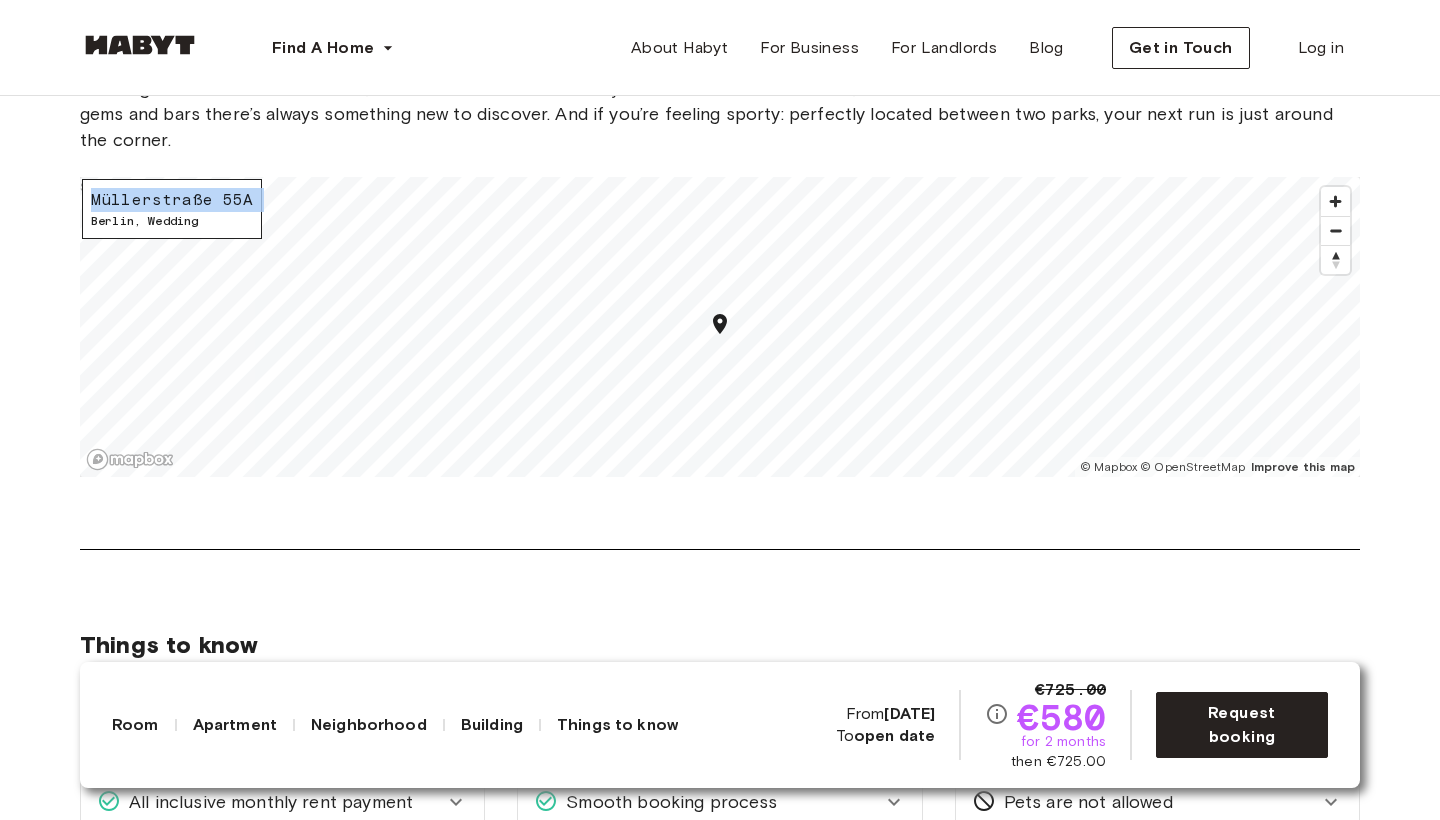 click on "Müllerstraße 55A" at bounding box center [172, 200] 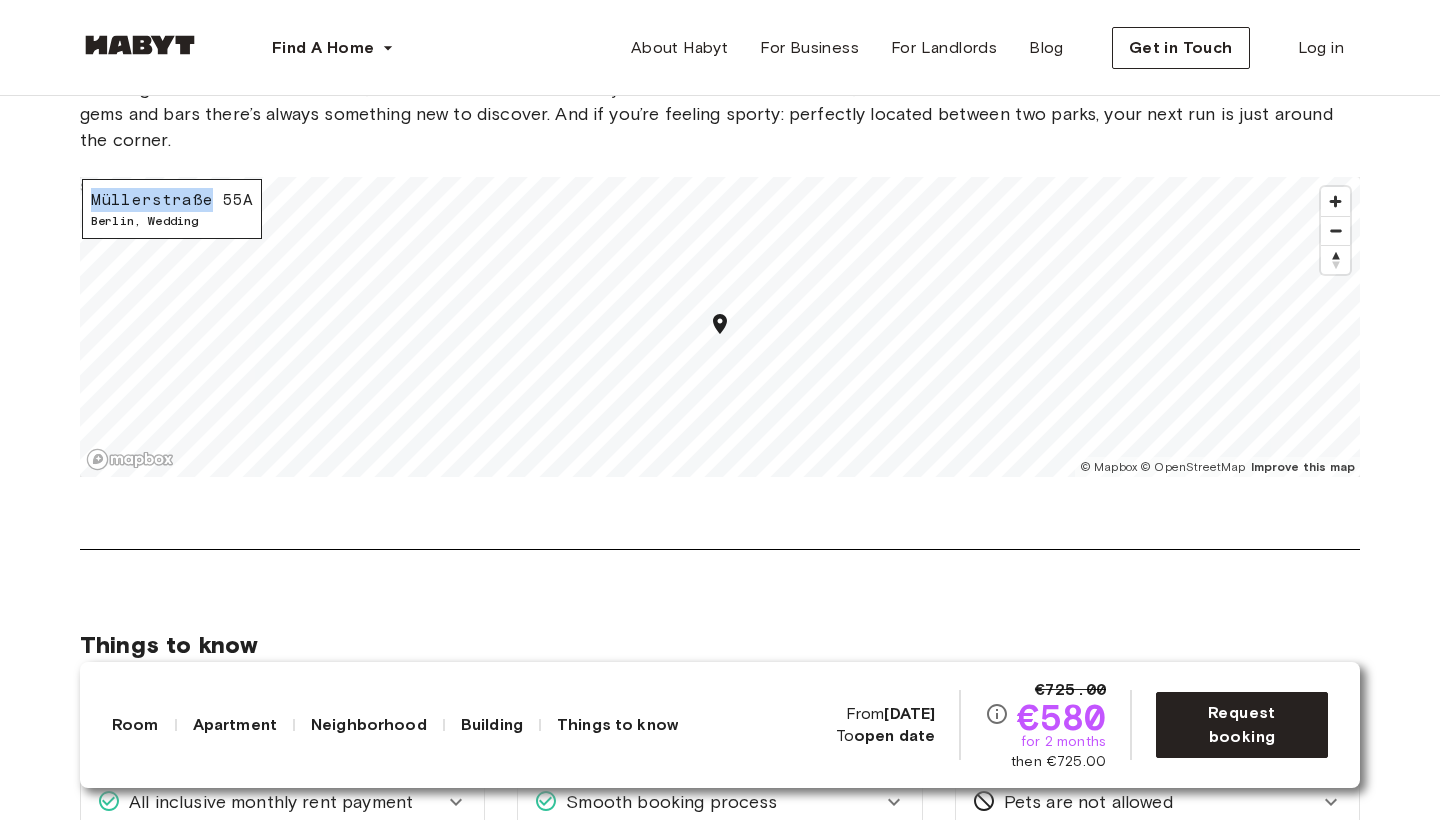 click on "Müllerstraße 55A" at bounding box center [172, 200] 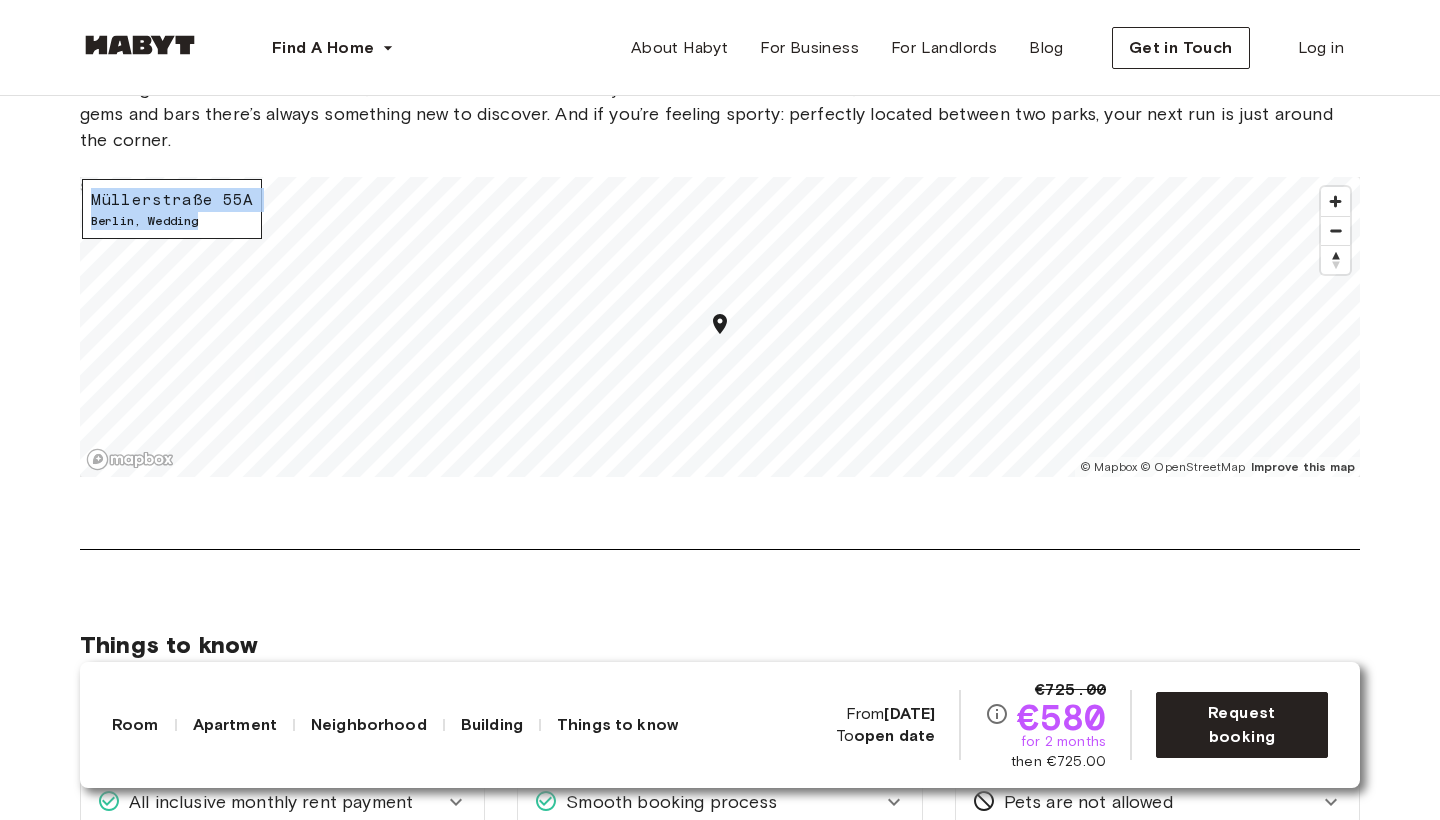 drag, startPoint x: 161, startPoint y: 221, endPoint x: 177, endPoint y: 242, distance: 26.400757 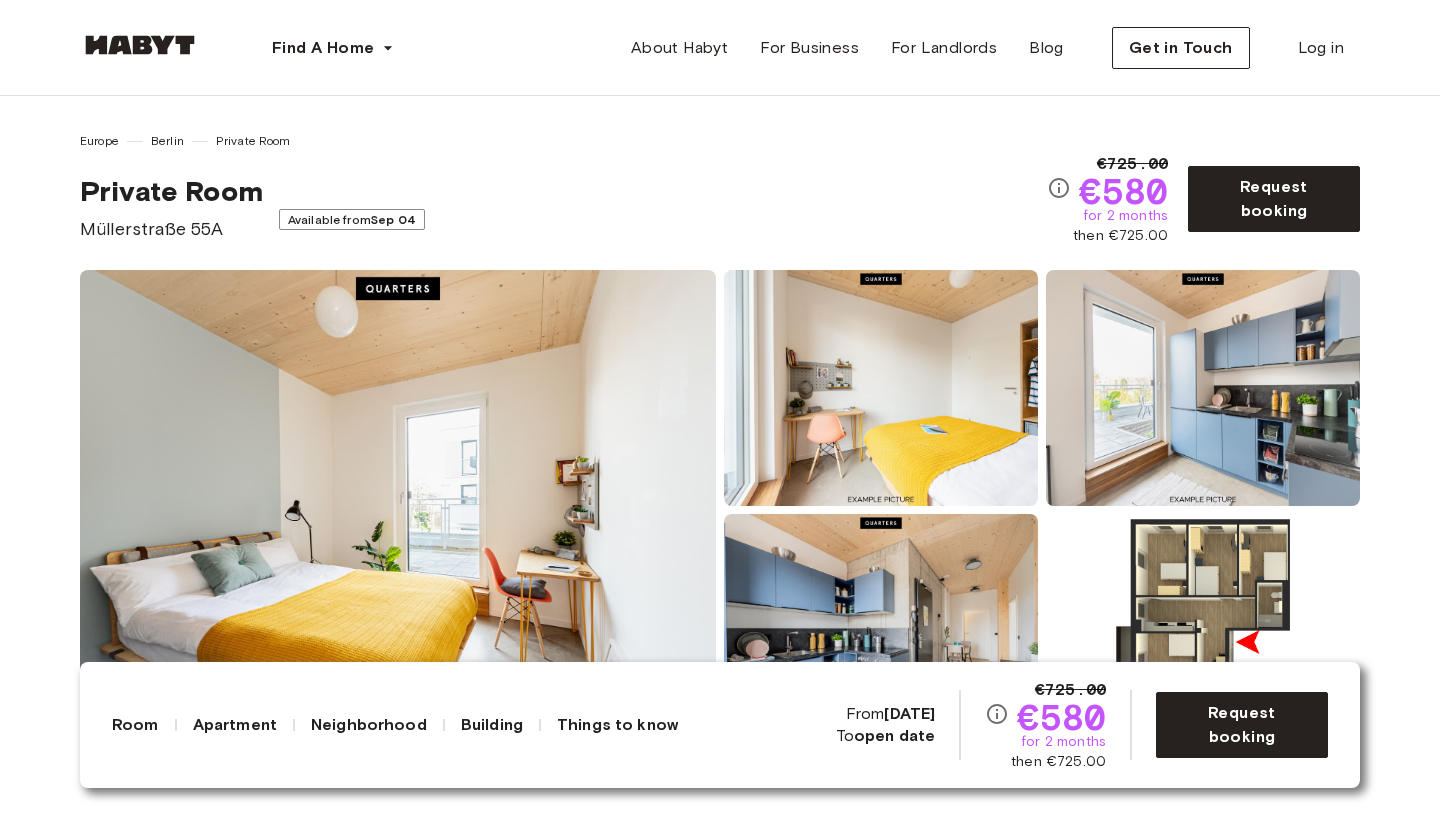 click at bounding box center [398, 510] 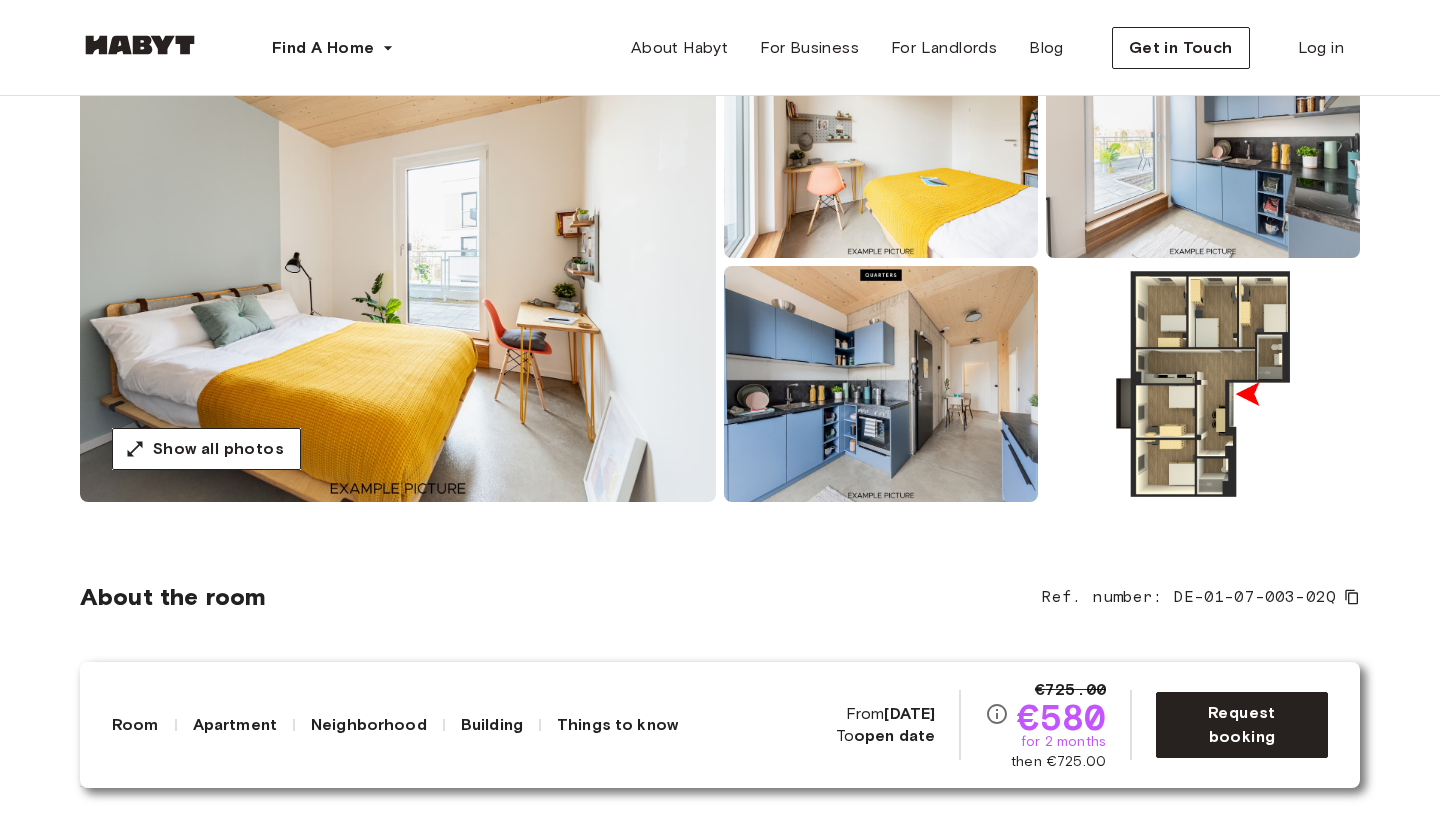 scroll, scrollTop: 376, scrollLeft: 0, axis: vertical 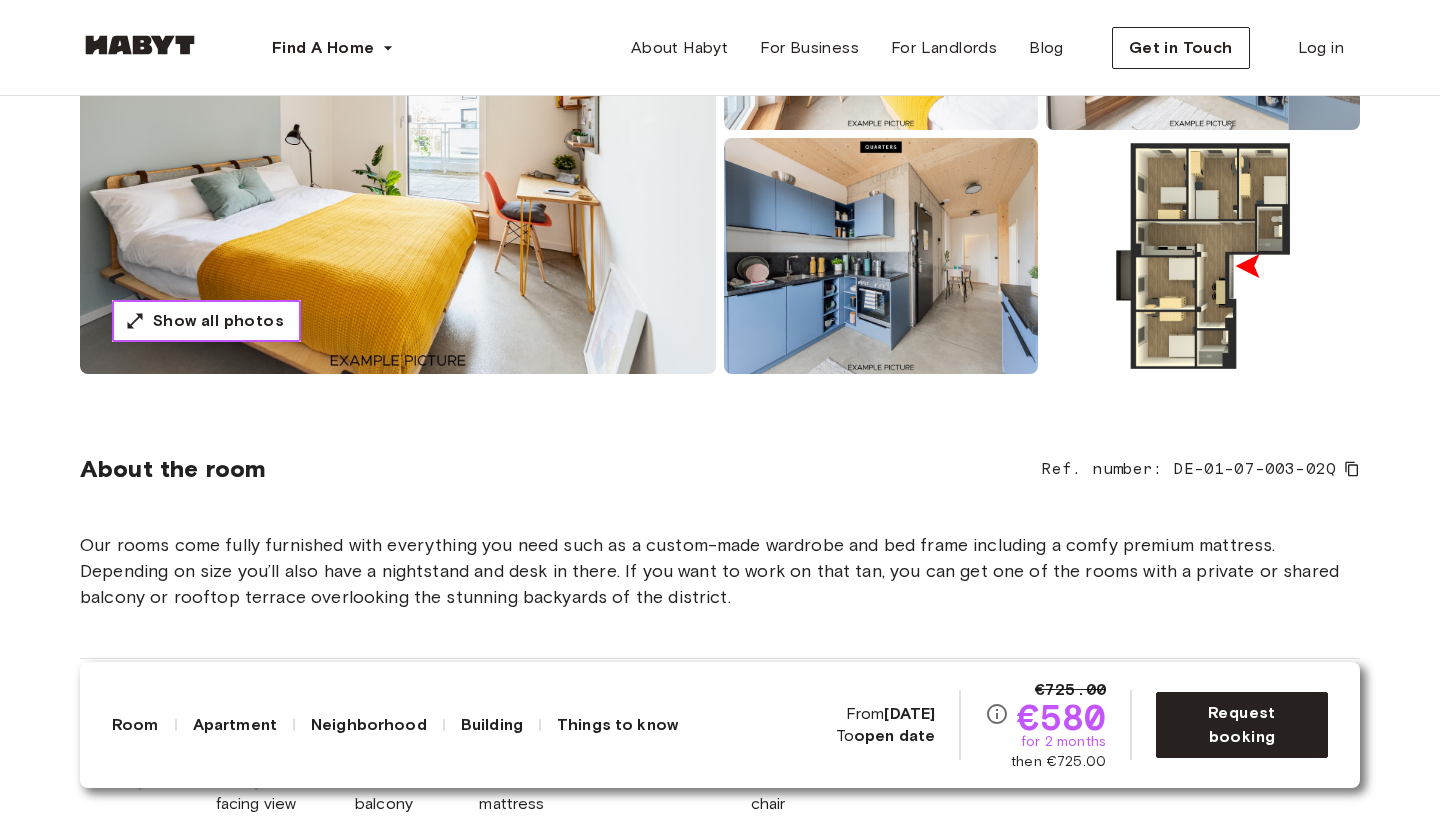 click on "Show all photos" at bounding box center [206, 321] 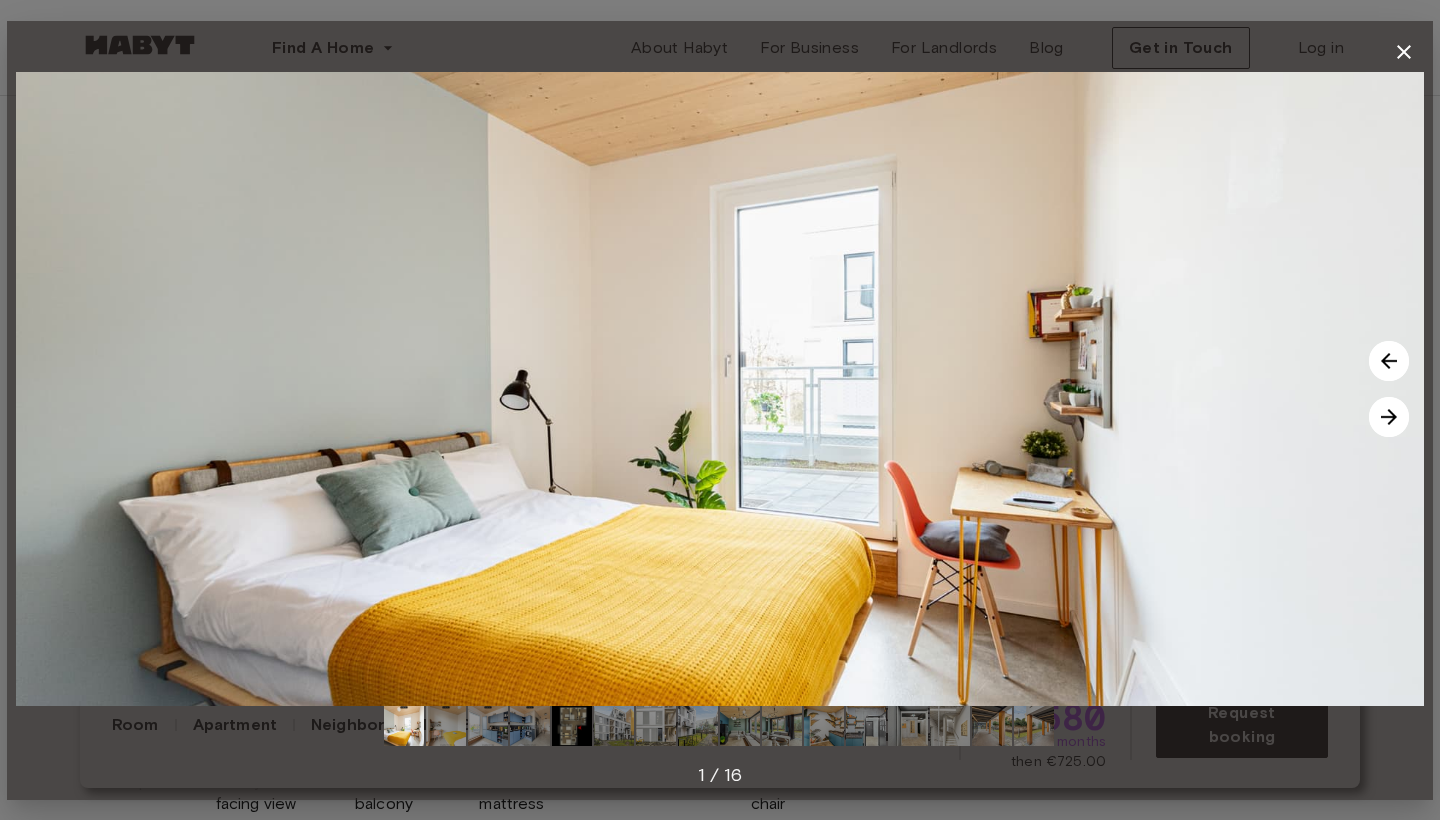 click 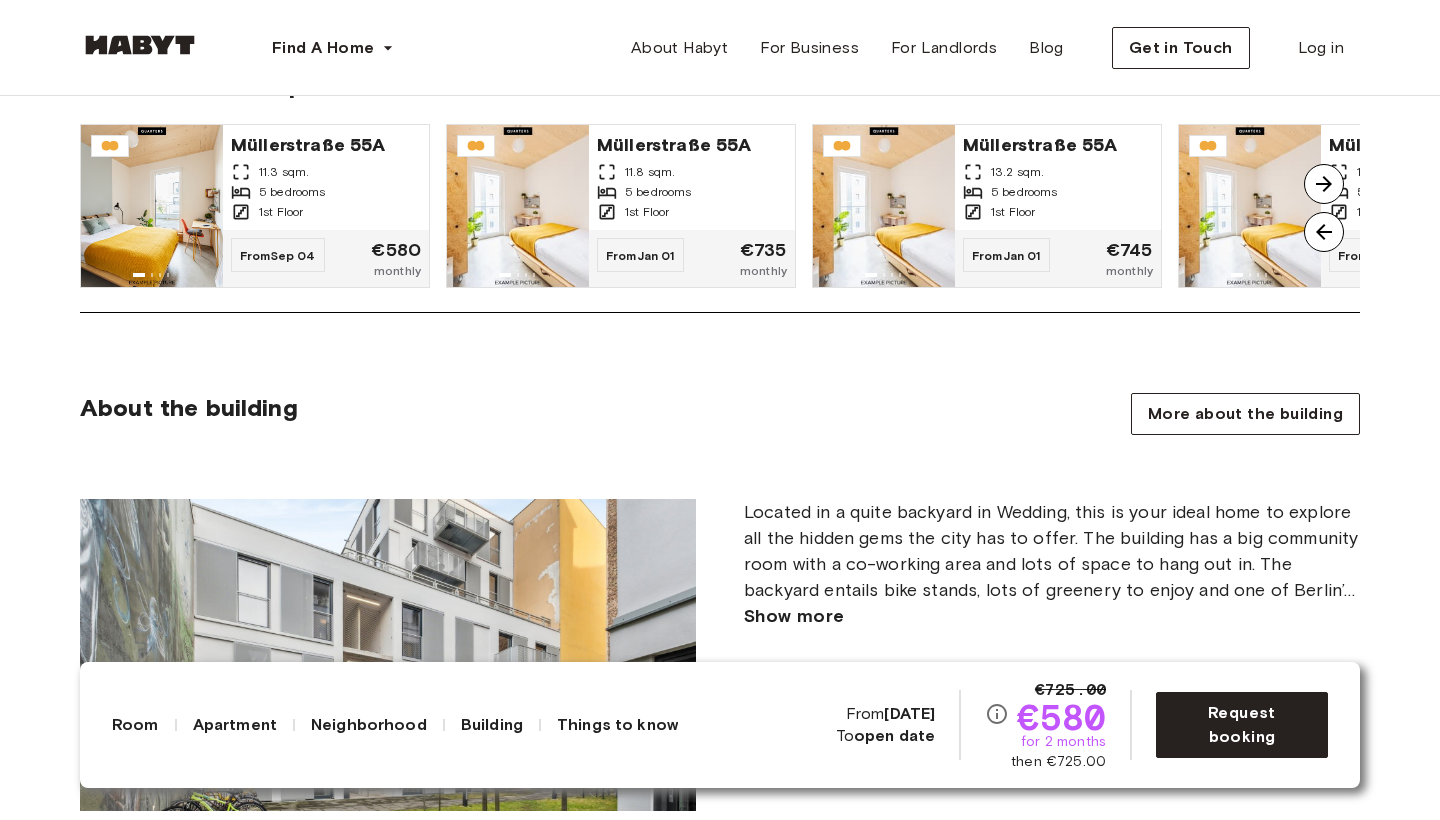scroll, scrollTop: 1745, scrollLeft: 0, axis: vertical 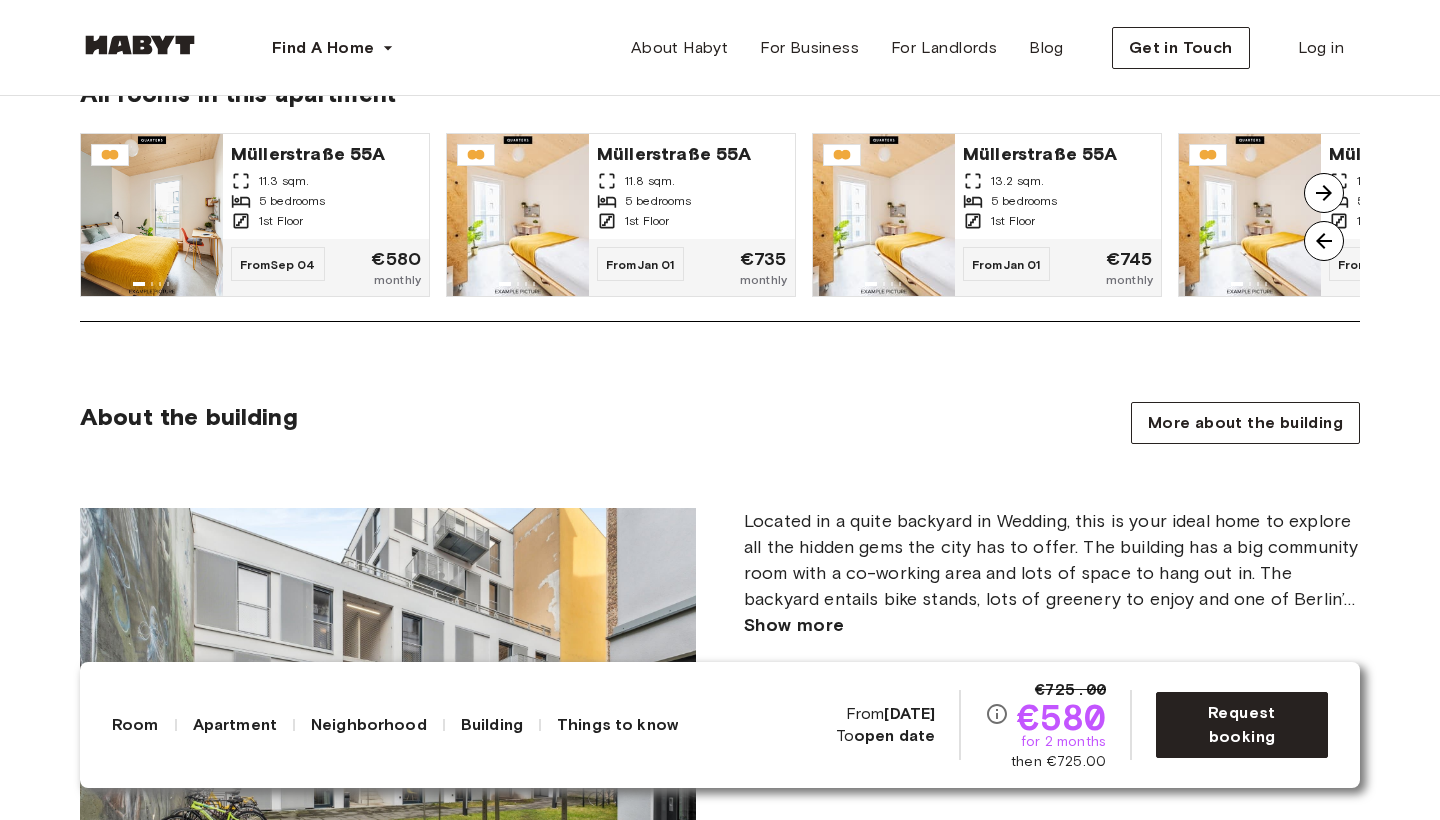click at bounding box center [1324, 193] 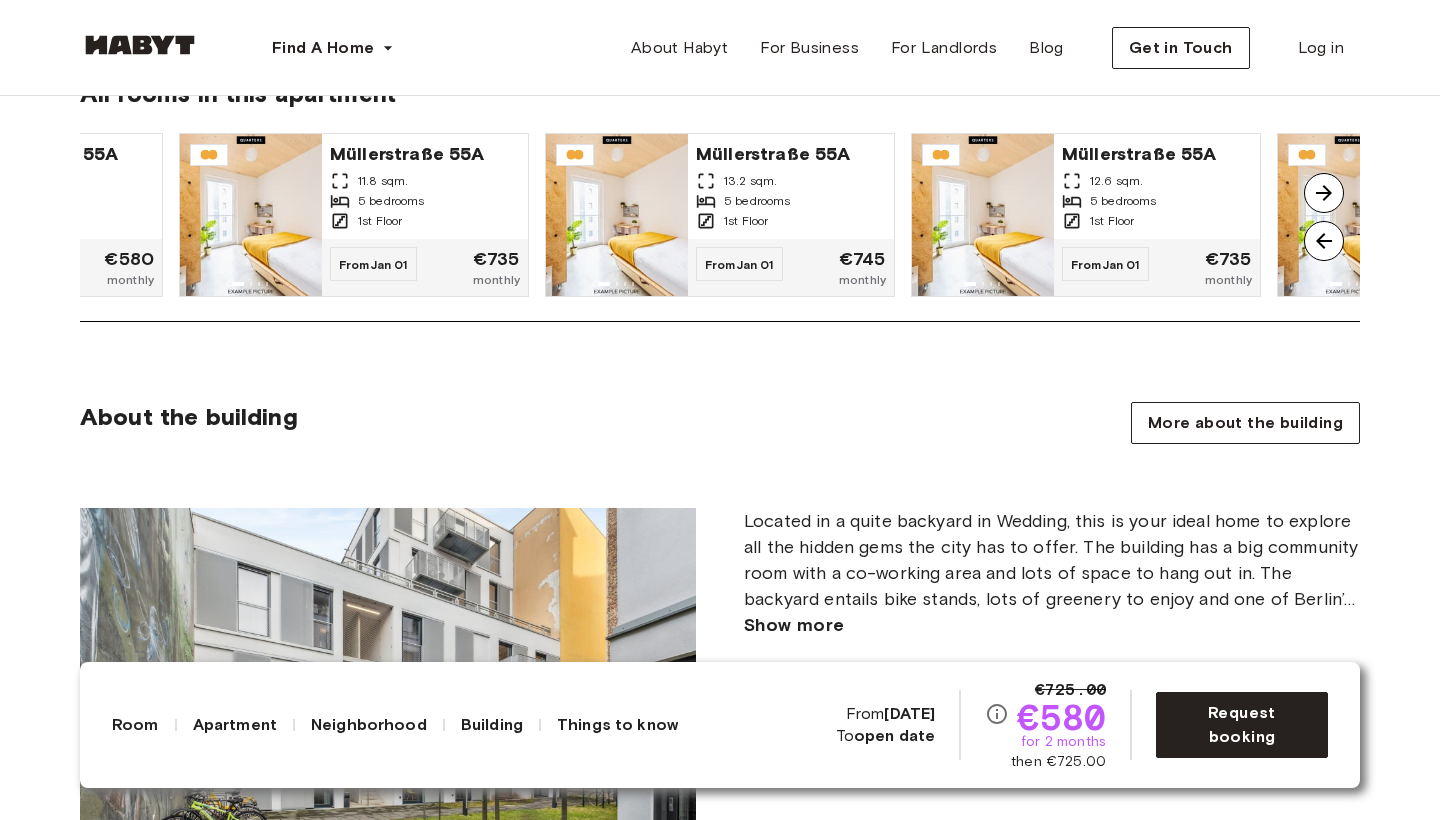 click at bounding box center [1324, 193] 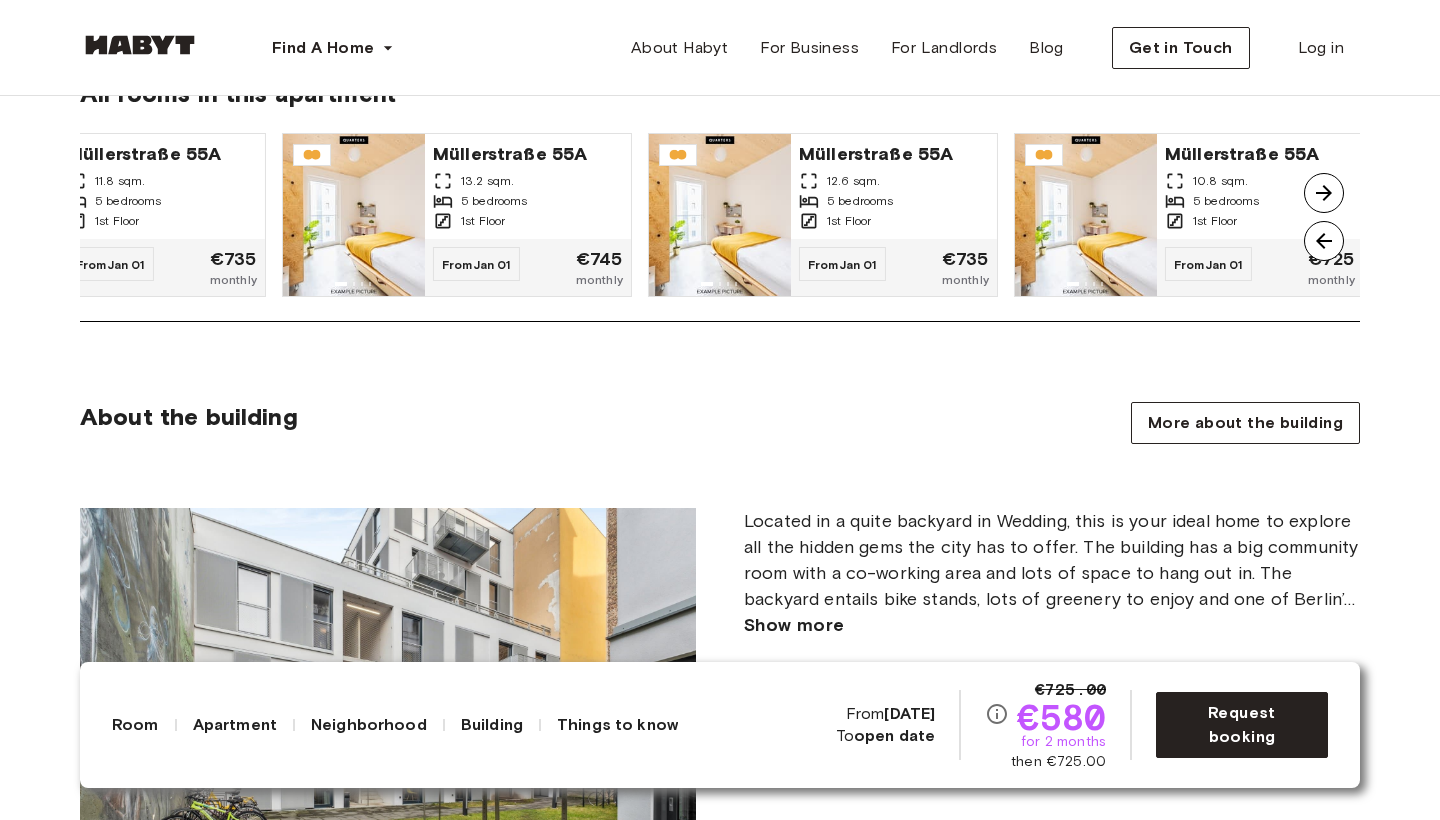 click at bounding box center [1324, 193] 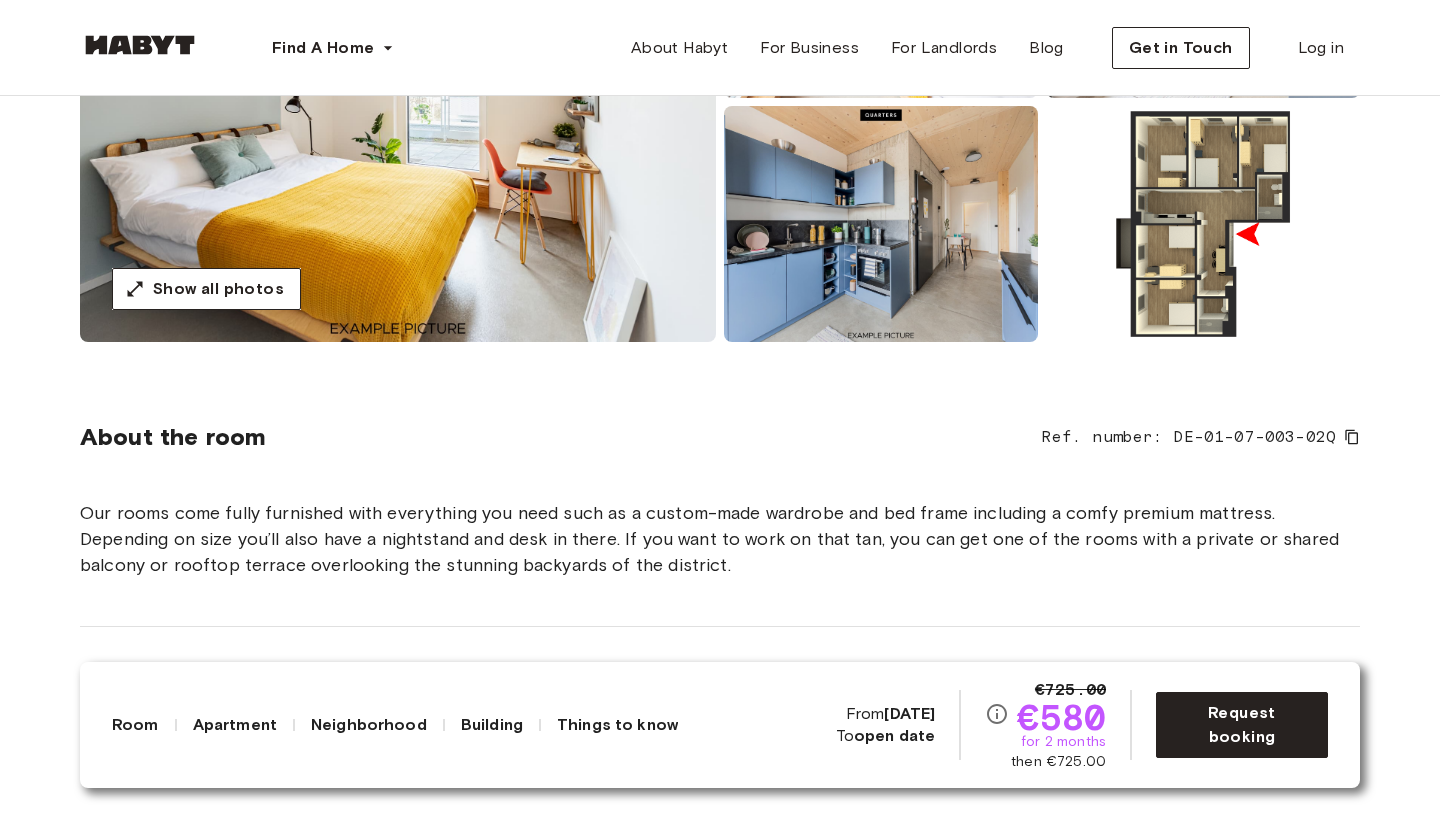 scroll, scrollTop: 0, scrollLeft: 0, axis: both 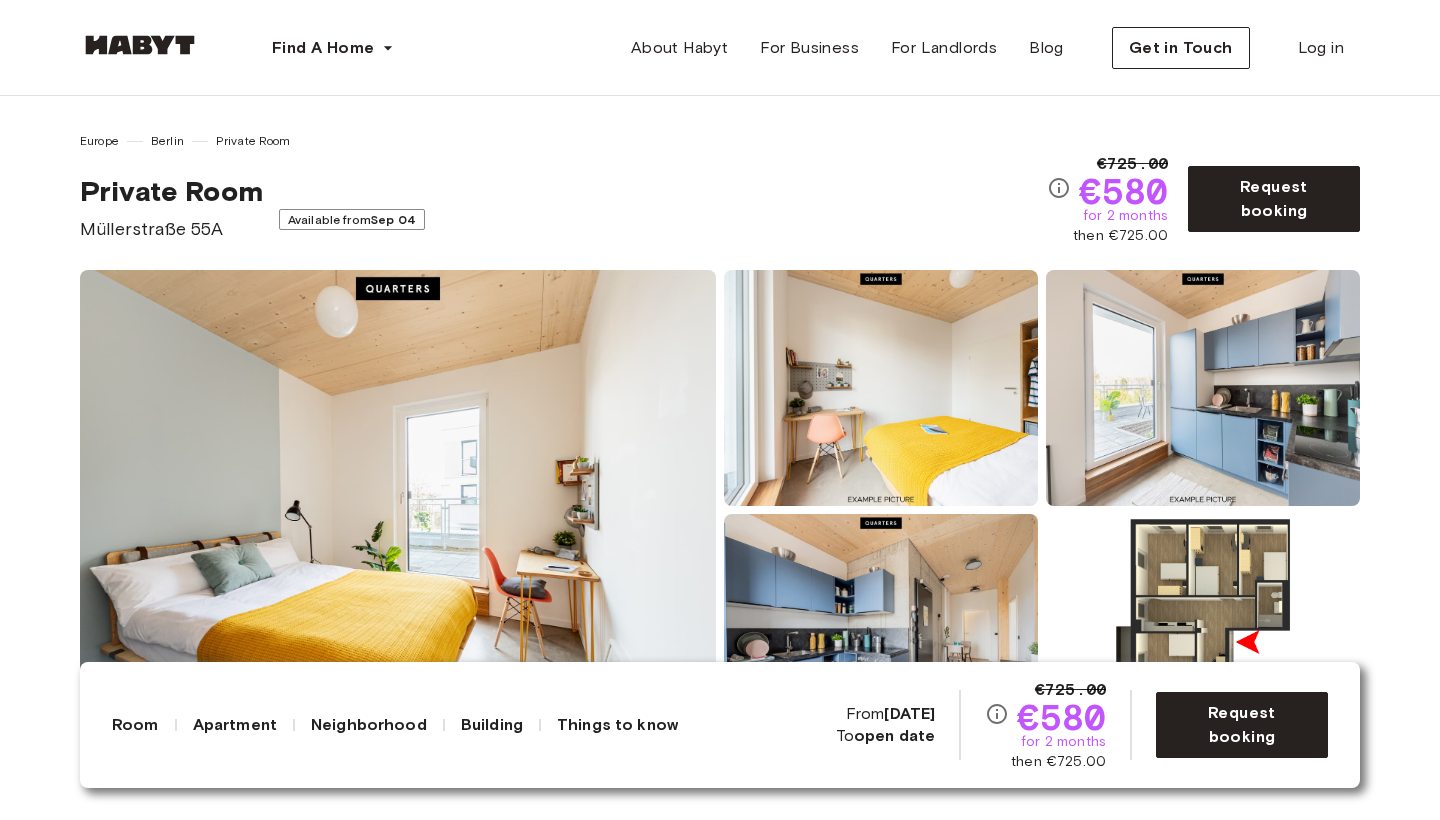 click at bounding box center [398, 510] 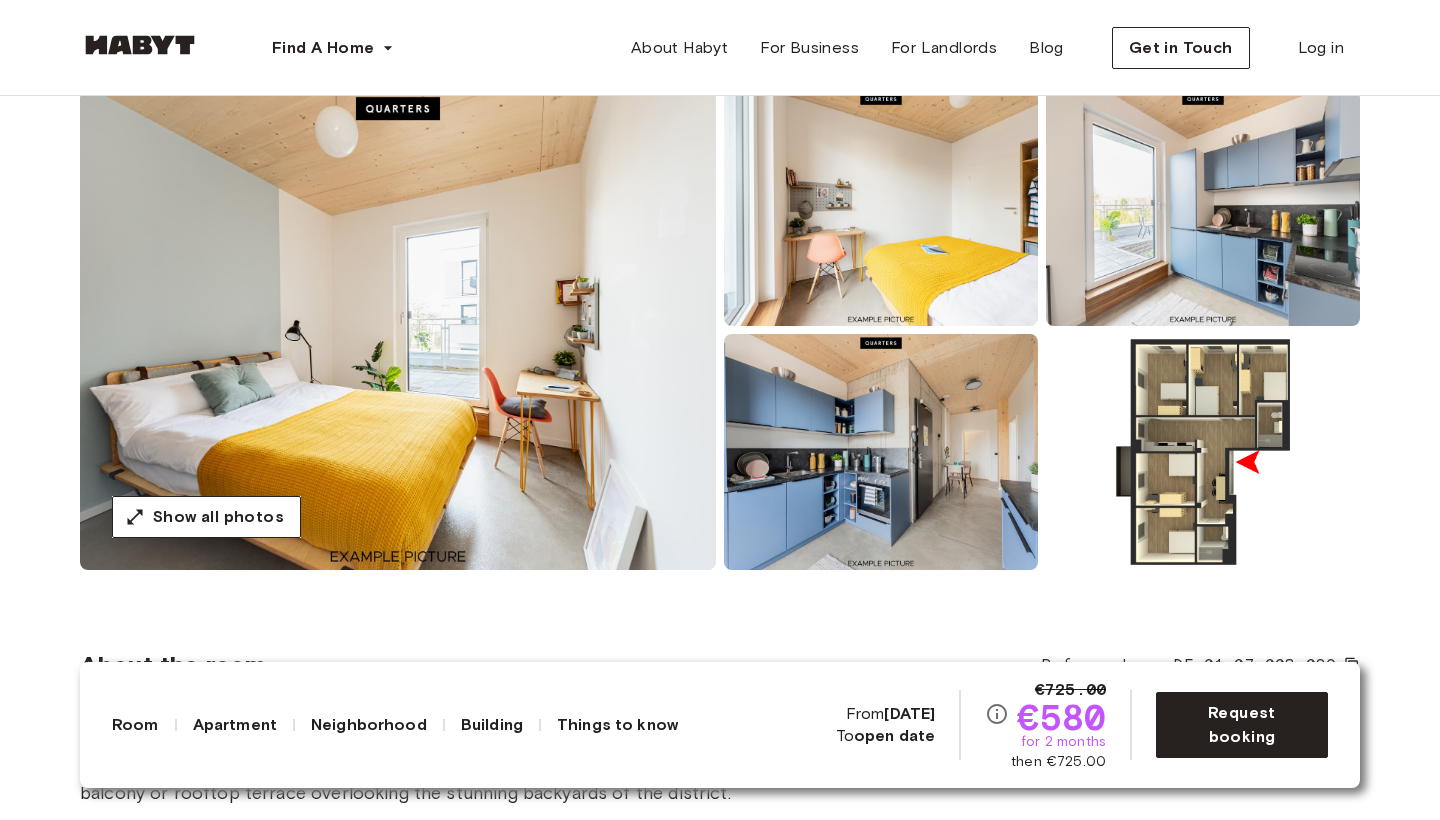 scroll, scrollTop: 216, scrollLeft: 0, axis: vertical 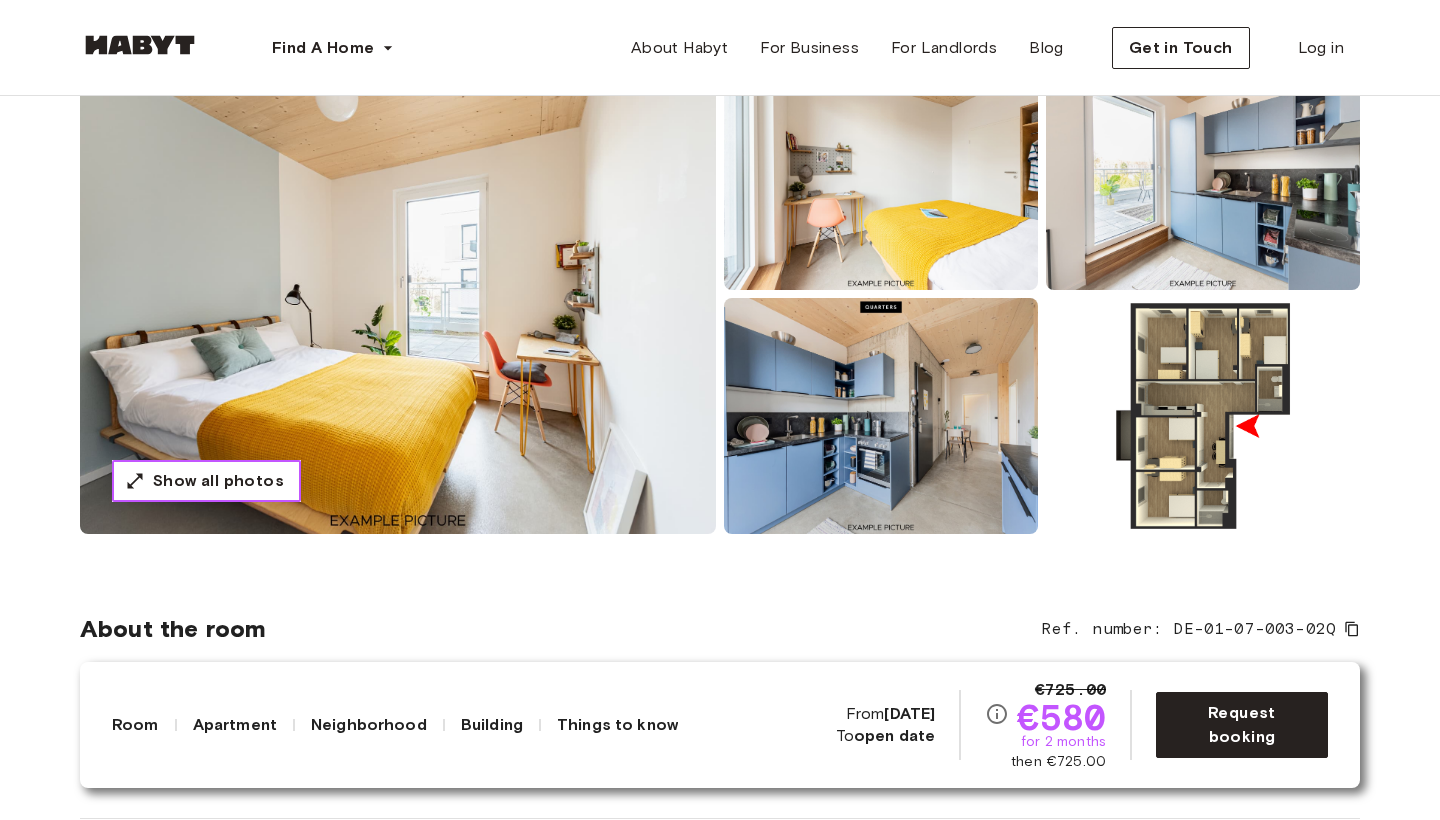 click on "Show all photos" at bounding box center [218, 481] 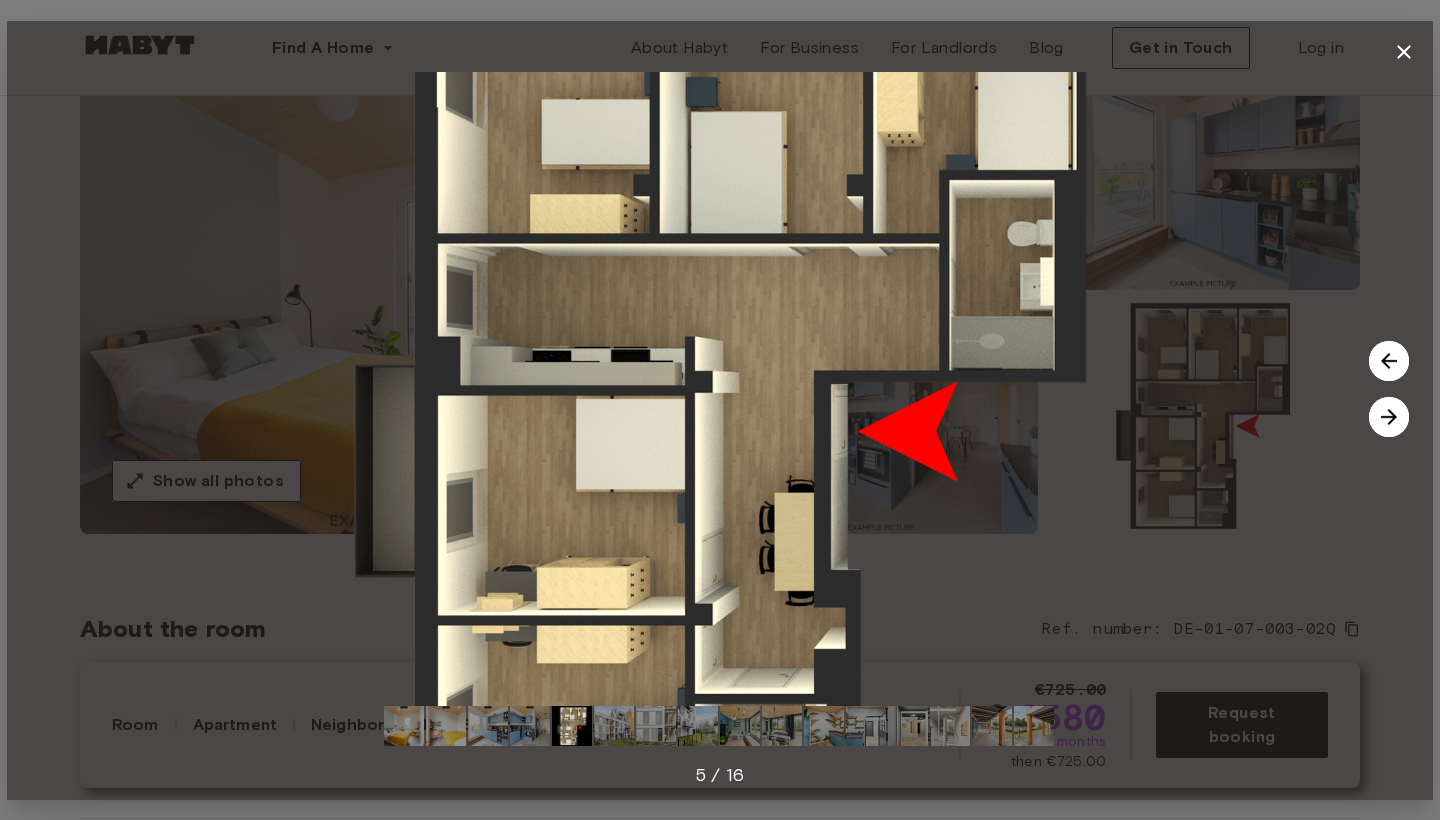 click at bounding box center [720, 389] 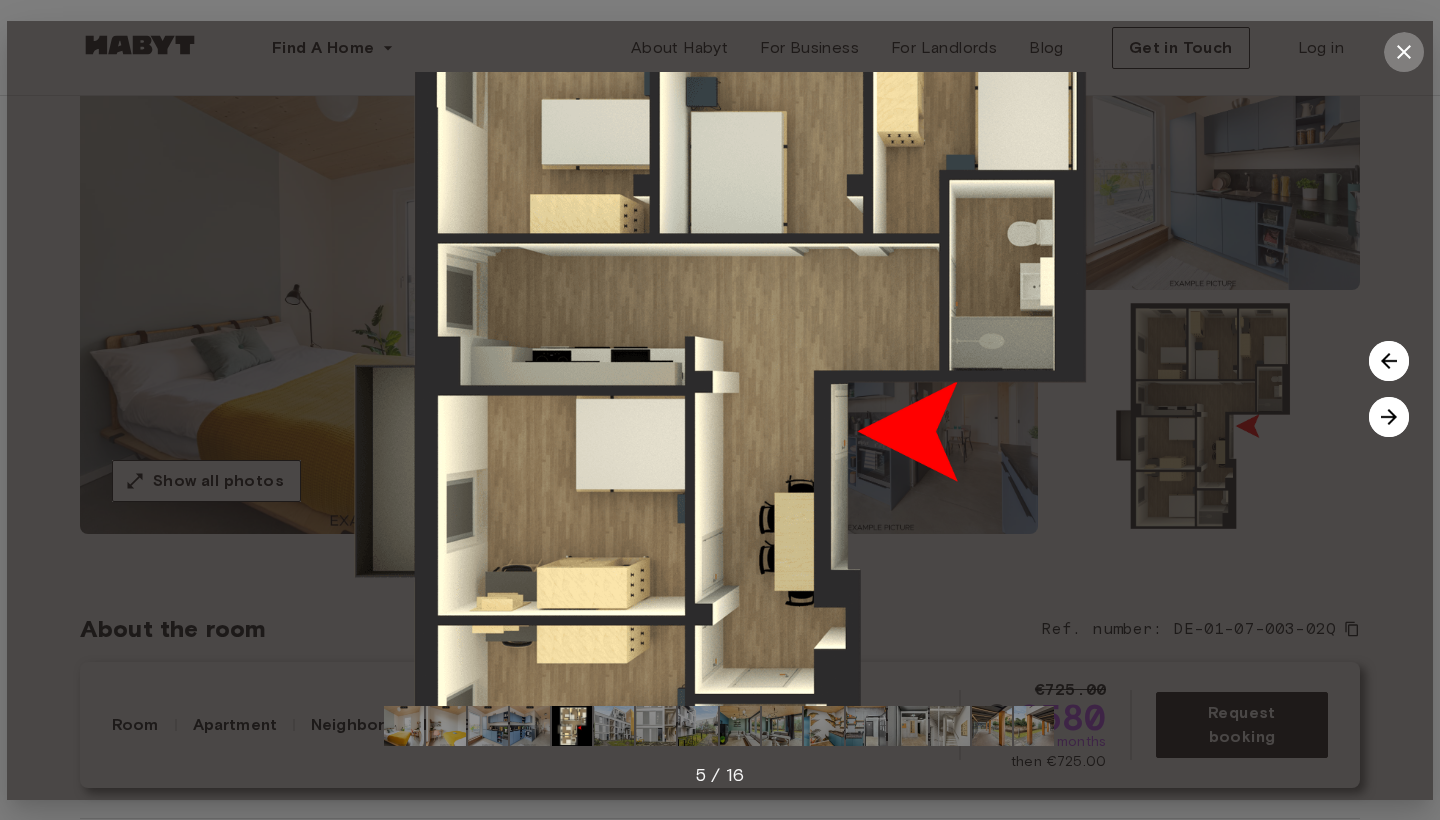 click 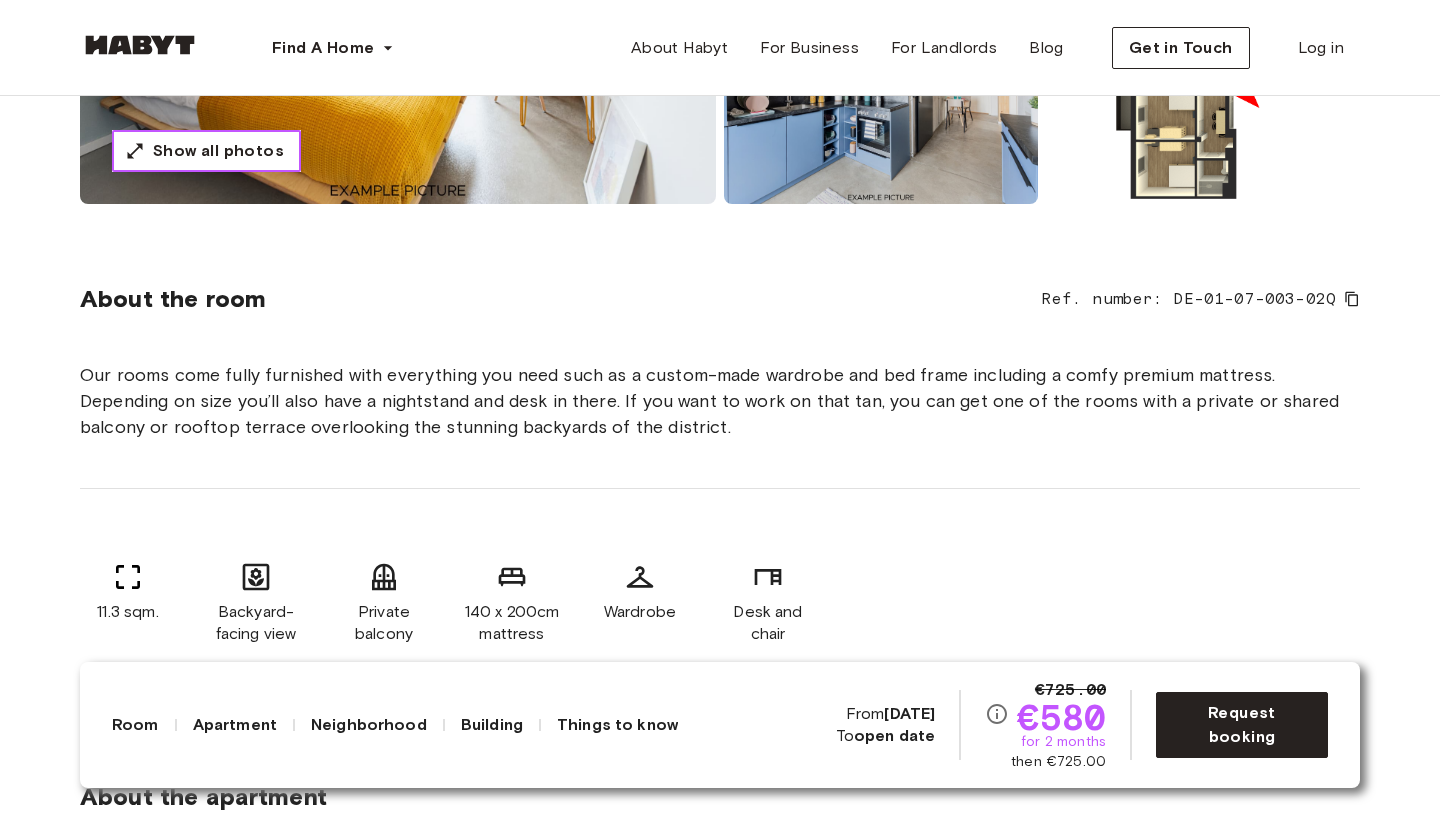 scroll, scrollTop: 714, scrollLeft: 0, axis: vertical 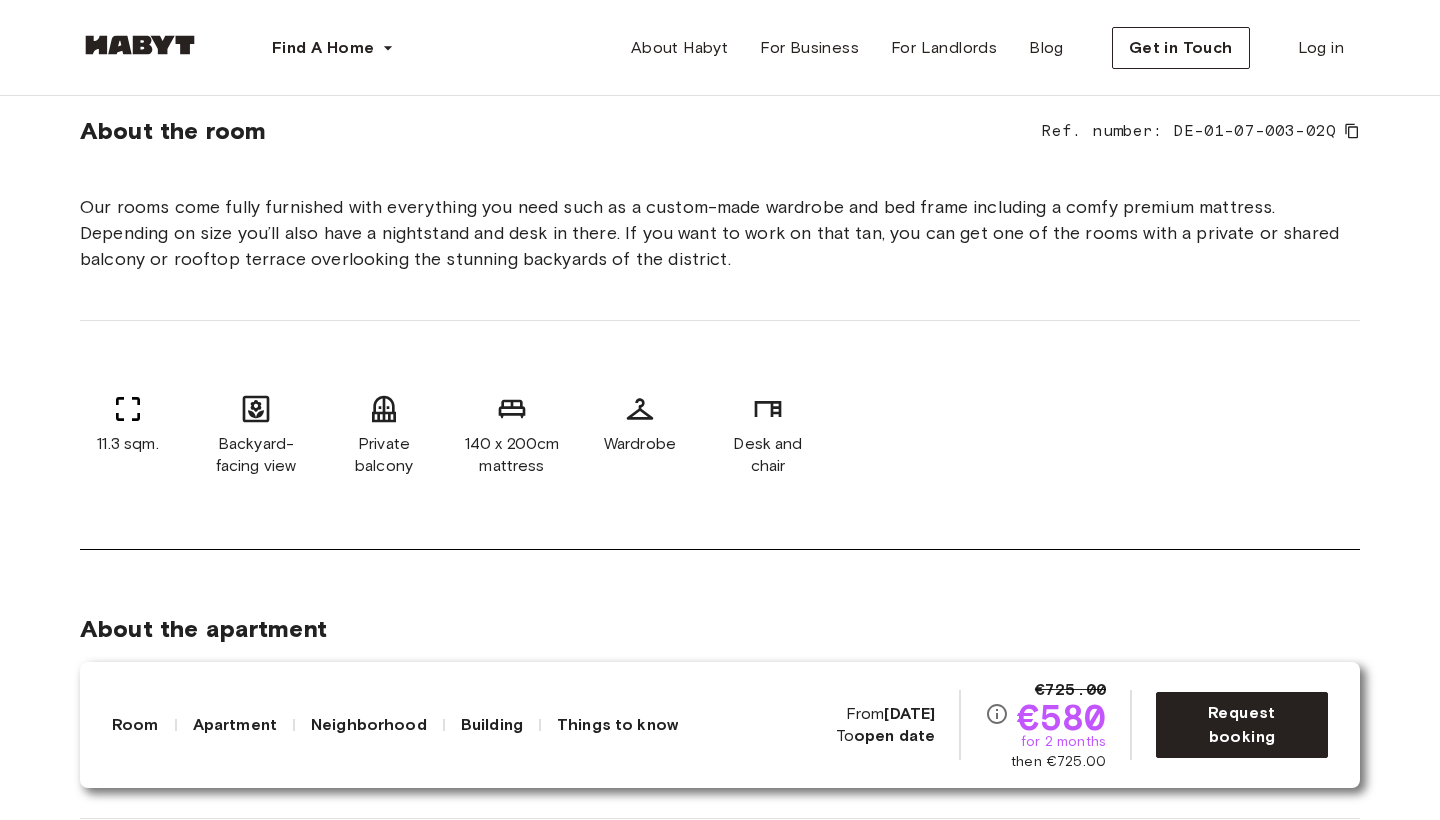 click on "Ref. number:   DE-01-07-003-02Q" at bounding box center (1201, 131) 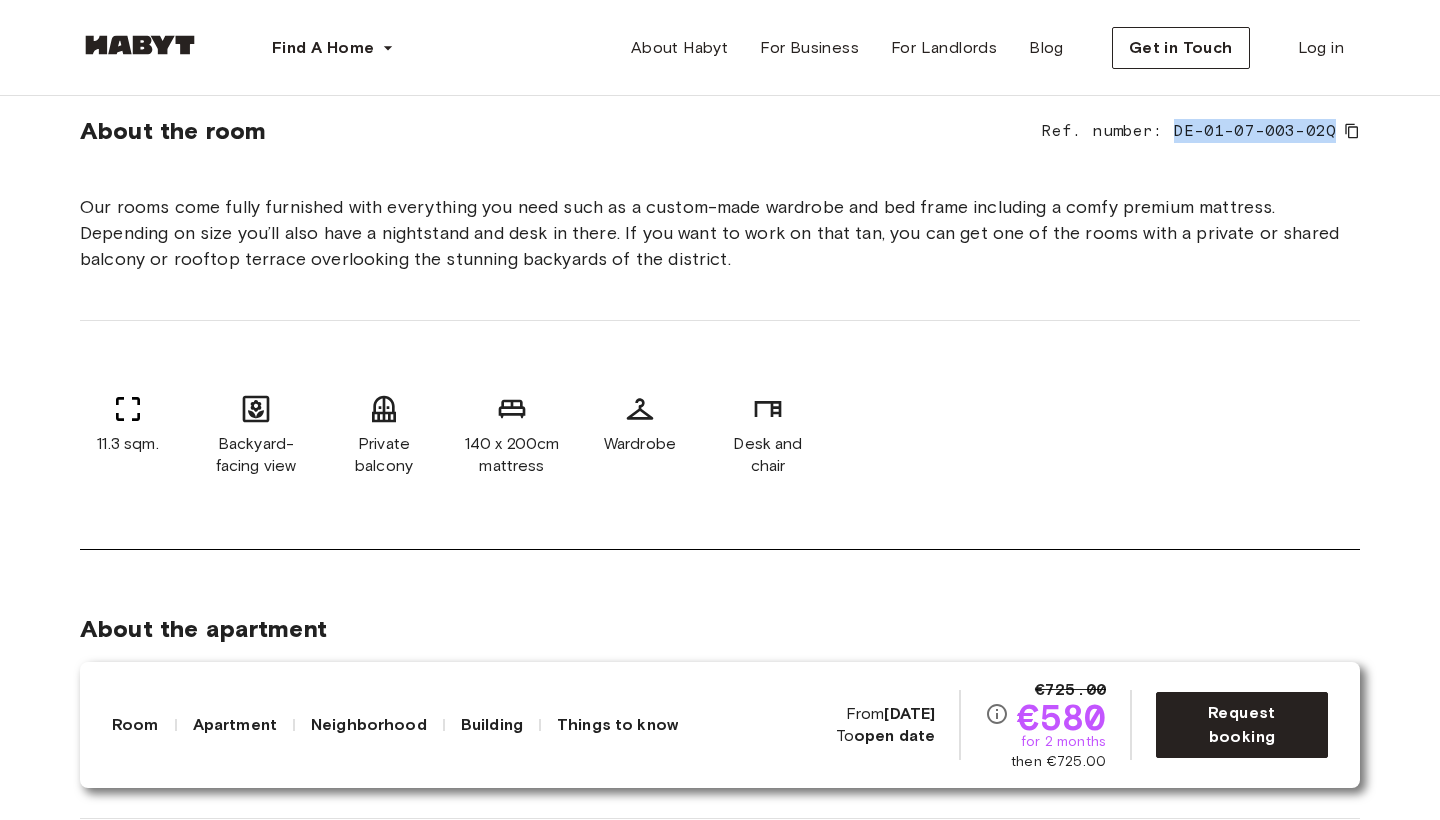 drag, startPoint x: 1178, startPoint y: 123, endPoint x: 1306, endPoint y: 130, distance: 128.19127 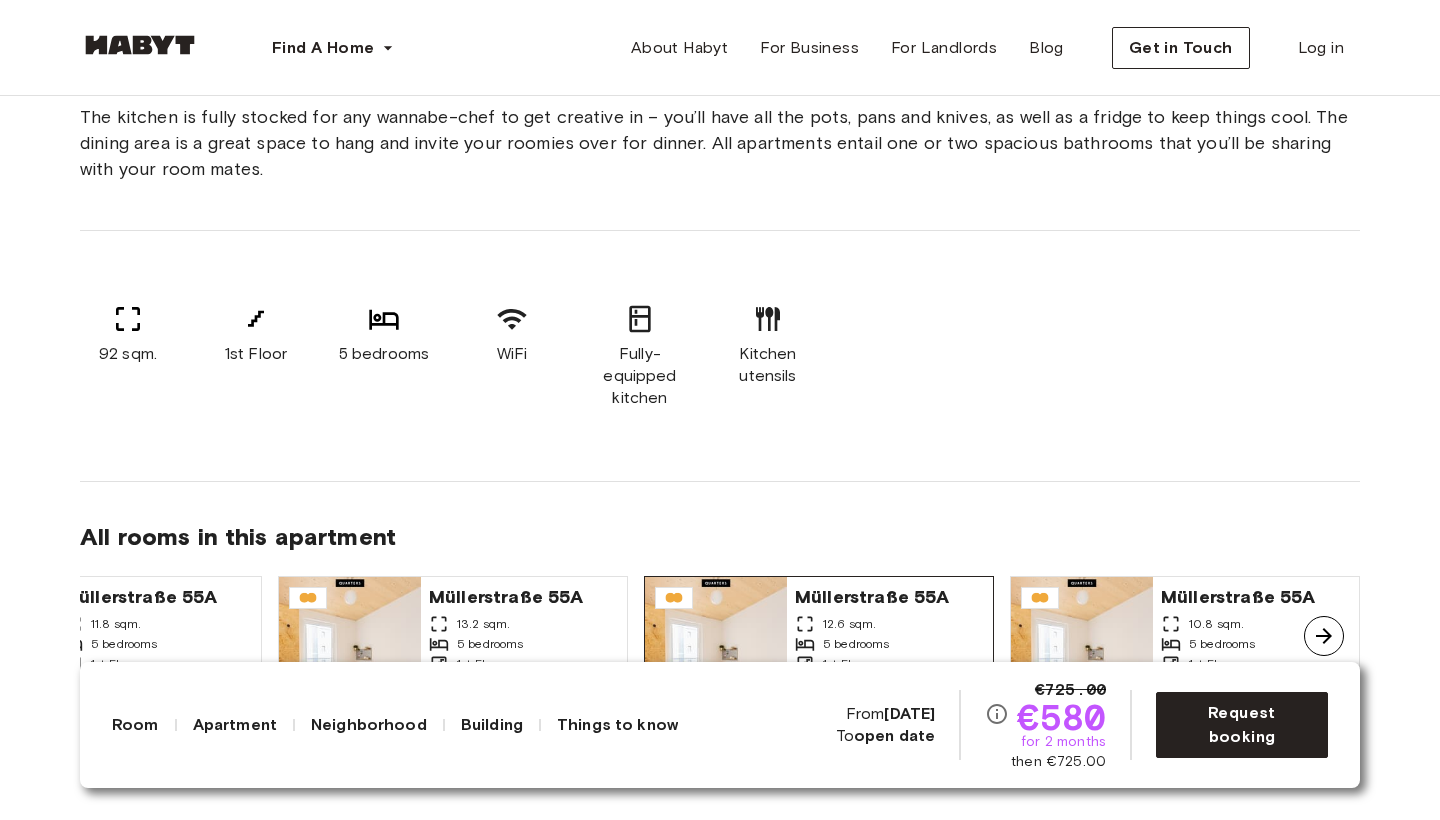 scroll, scrollTop: 1150, scrollLeft: 0, axis: vertical 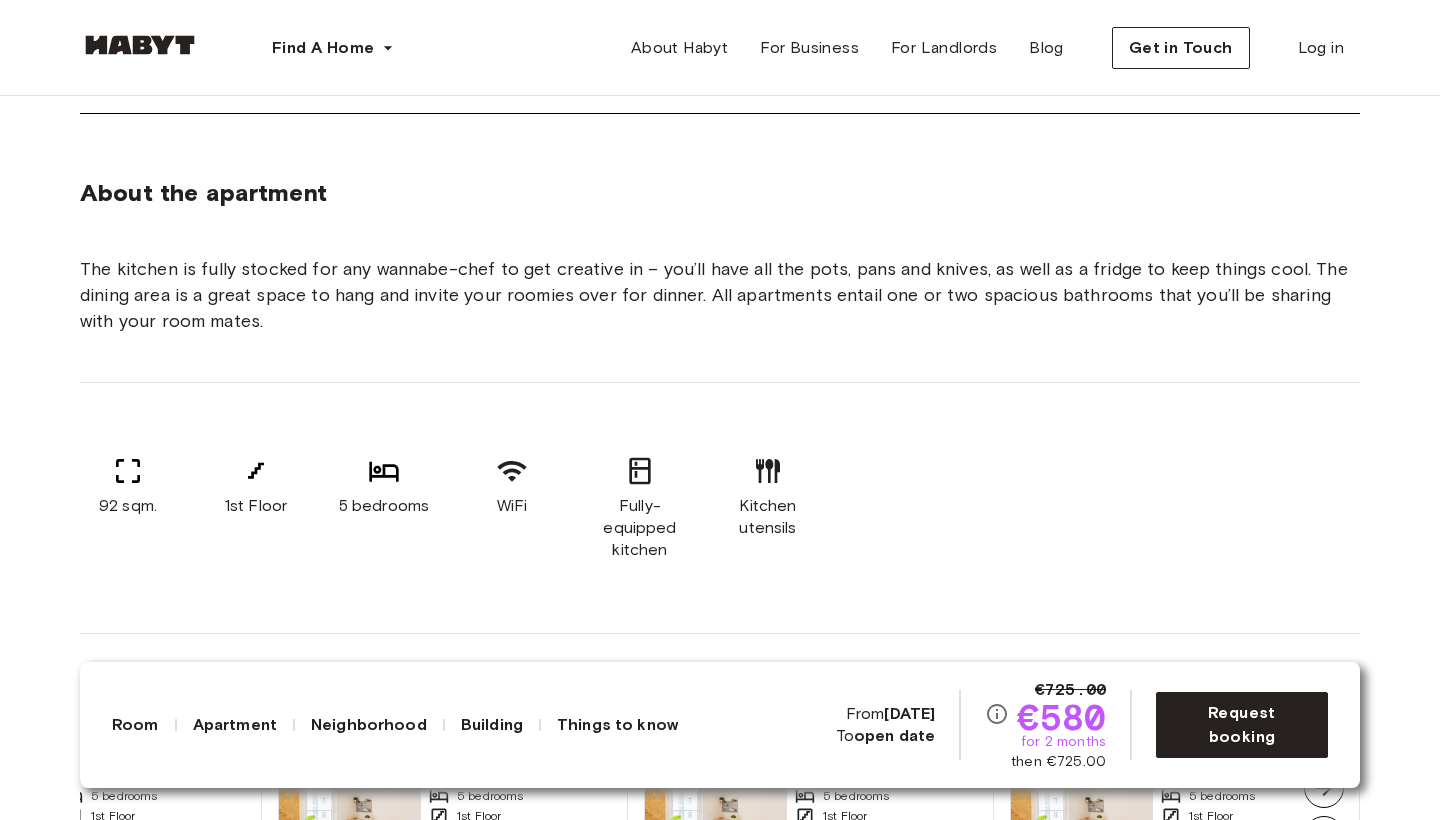 click on "The kitchen is fully stocked for any wannabe-chef to get creative in – you’ll have all the pots, pans and knives, as well as a fridge to keep things cool. The dining area is a great space to hang and invite your roomies over for dinner. All apartments entail one or two spacious bathrooms that you’ll be sharing with your room mates." at bounding box center (720, 295) 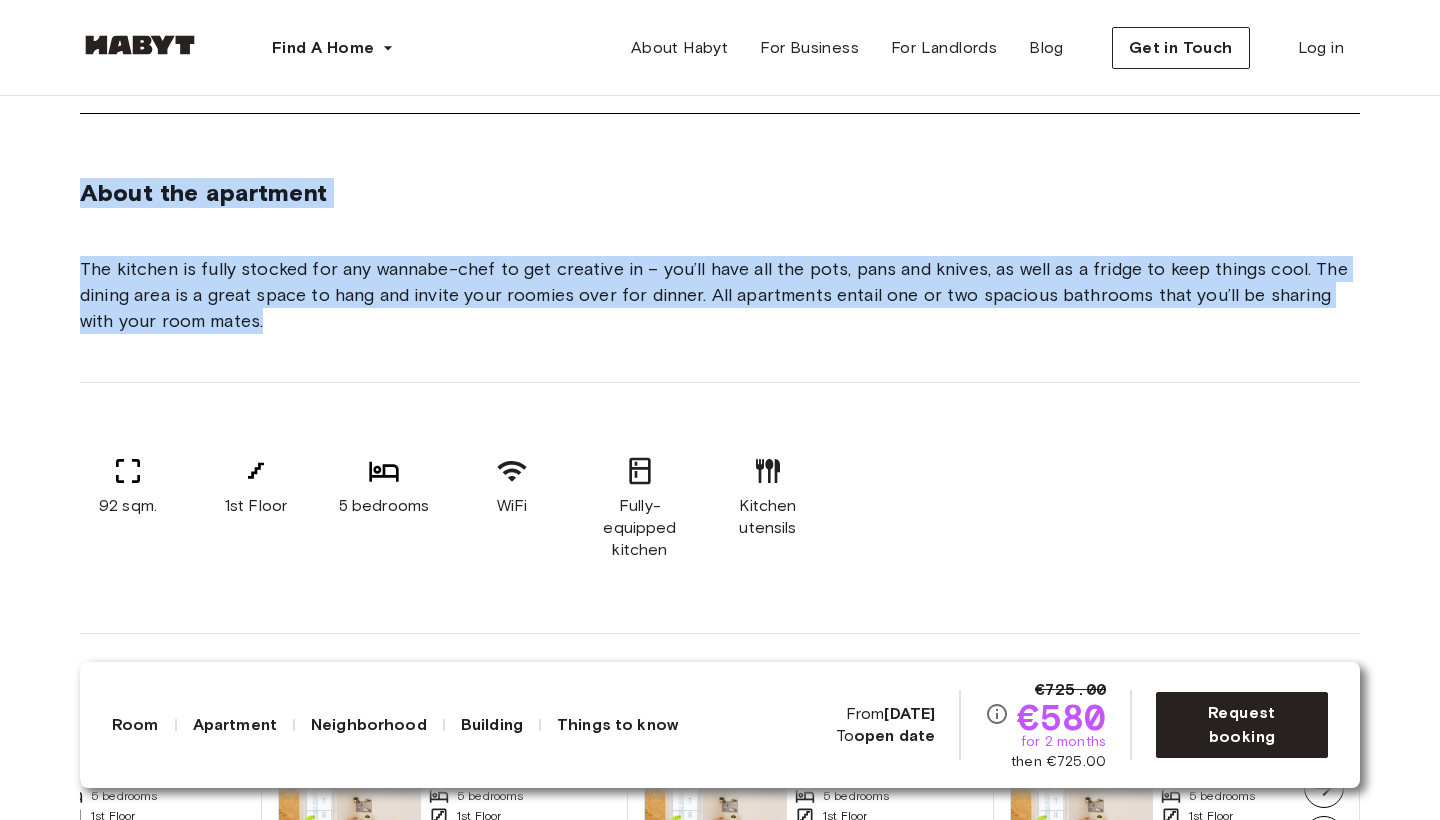 drag, startPoint x: 634, startPoint y: 371, endPoint x: 621, endPoint y: 147, distance: 224.37692 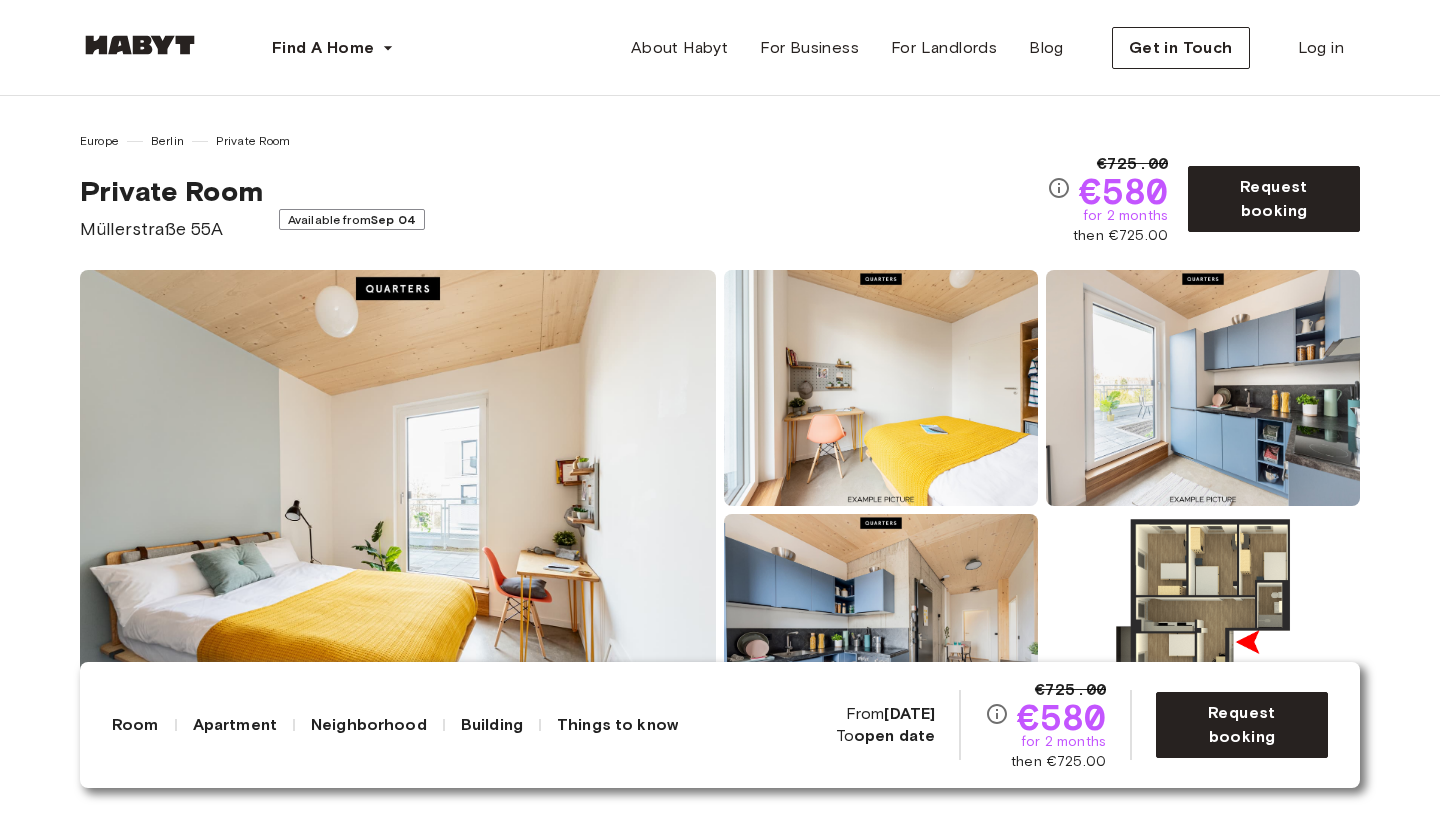 click at bounding box center [398, 510] 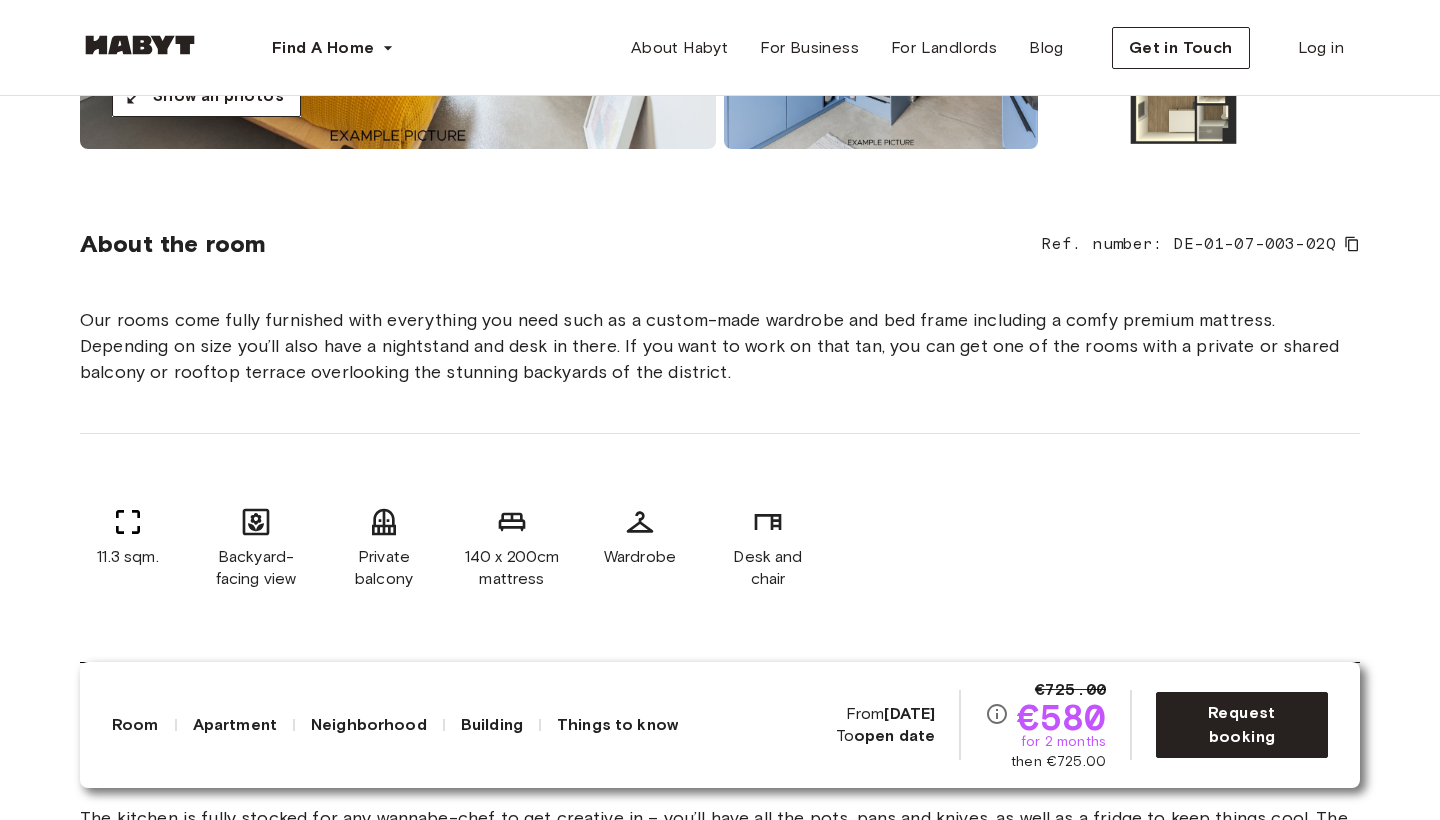 scroll, scrollTop: 671, scrollLeft: 0, axis: vertical 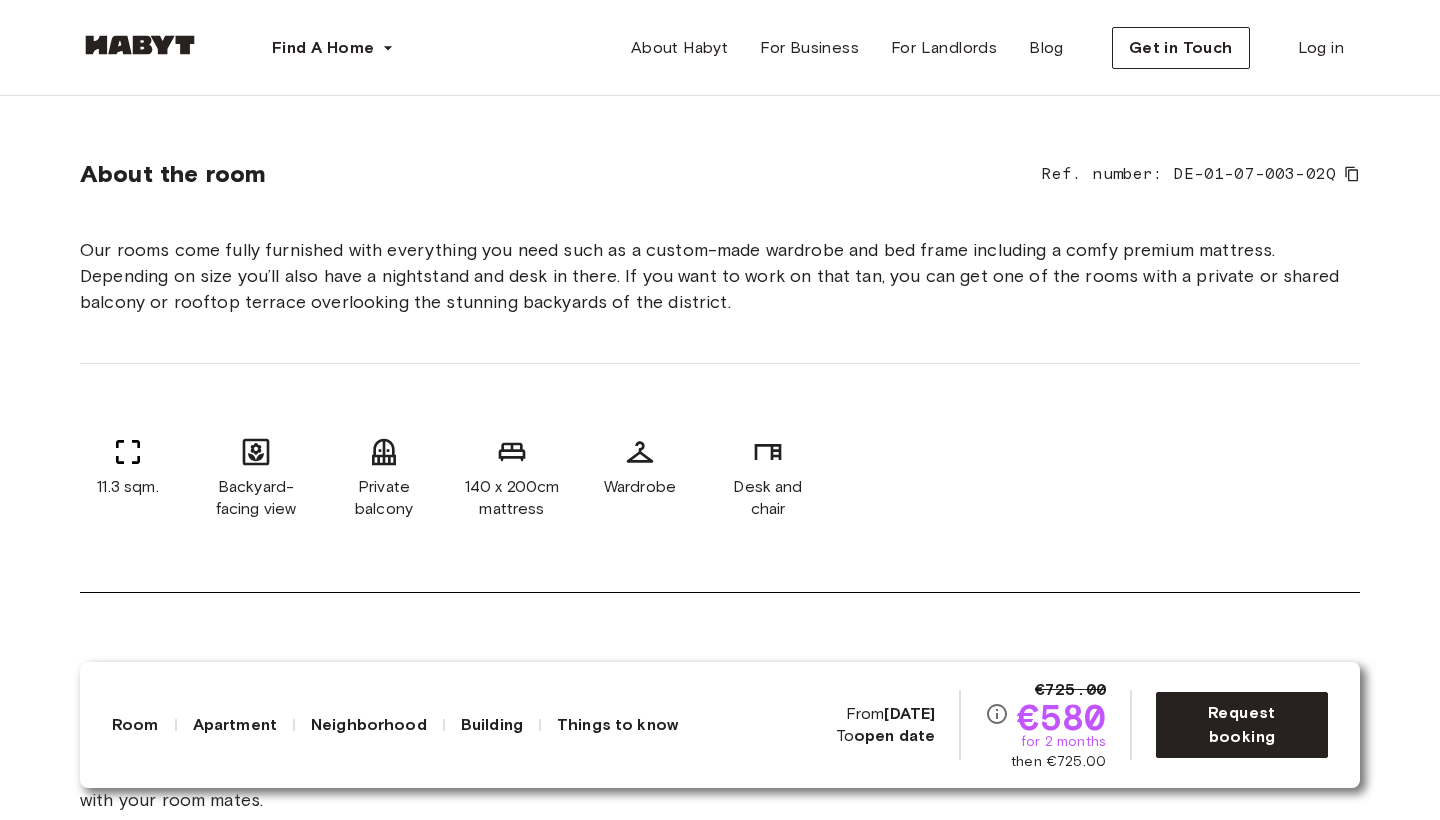 click on "Our rooms come fully furnished with everything you need such as a custom-made wardrobe and bed frame including a comfy premium mattress. Depending on size you’ll also have a nightstand and desk in there. If you want to work on that tan, you can get one of the rooms with a private or shared balcony or rooftop terrace overlooking the stunning backyards of the district." at bounding box center [720, 276] 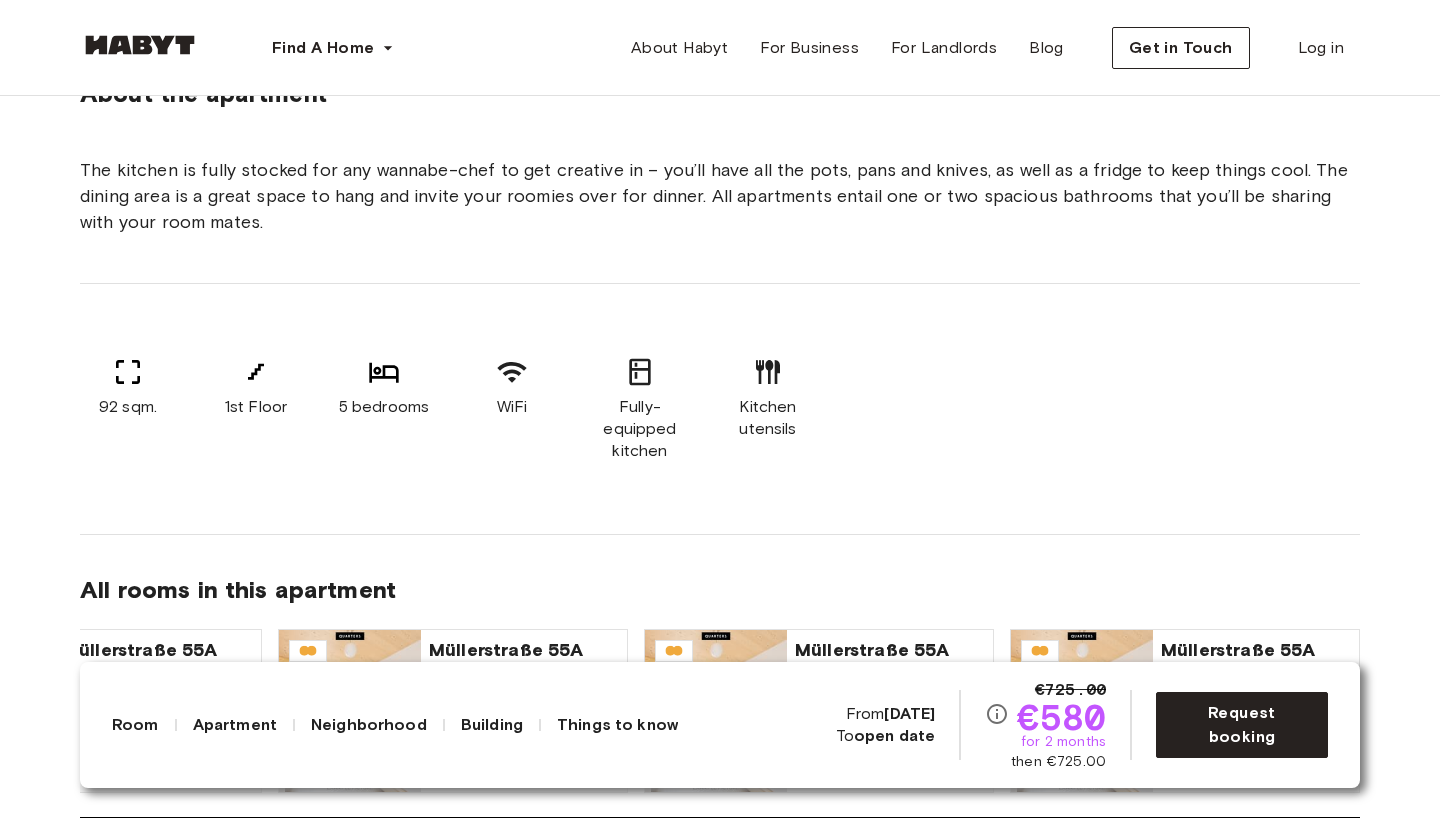 click on "The kitchen is fully stocked for any wannabe-chef to get creative in – you’ll have all the pots, pans and knives, as well as a fridge to keep things cool. The dining area is a great space to hang and invite your roomies over for dinner. All apartments entail one or two spacious bathrooms that you’ll be sharing with your room mates." at bounding box center (720, 196) 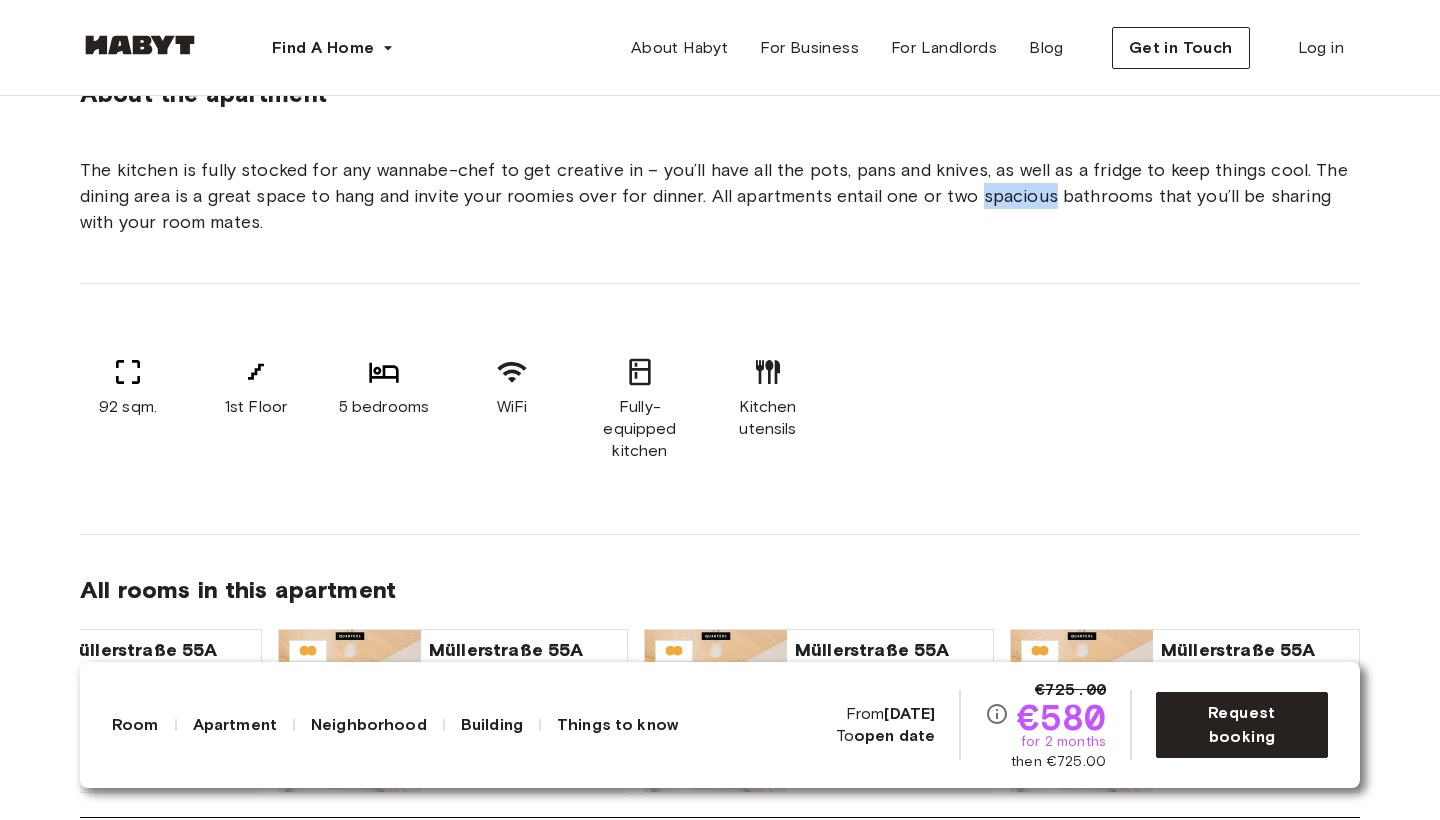click on "The kitchen is fully stocked for any wannabe-chef to get creative in – you’ll have all the pots, pans and knives, as well as a fridge to keep things cool. The dining area is a great space to hang and invite your roomies over for dinner. All apartments entail one or two spacious bathrooms that you’ll be sharing with your room mates." at bounding box center (720, 196) 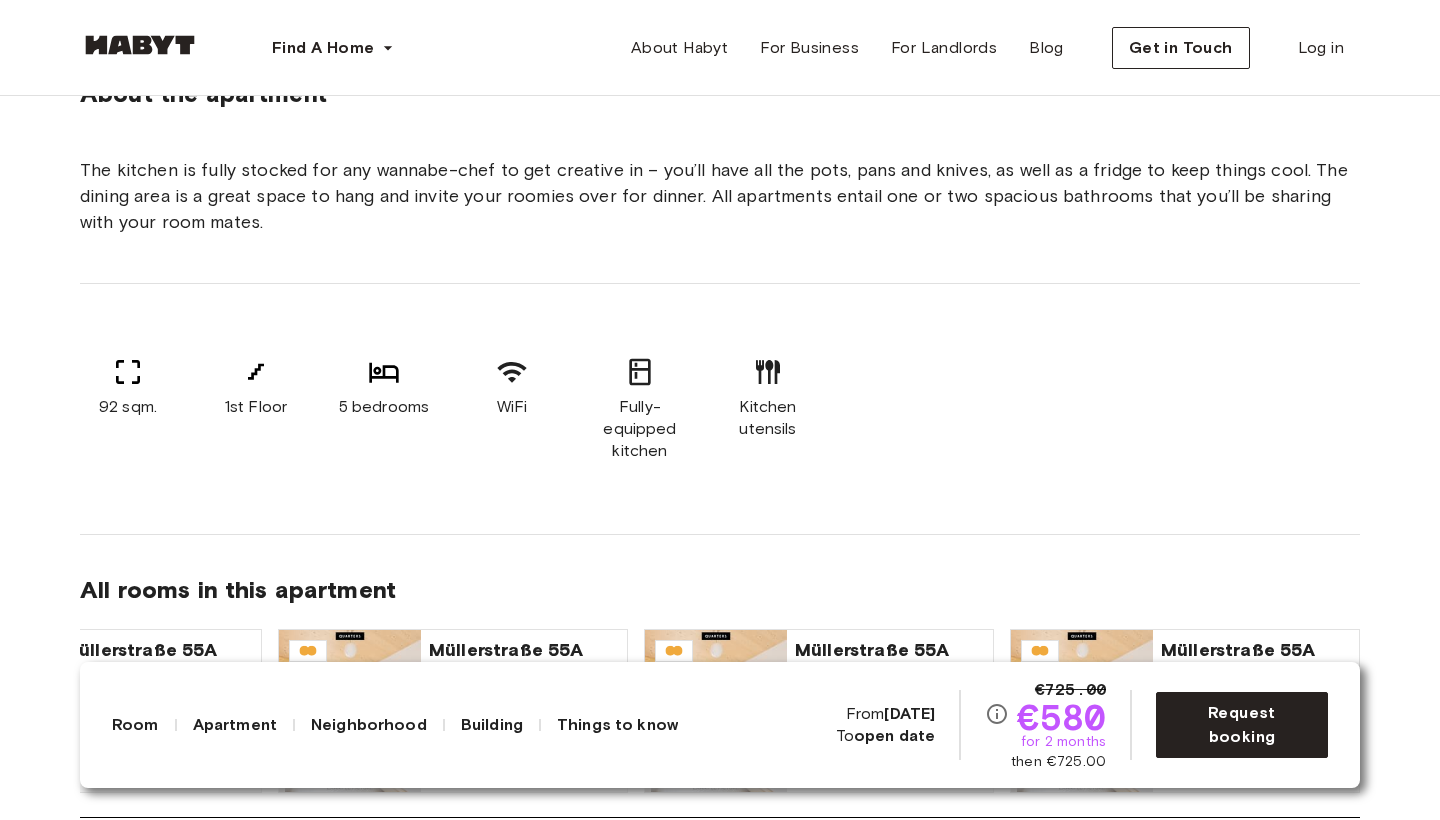 click on "The kitchen is fully stocked for any wannabe-chef to get creative in – you’ll have all the pots, pans and knives, as well as a fridge to keep things cool. The dining area is a great space to hang and invite your roomies over for dinner. All apartments entail one or two spacious bathrooms that you’ll be sharing with your room mates." at bounding box center [720, 196] 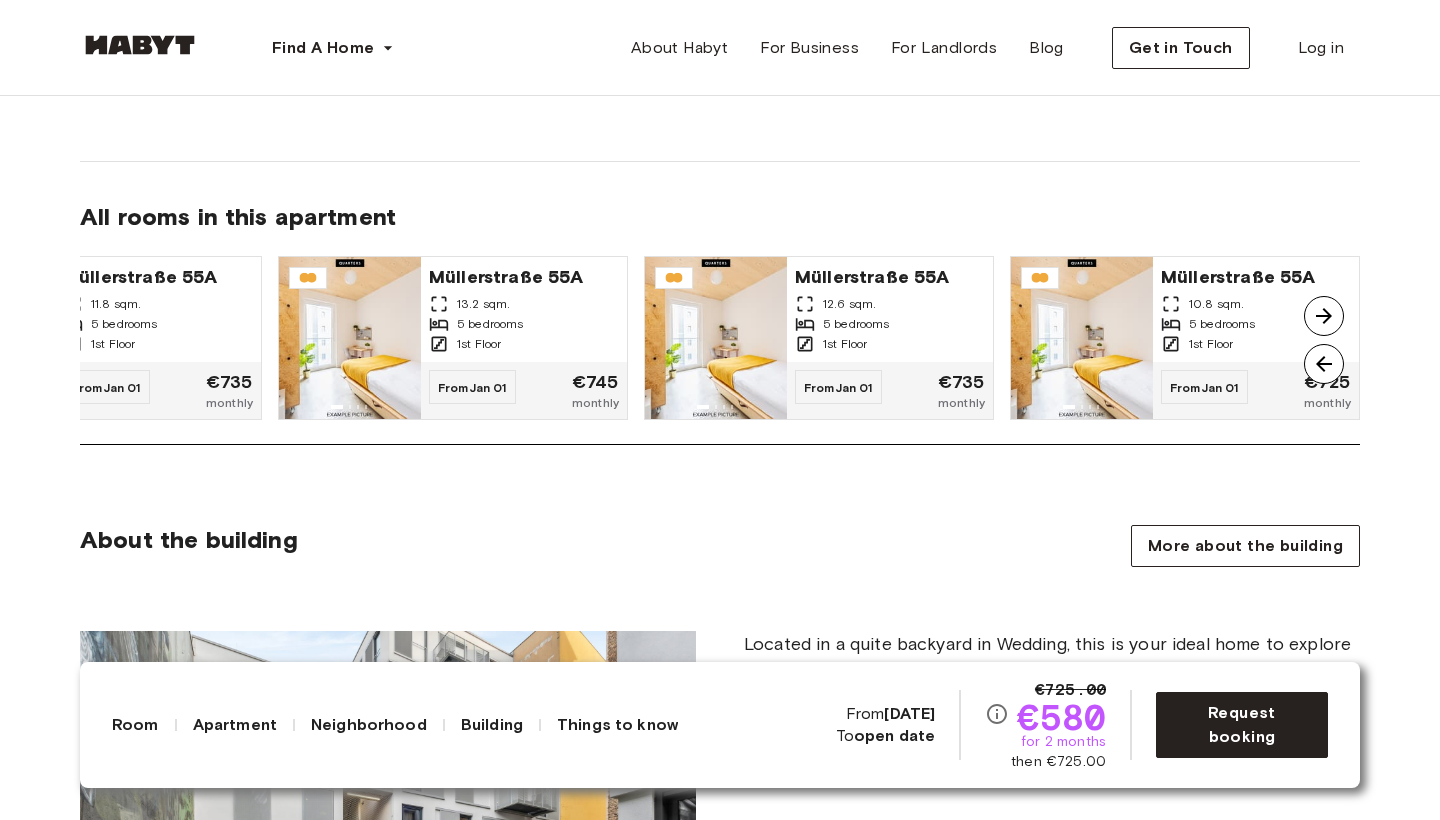 scroll, scrollTop: 1954, scrollLeft: 0, axis: vertical 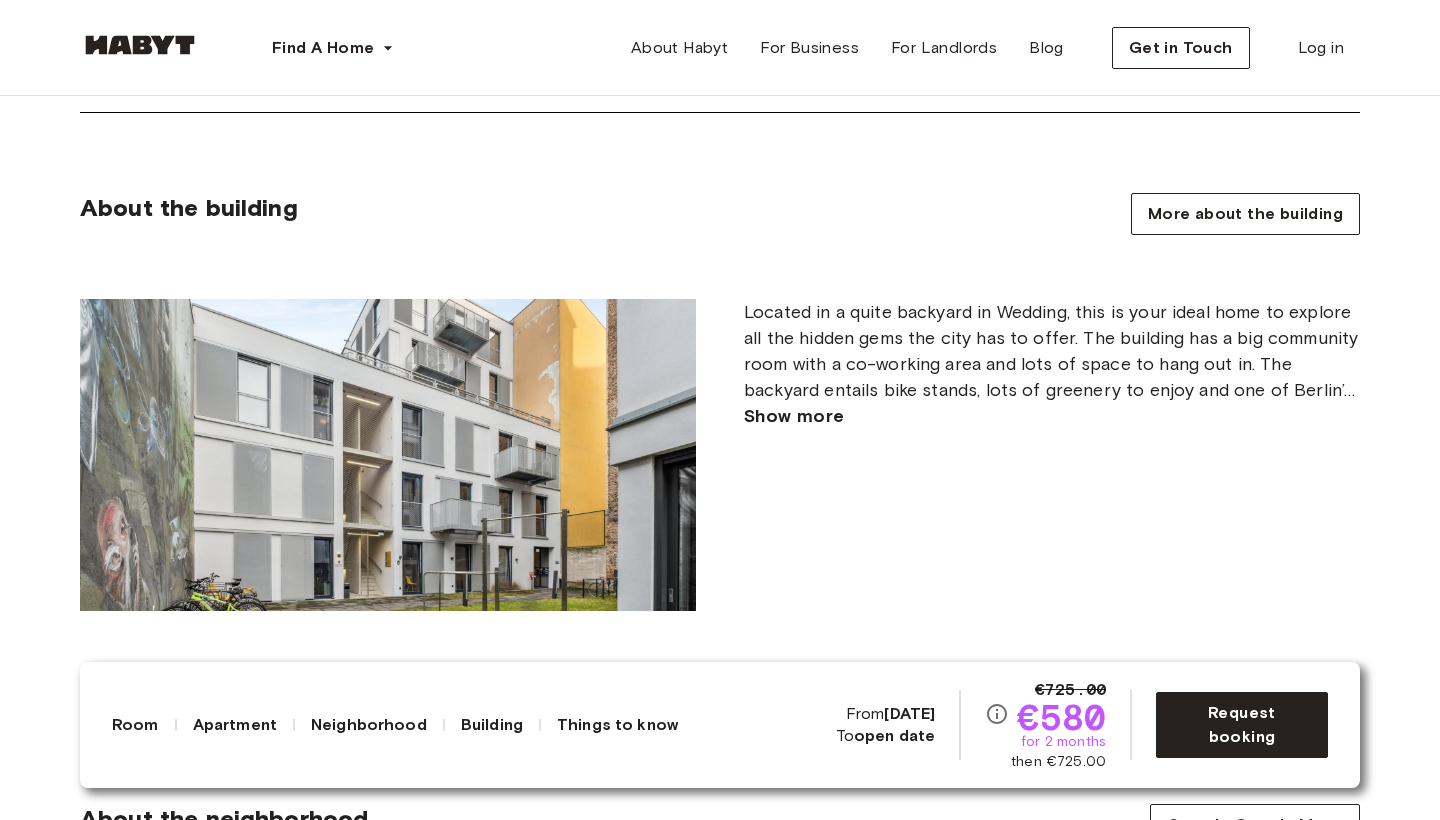 click on "About the building More about the building Located in a quite backyard in Wedding, this is your ideal home to explore all the hidden gems the city has to offer. The building has a big community room with a co-working area and lots of space to hang out in. The backyard entails bike stands, lots of greenery to enjoy and one of Berlin’s coolest murals. To keep things clean and tidy, you can directly use the in-house laundry facilities. Show more" at bounding box center (720, 402) 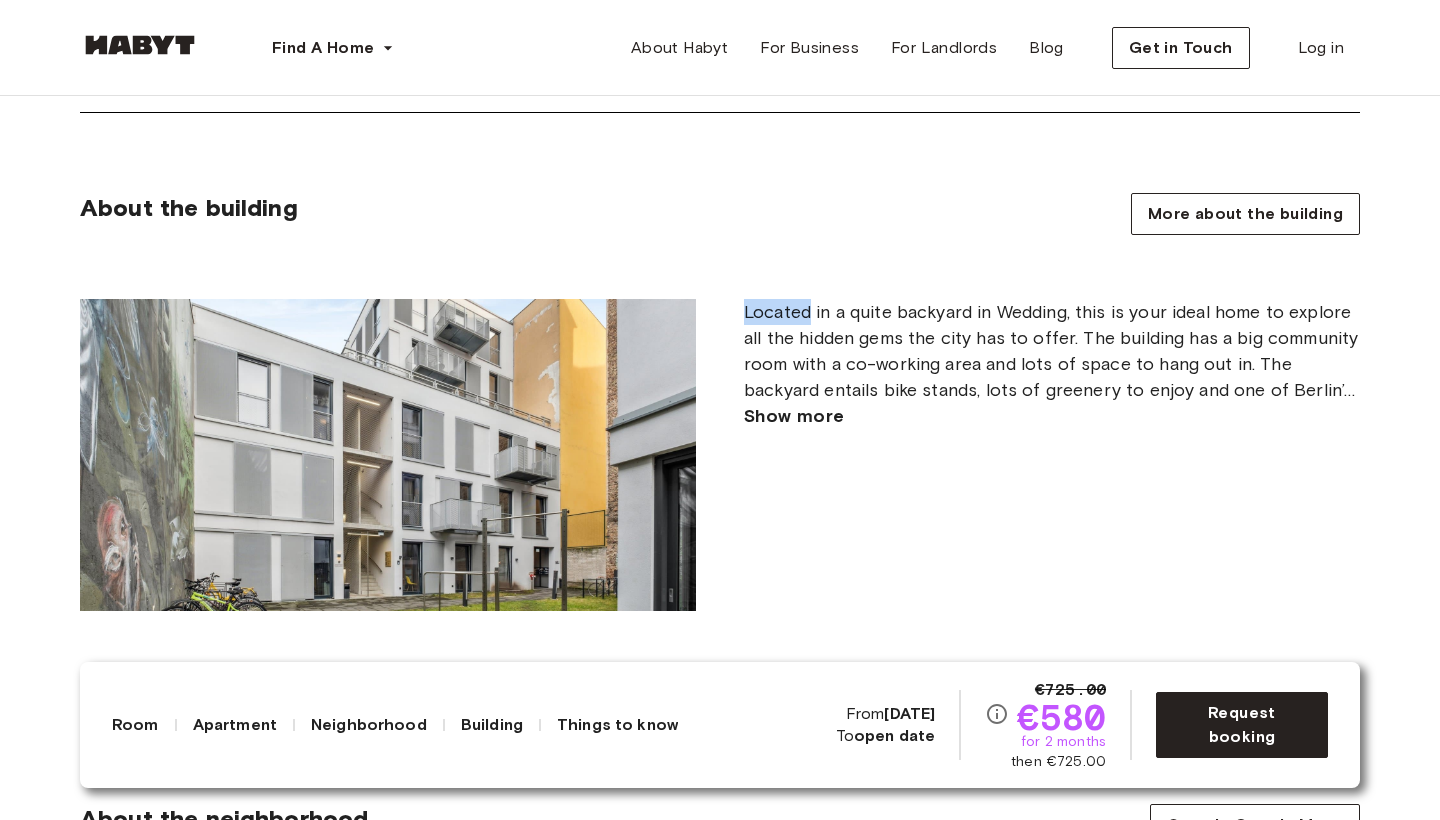 click on "About the building More about the building Located in a quite backyard in Wedding, this is your ideal home to explore all the hidden gems the city has to offer. The building has a big community room with a co-working area and lots of space to hang out in. The backyard entails bike stands, lots of greenery to enjoy and one of Berlin’s coolest murals. To keep things clean and tidy, you can directly use the in-house laundry facilities. Show more" at bounding box center (720, 402) 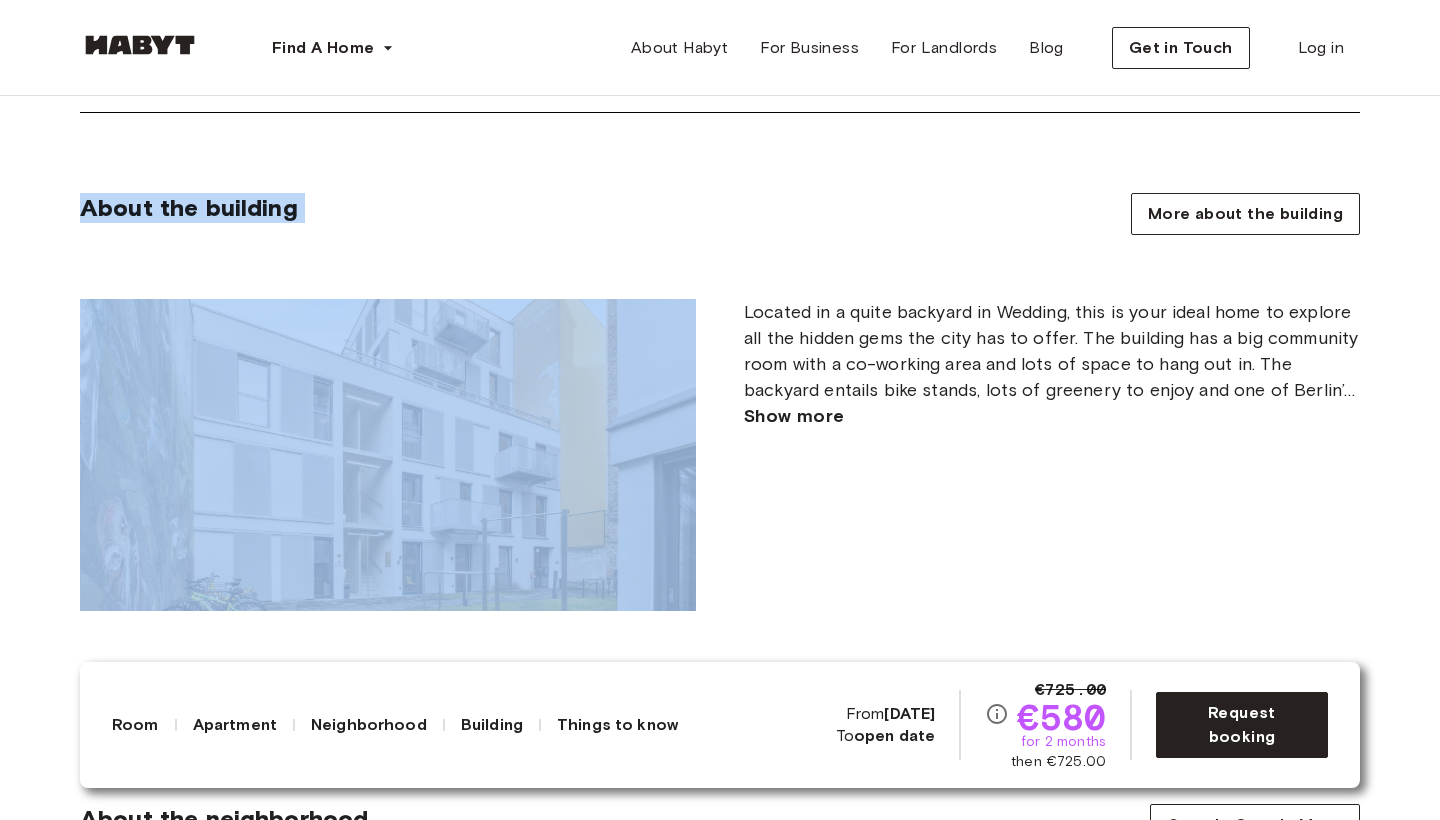click on "About the building More about the building Located in a quite backyard in Wedding, this is your ideal home to explore all the hidden gems the city has to offer. The building has a big community room with a co-working area and lots of space to hang out in. The backyard entails bike stands, lots of greenery to enjoy and one of Berlin’s coolest murals. To keep things clean and tidy, you can directly use the in-house laundry facilities. Show more" at bounding box center (720, 402) 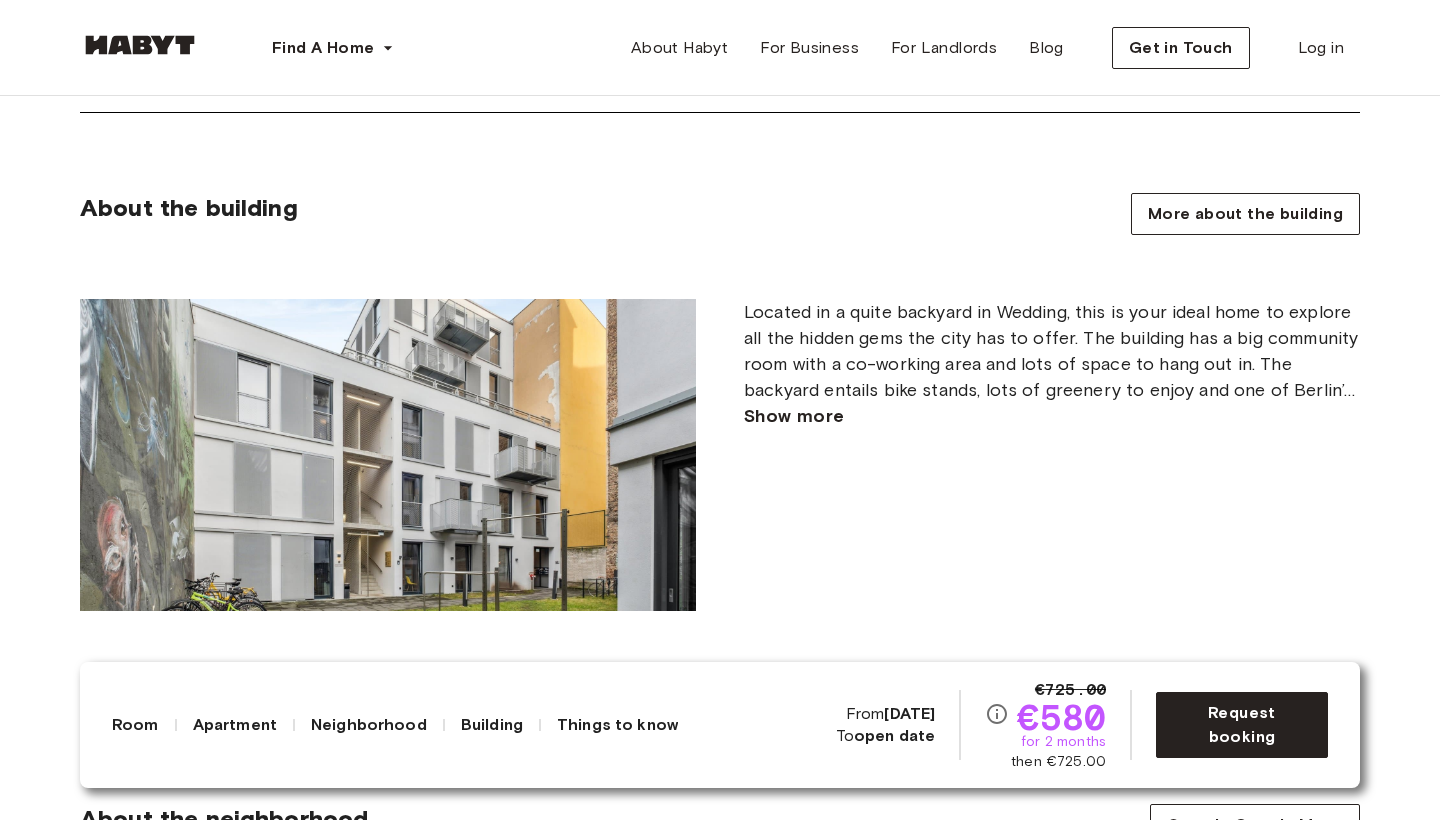 click on "Show more" at bounding box center [794, 416] 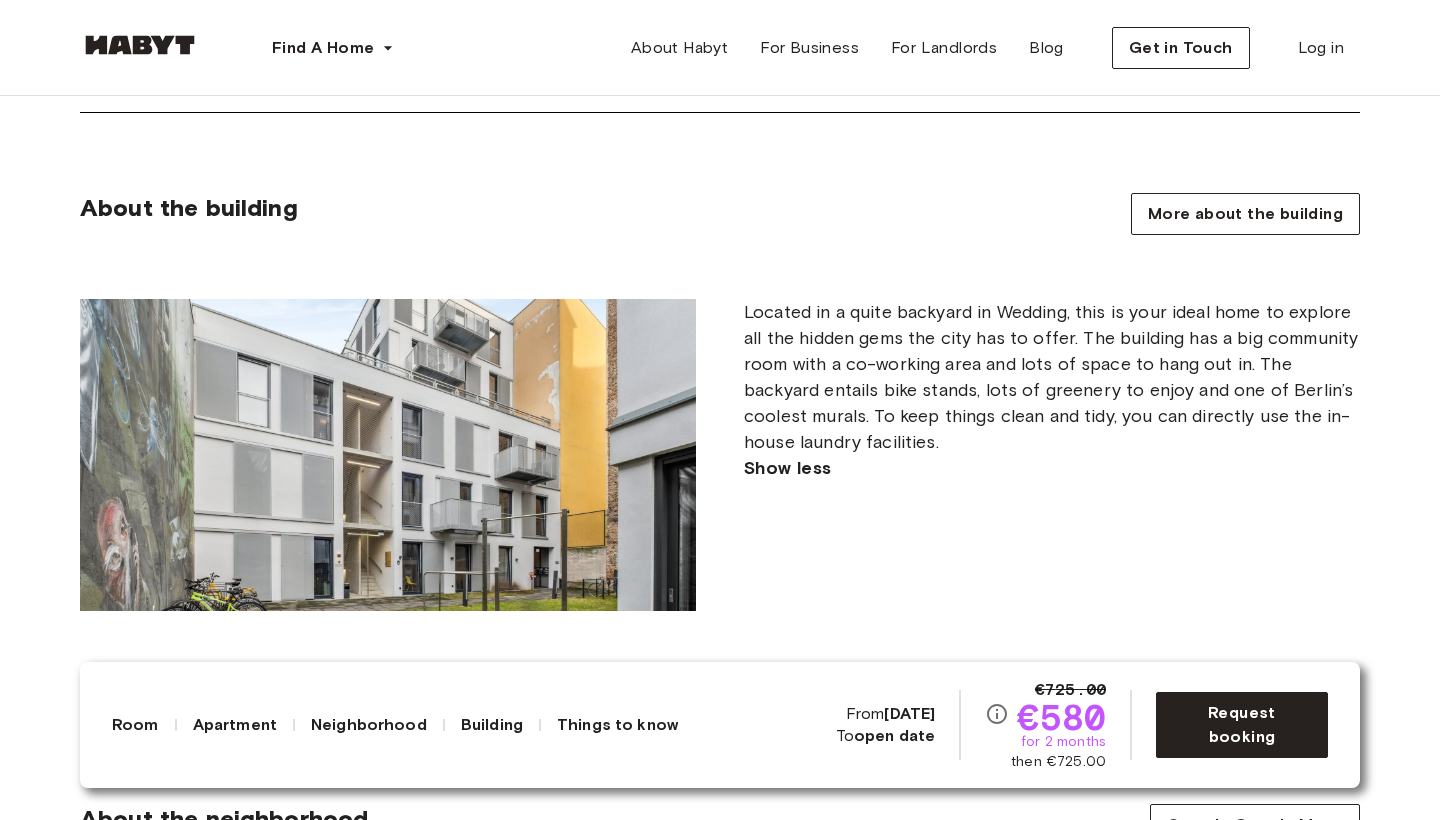 click on "Located in a quite backyard in Wedding, this is your ideal home to explore all the hidden gems the city has to offer. The building has a big community room with a co-working area and lots of space to hang out in. The backyard entails bike stands, lots of greenery to enjoy and one of Berlin’s coolest murals. To keep things clean and tidy, you can directly use the in-house laundry facilities." at bounding box center (1052, 377) 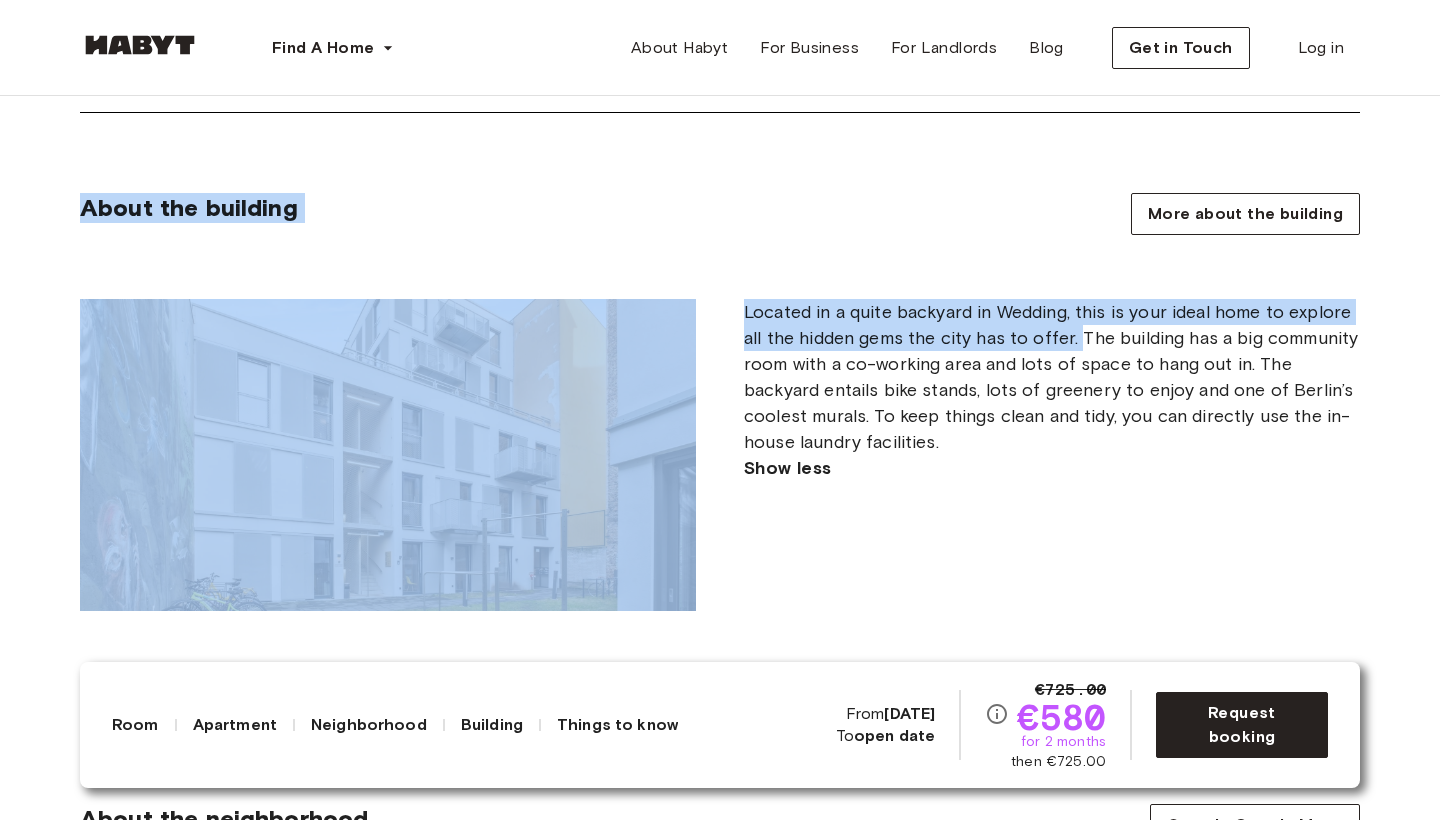 drag, startPoint x: 1097, startPoint y: 356, endPoint x: 1067, endPoint y: 458, distance: 106.320274 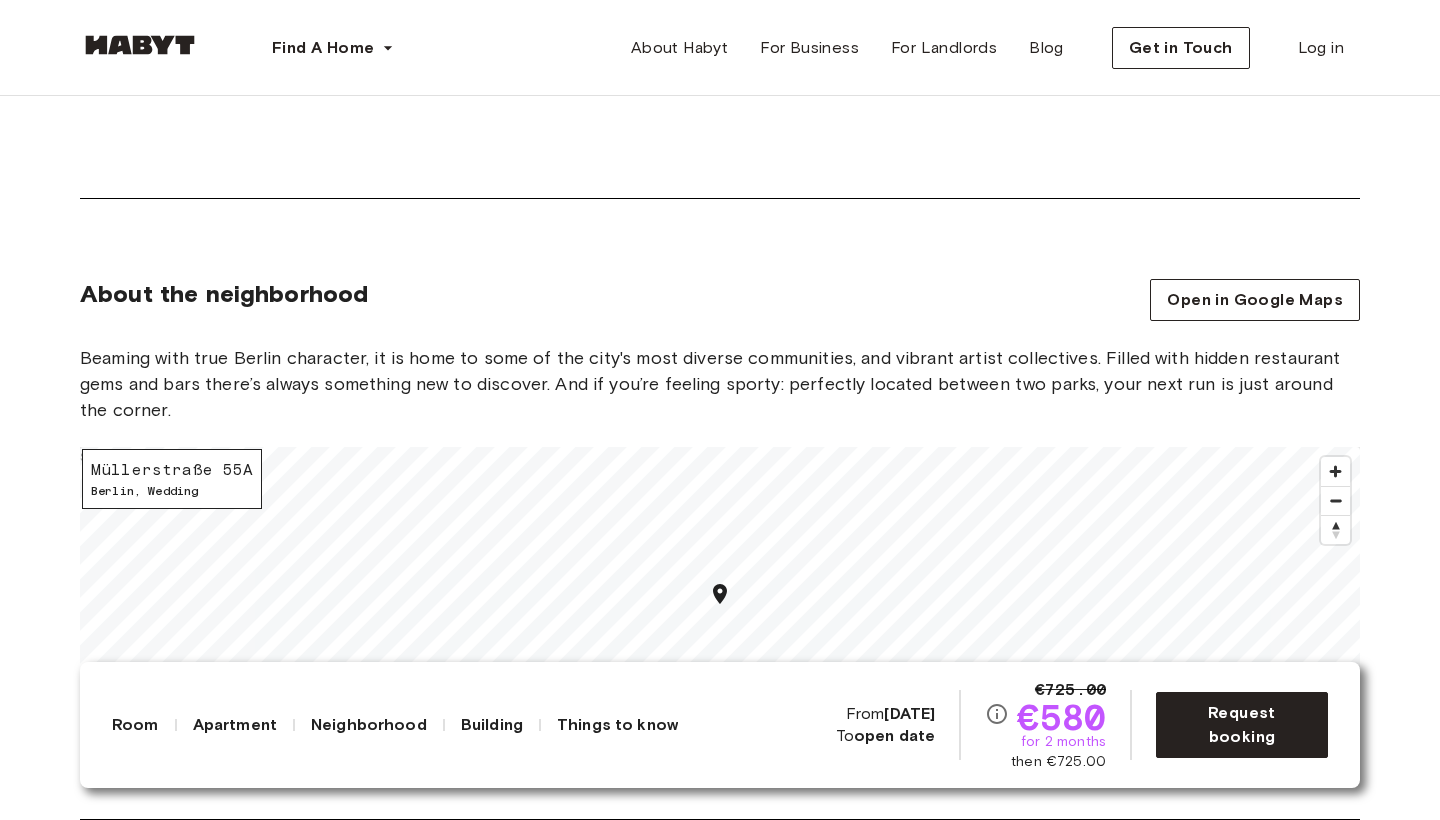 scroll, scrollTop: 2795, scrollLeft: 0, axis: vertical 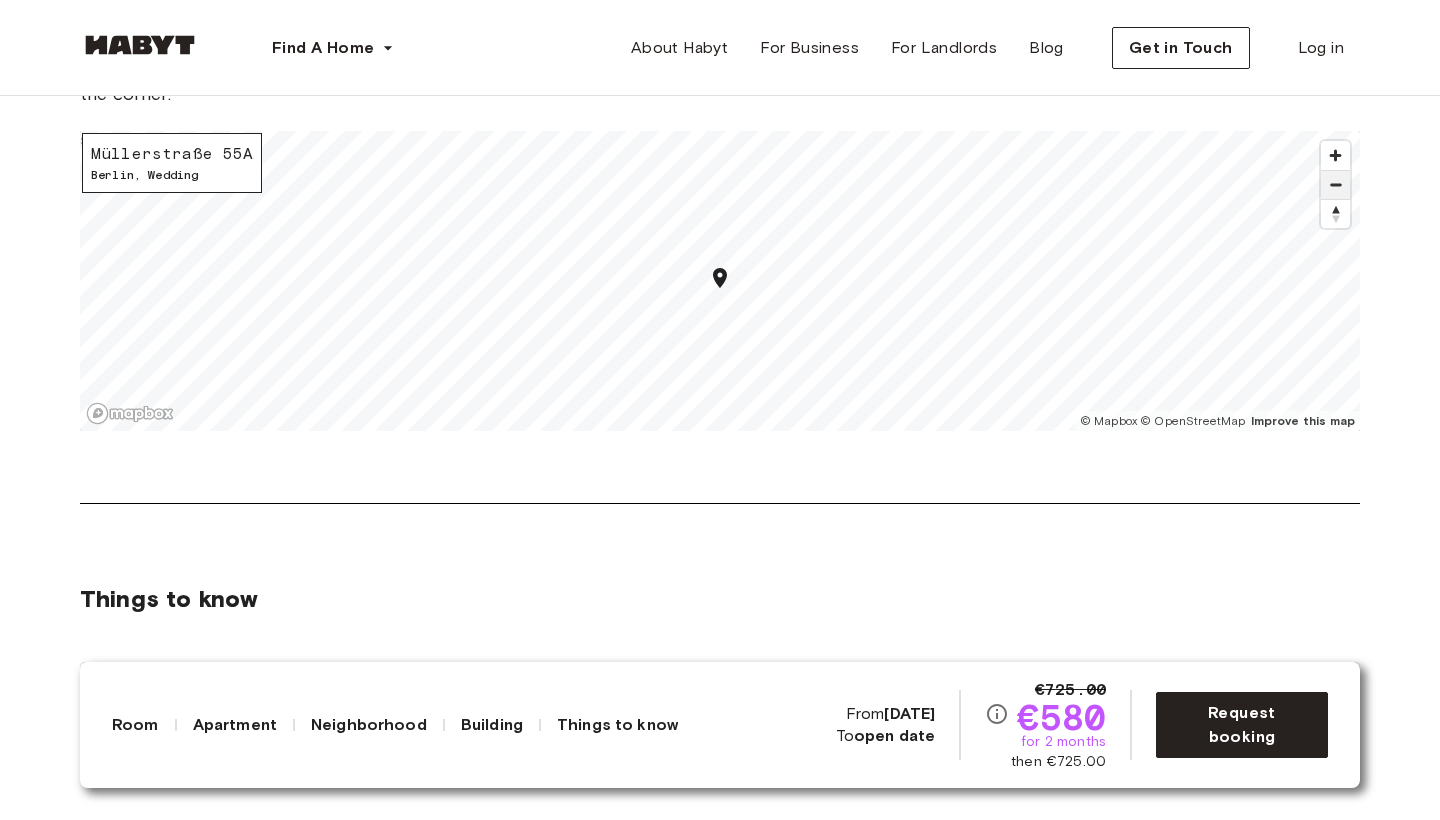 click at bounding box center [1335, 185] 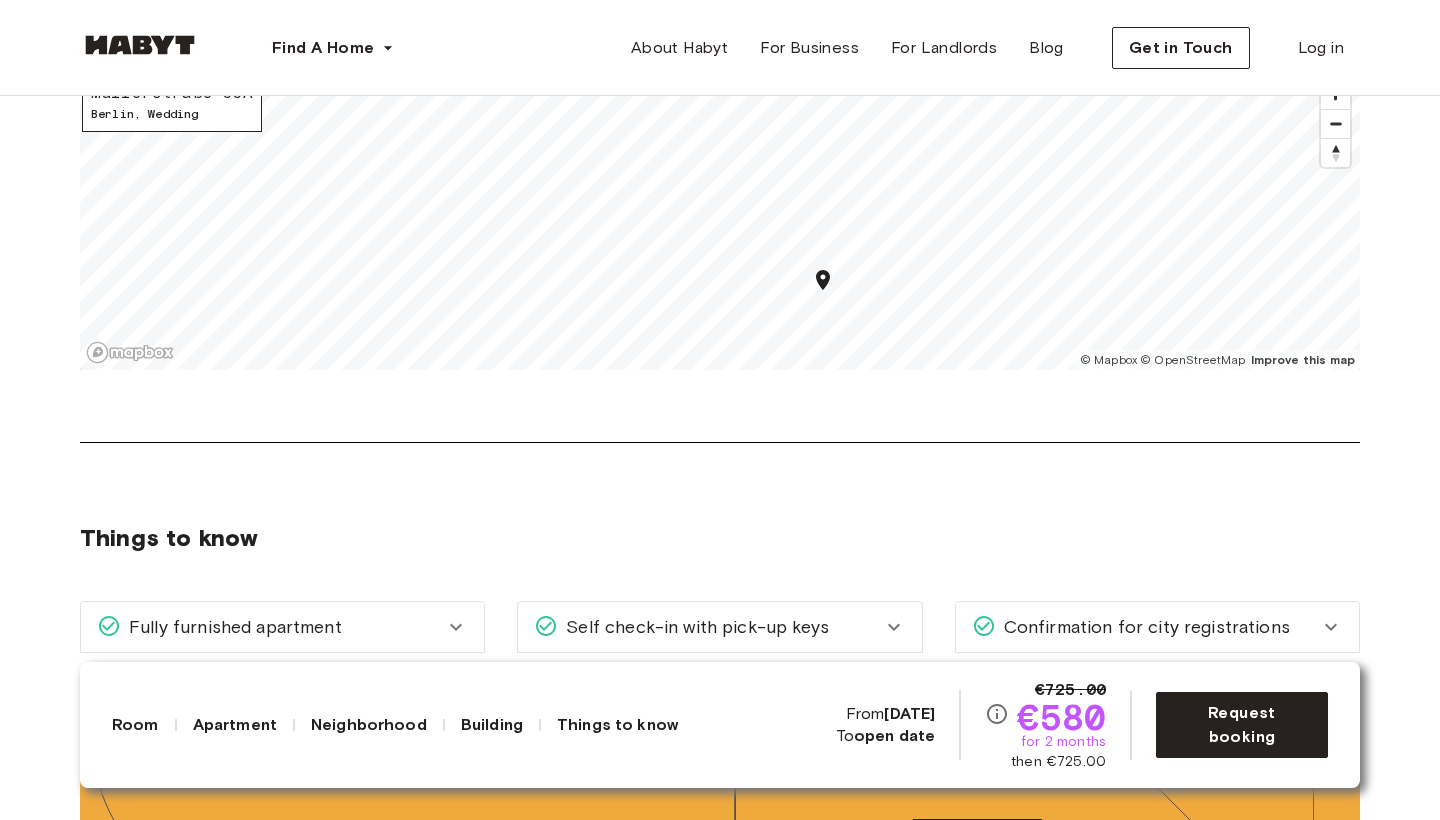 scroll, scrollTop: 2805, scrollLeft: 0, axis: vertical 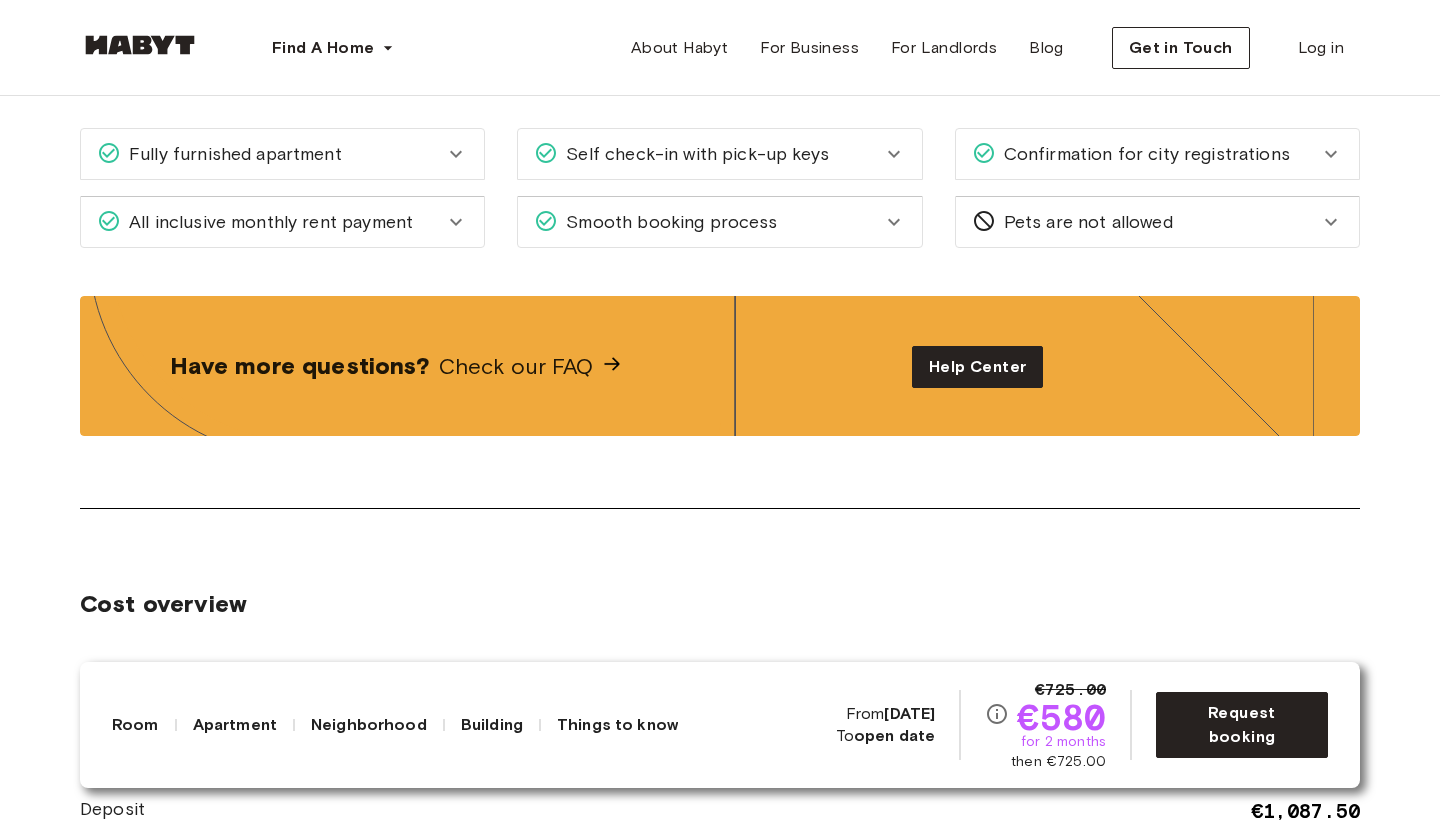 click on "Fully furnished apartment" at bounding box center [270, 154] 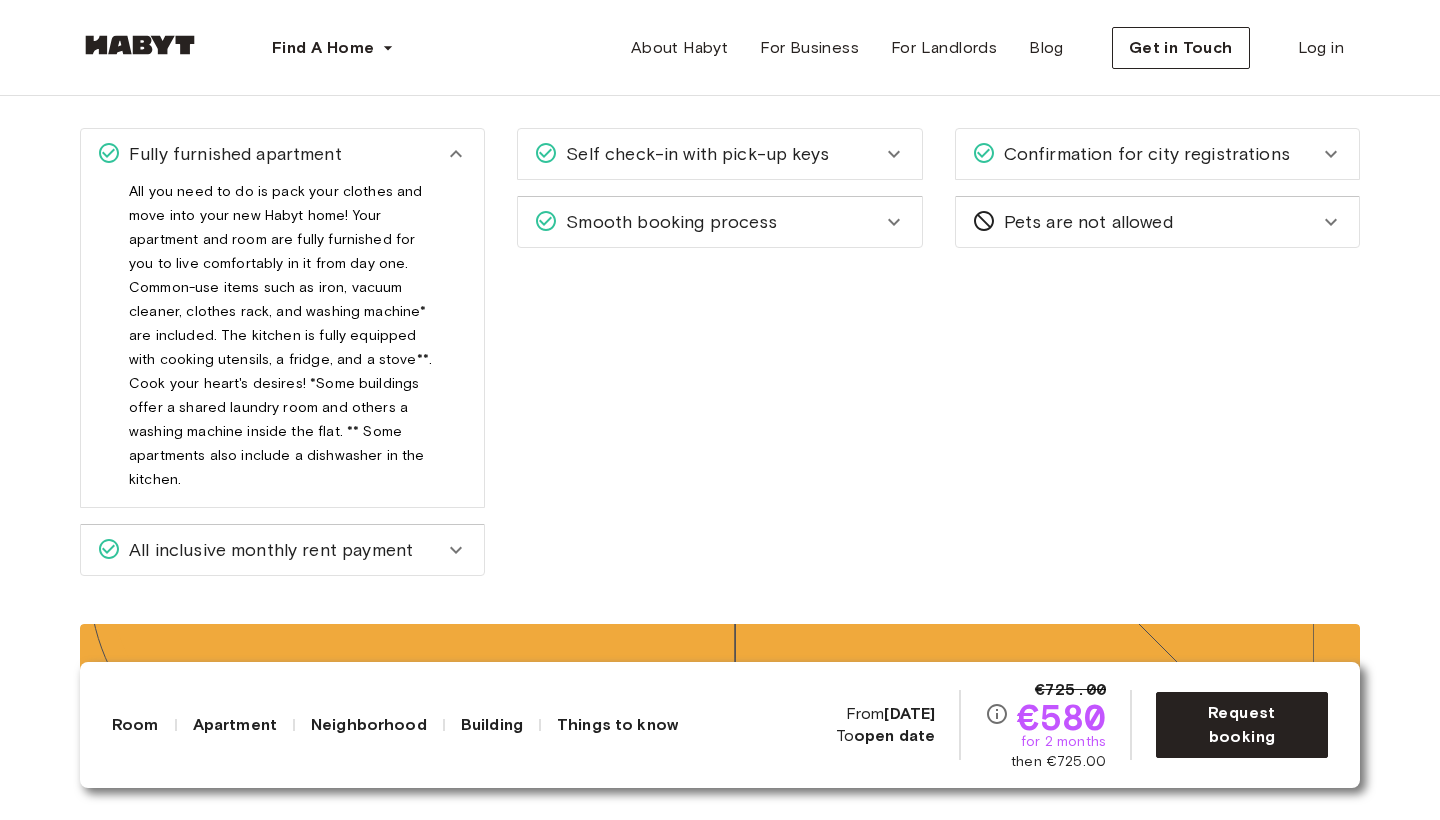 click on "Fully furnished apartment" at bounding box center (270, 154) 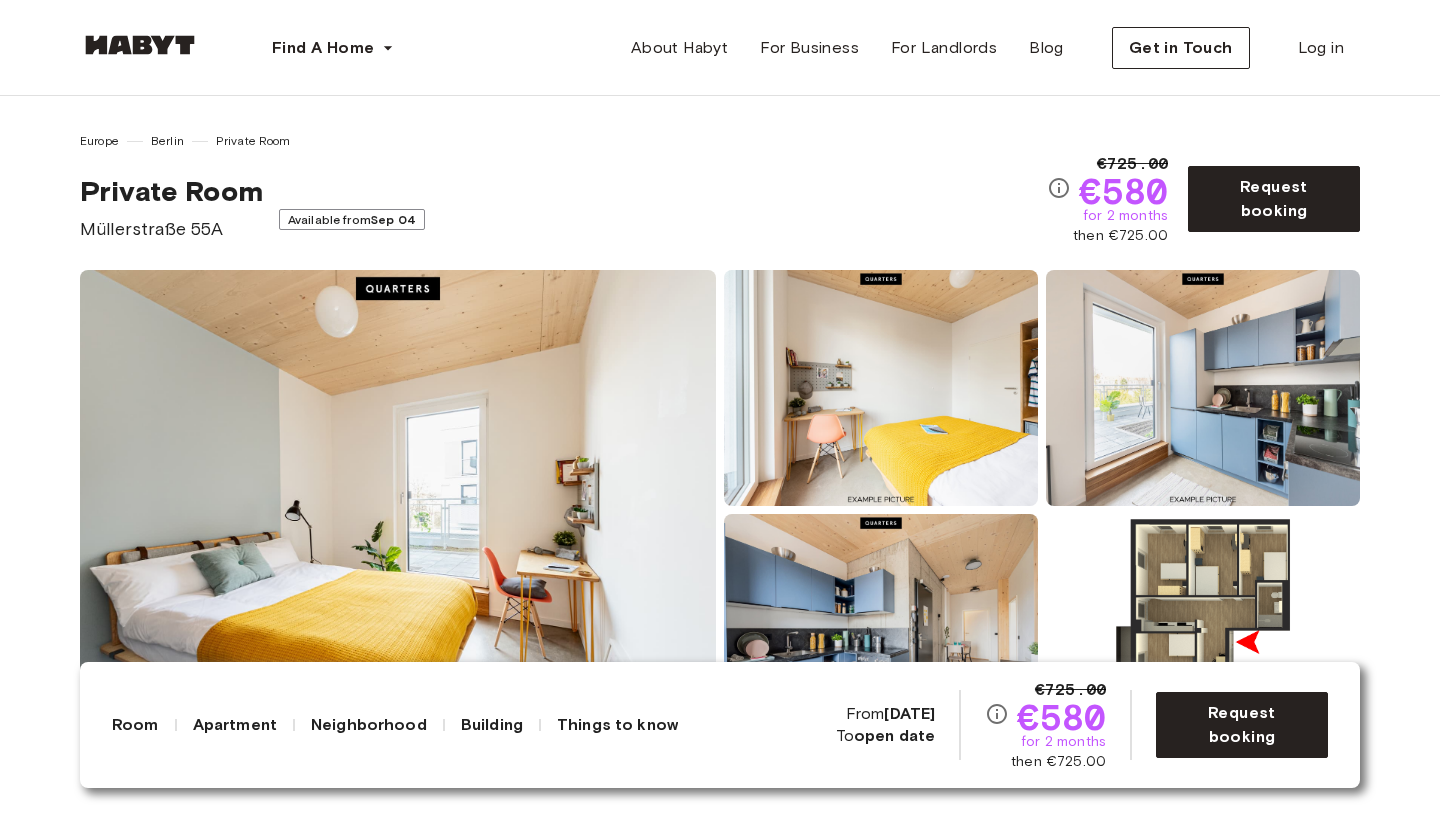 scroll, scrollTop: 0, scrollLeft: 0, axis: both 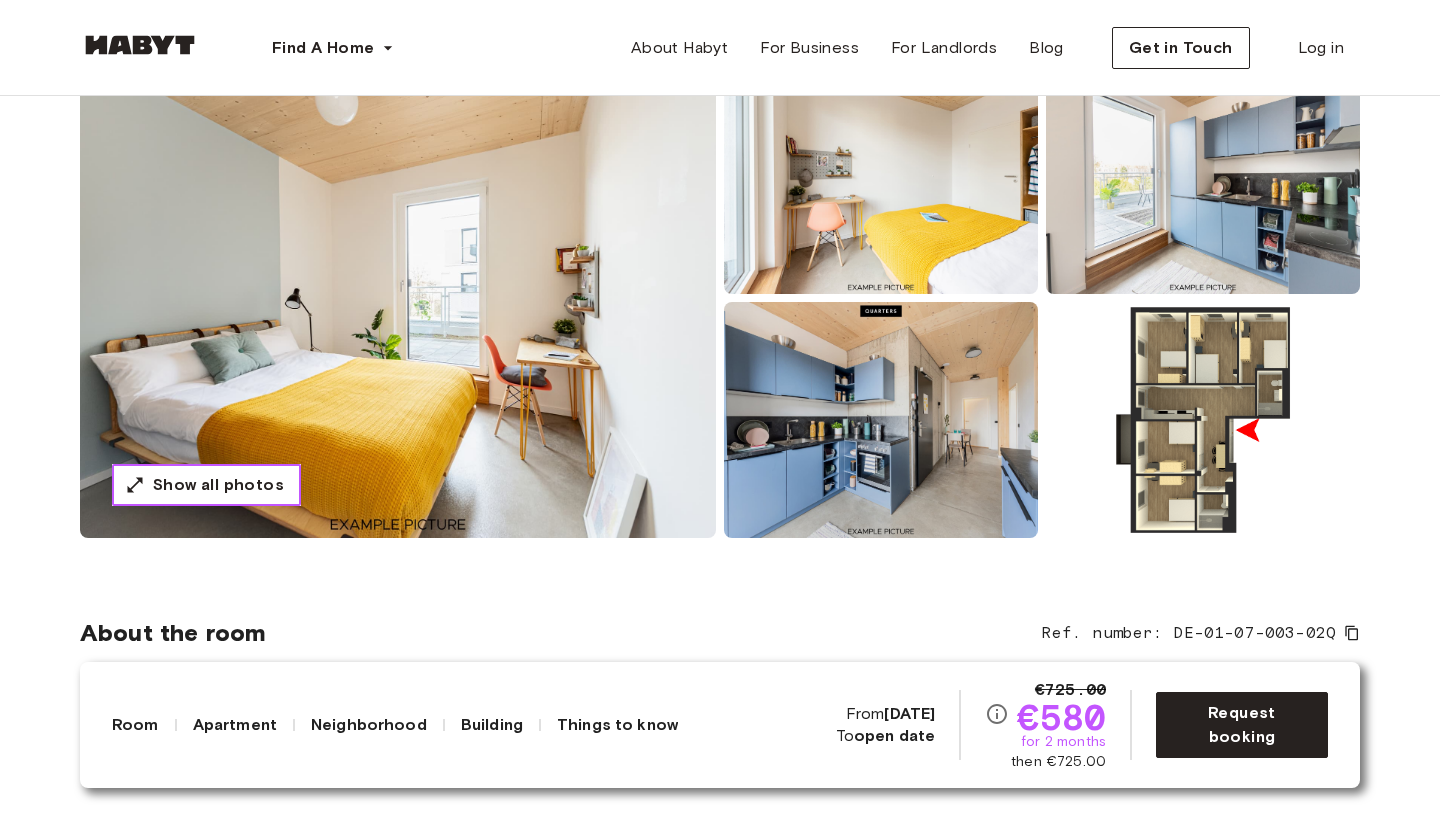 click on "Show all photos" at bounding box center [206, 485] 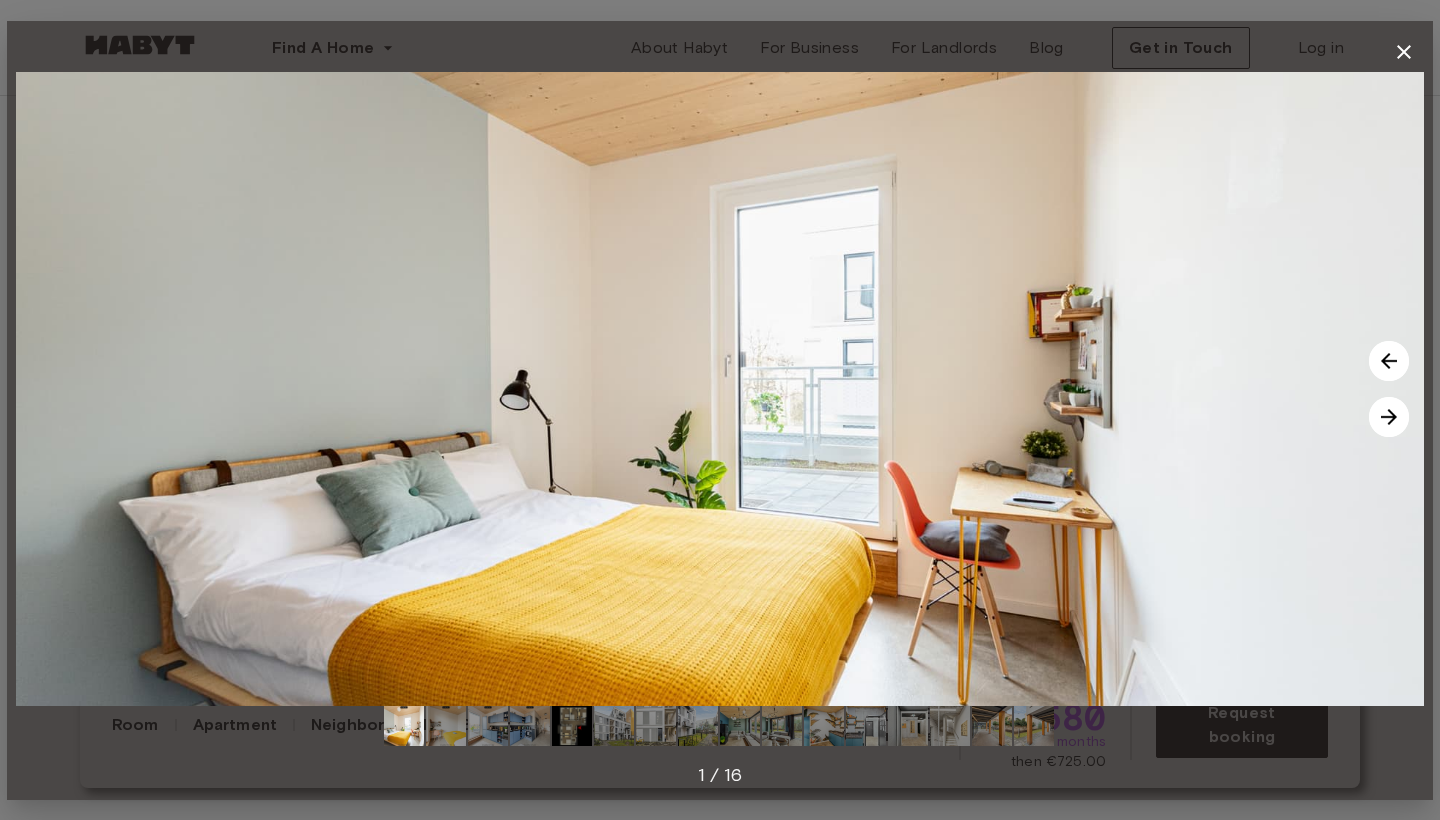 click at bounding box center [720, 726] 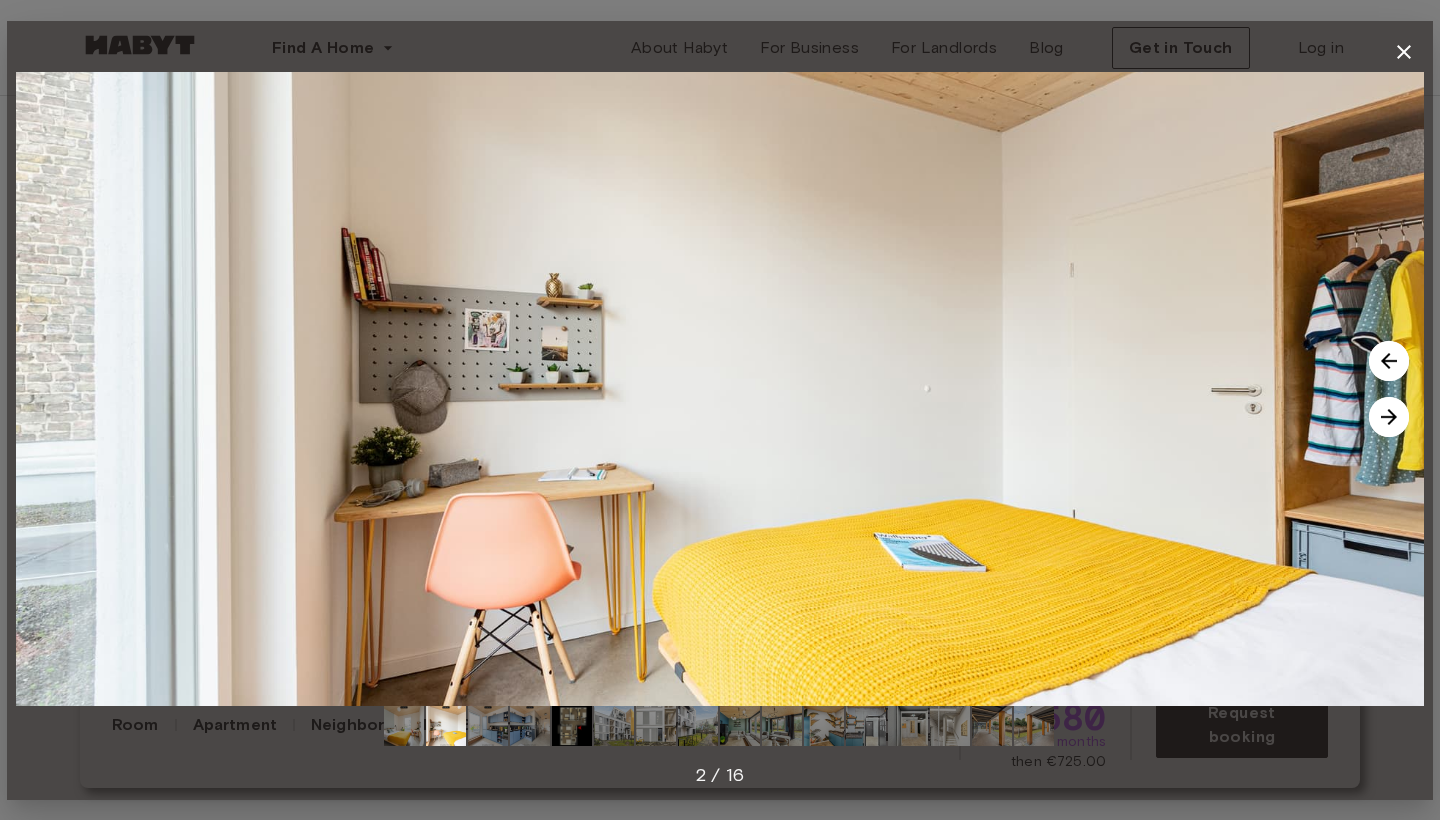 click 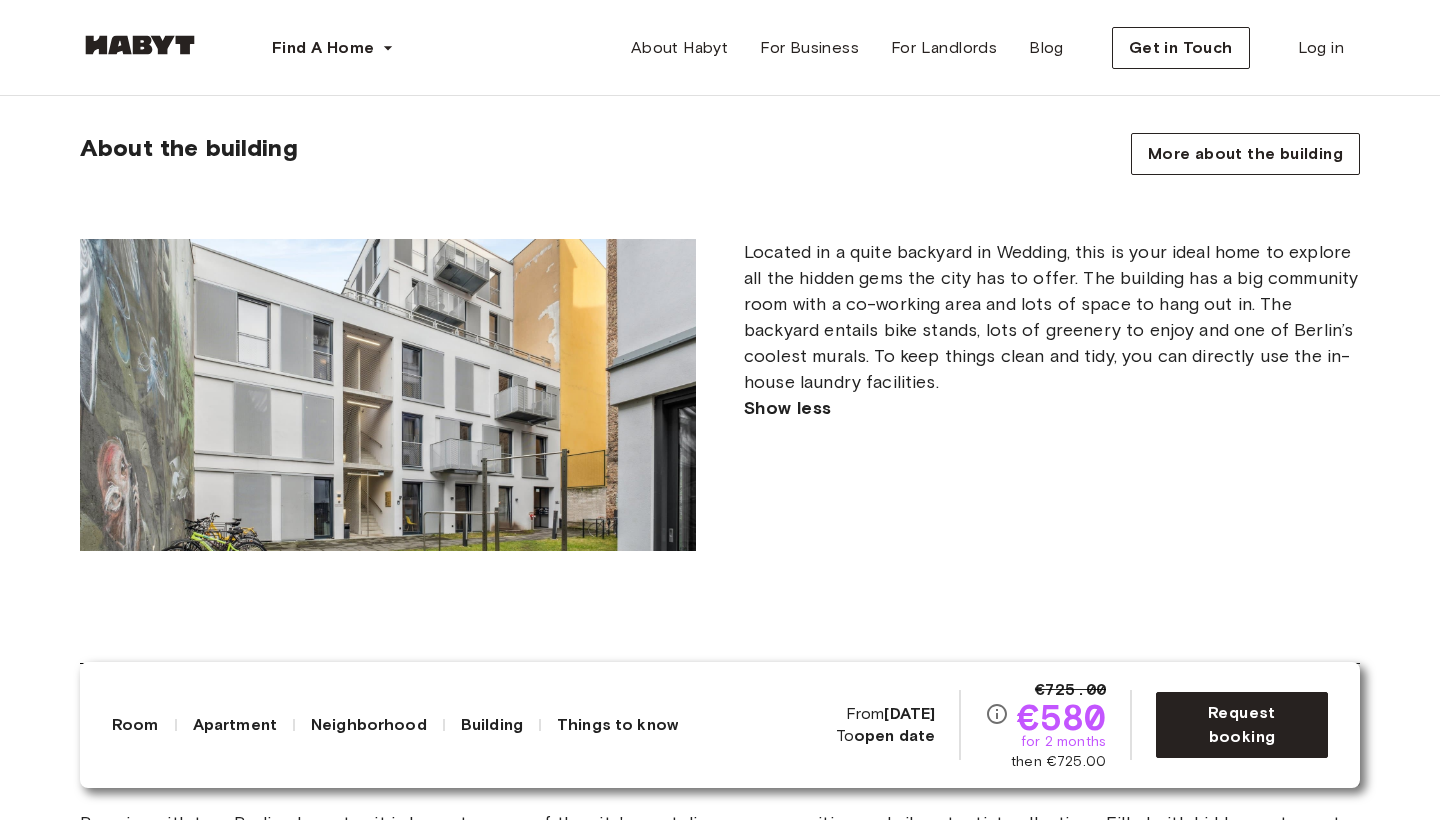 scroll, scrollTop: 1564, scrollLeft: 0, axis: vertical 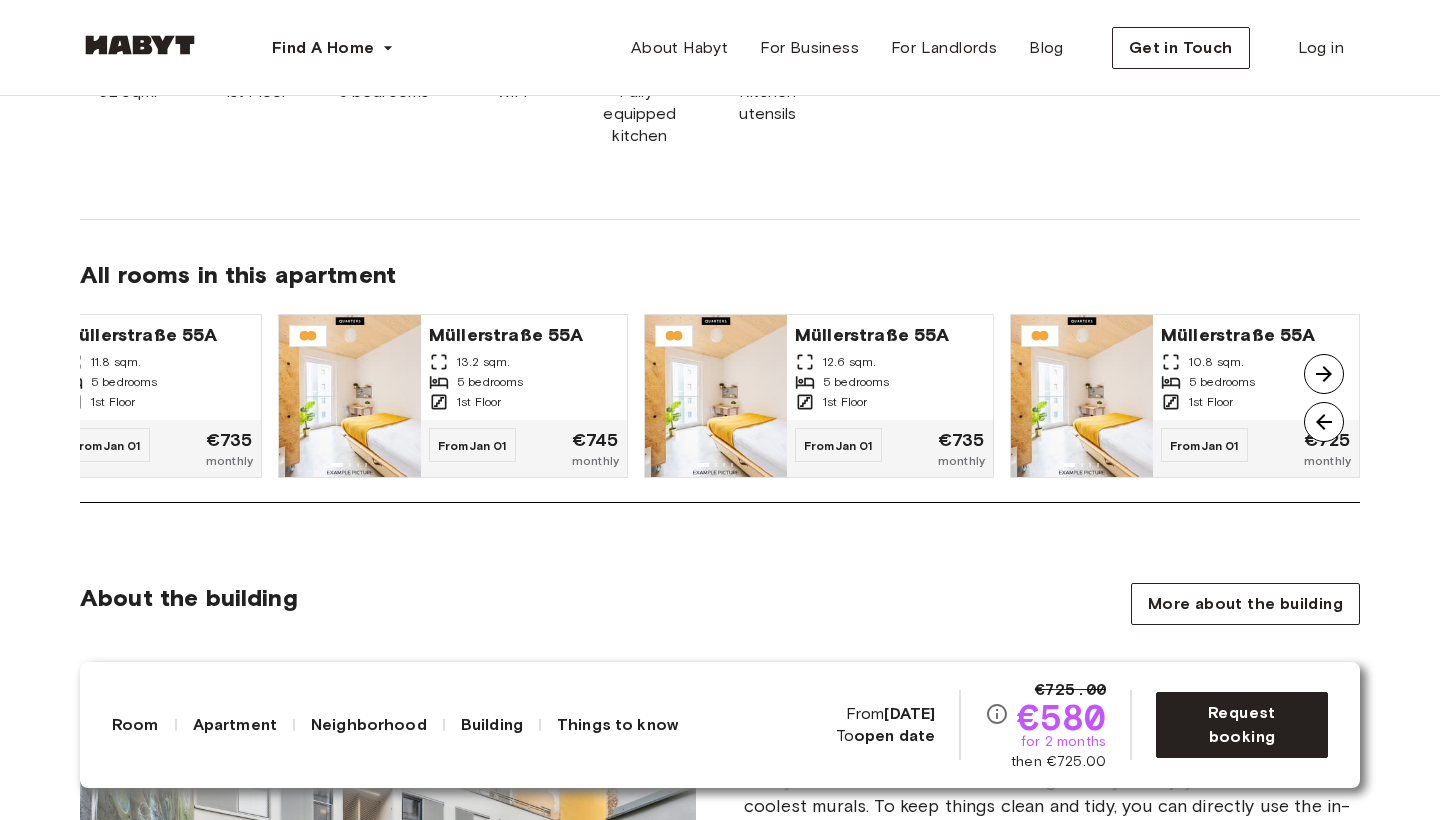 click at bounding box center (1324, 374) 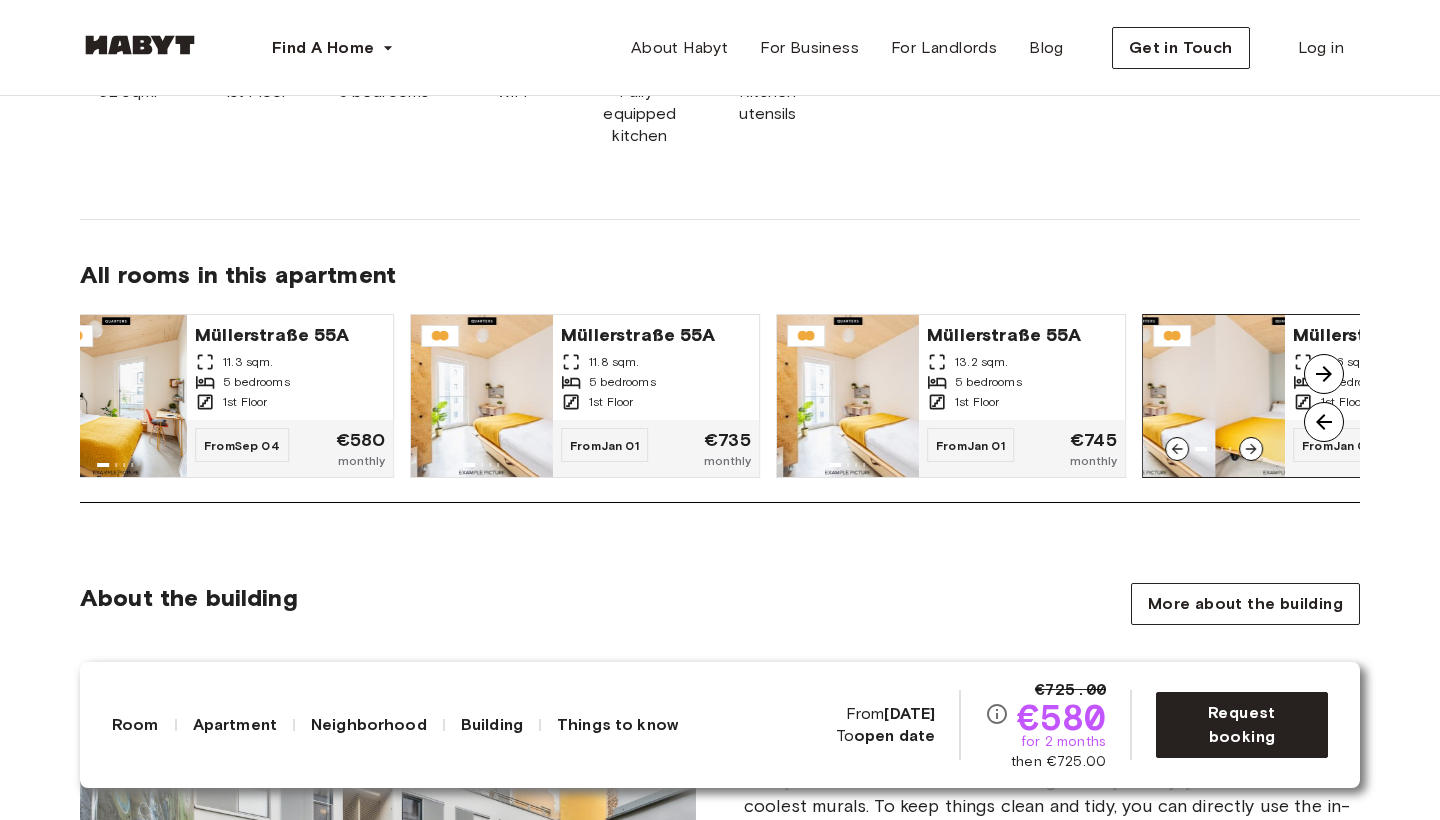 drag, startPoint x: 682, startPoint y: 372, endPoint x: 1242, endPoint y: 440, distance: 564.11346 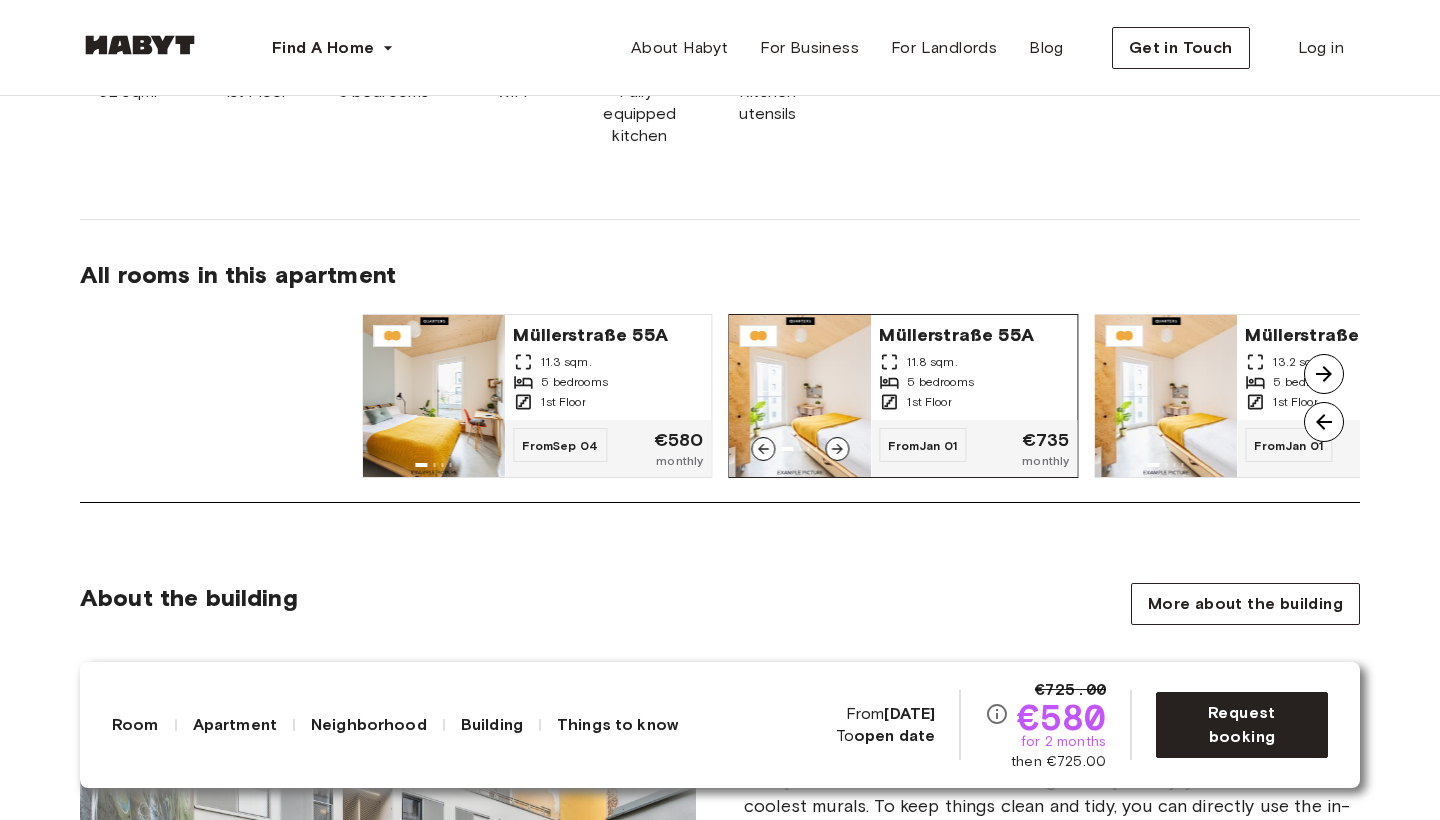 drag, startPoint x: 453, startPoint y: 336, endPoint x: 991, endPoint y: 366, distance: 538.83575 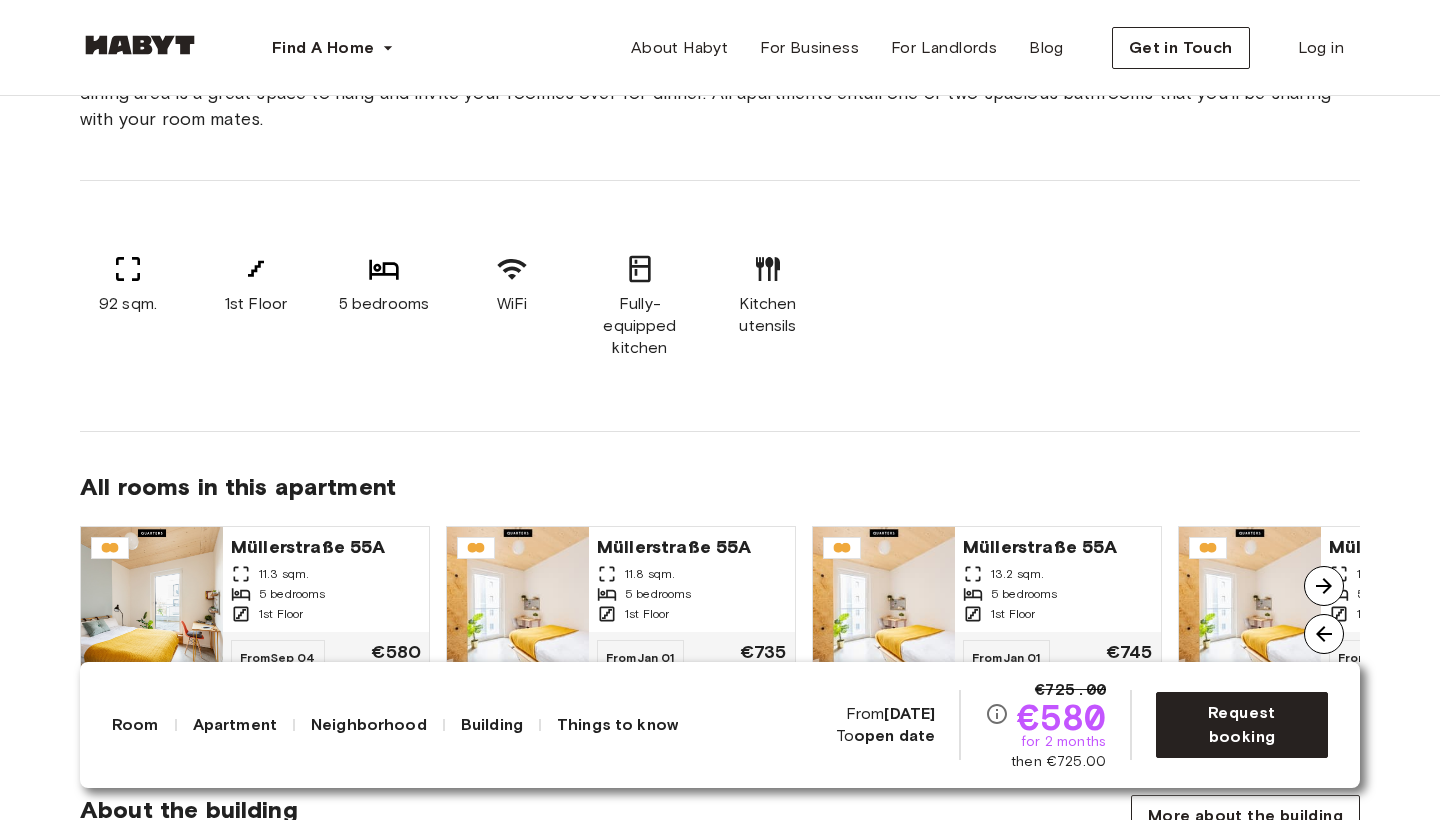 scroll, scrollTop: 1418, scrollLeft: 0, axis: vertical 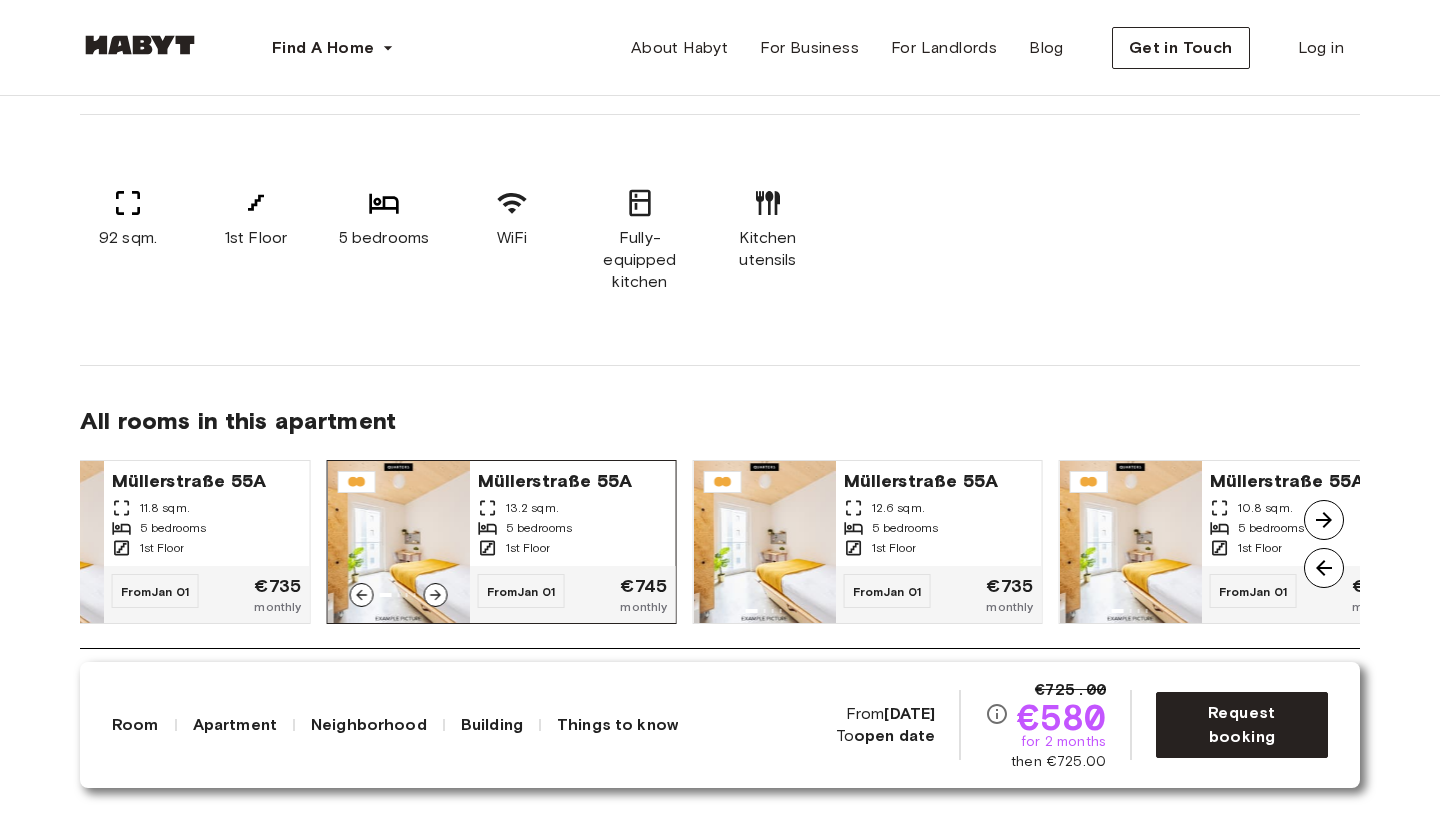 drag, startPoint x: 1119, startPoint y: 574, endPoint x: 630, endPoint y: 574, distance: 489 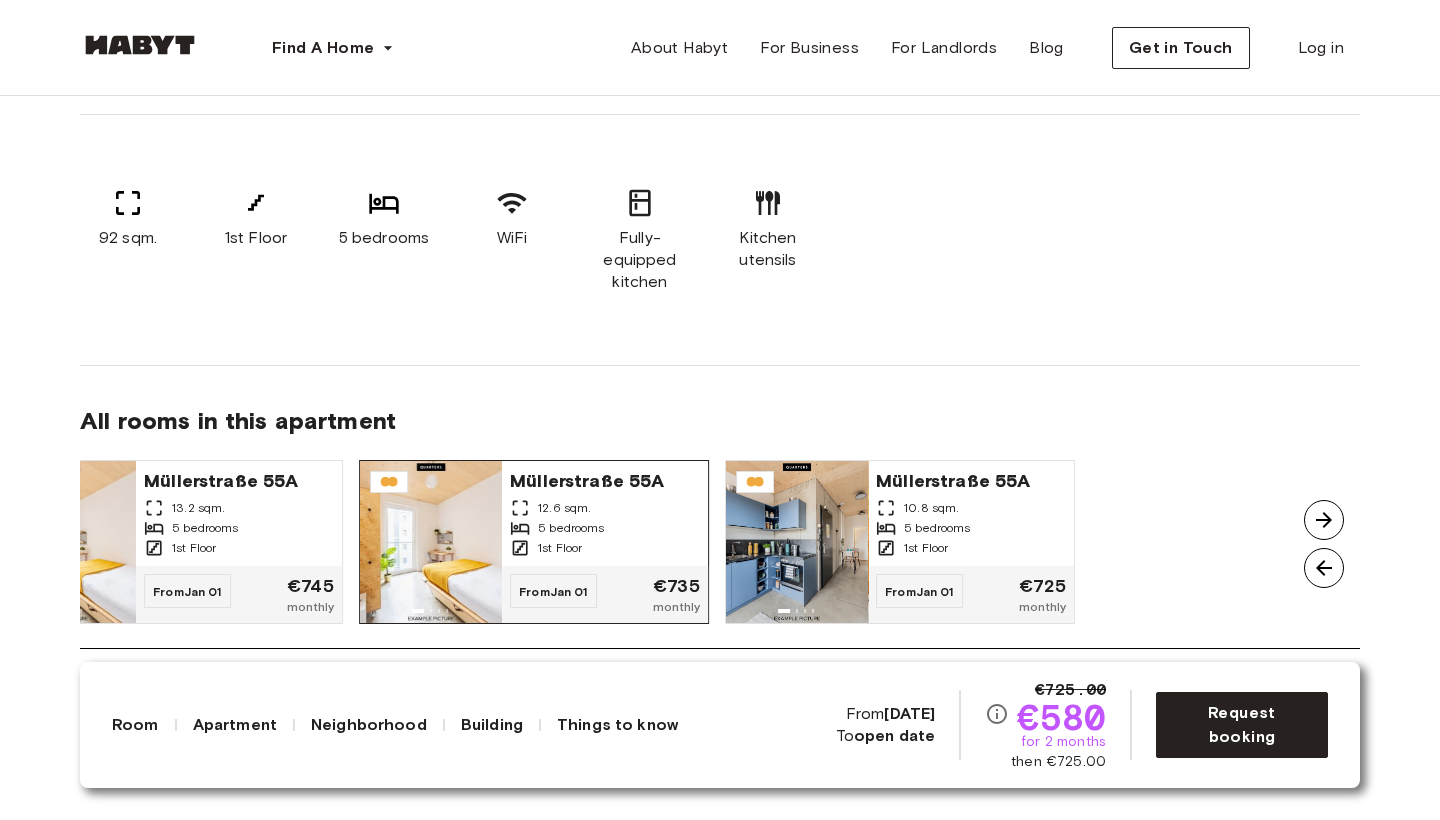 drag, startPoint x: 1164, startPoint y: 583, endPoint x: 641, endPoint y: 582, distance: 523.001 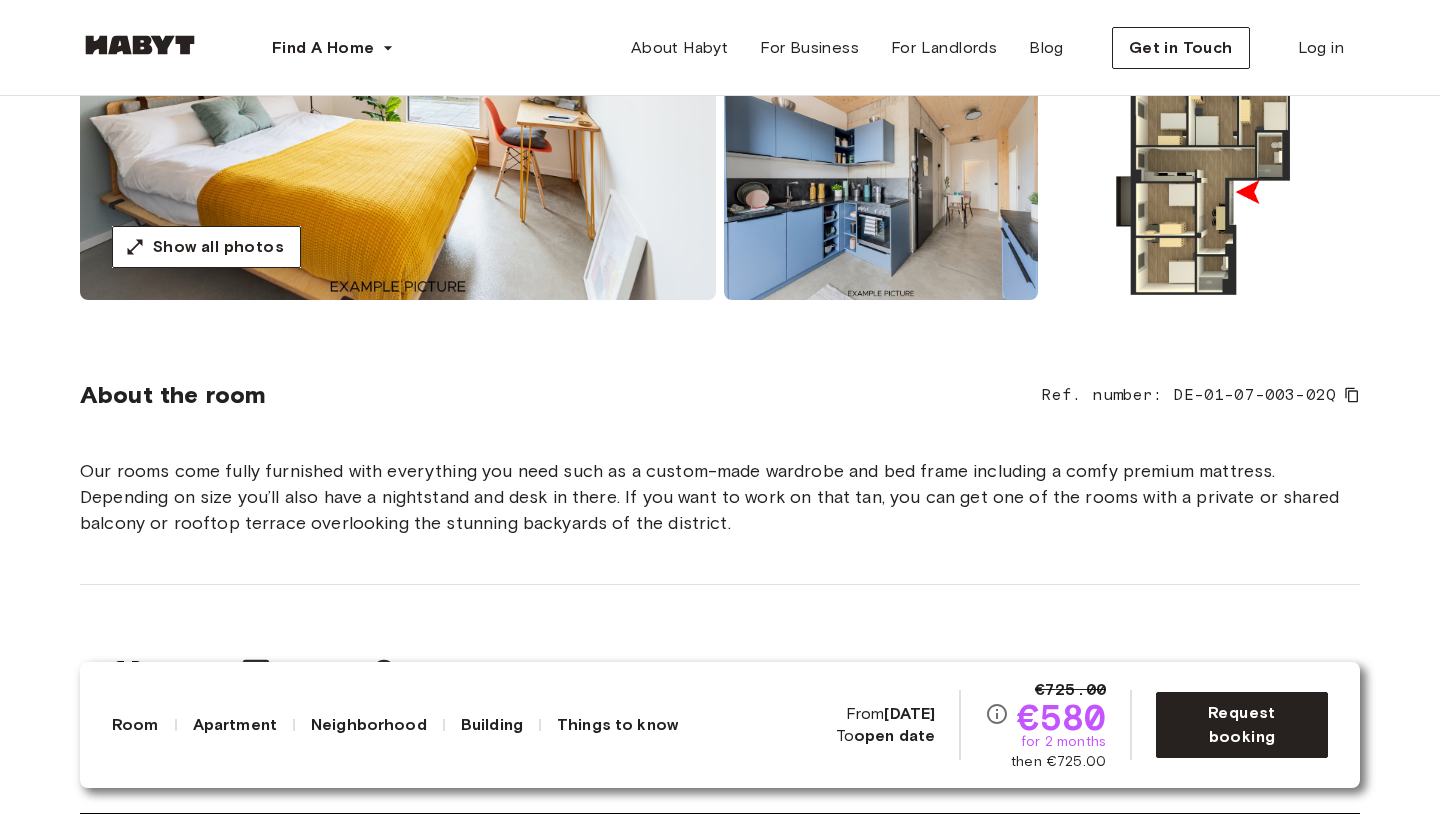 scroll, scrollTop: 286, scrollLeft: 0, axis: vertical 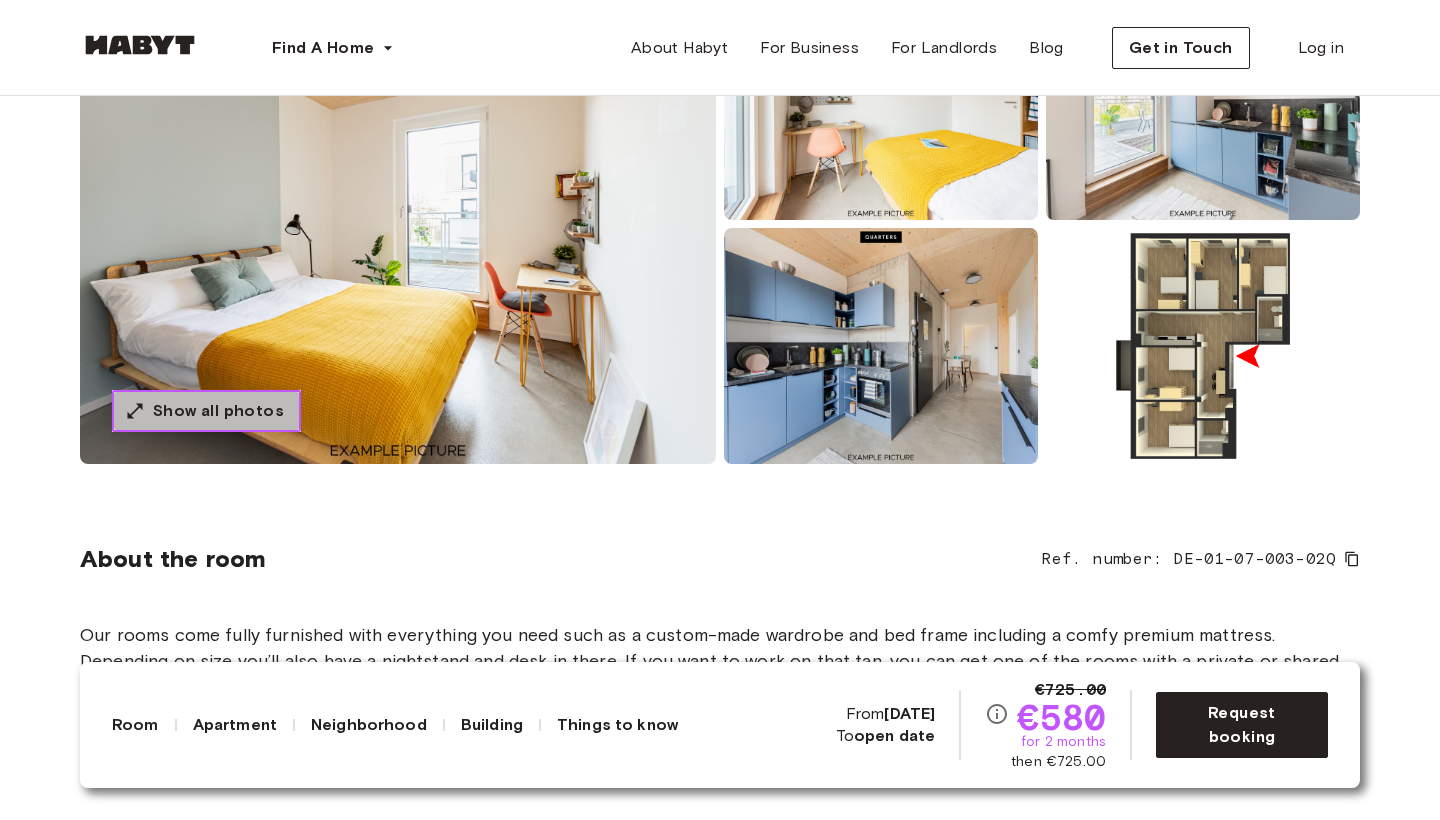 click on "Show all photos" at bounding box center [218, 411] 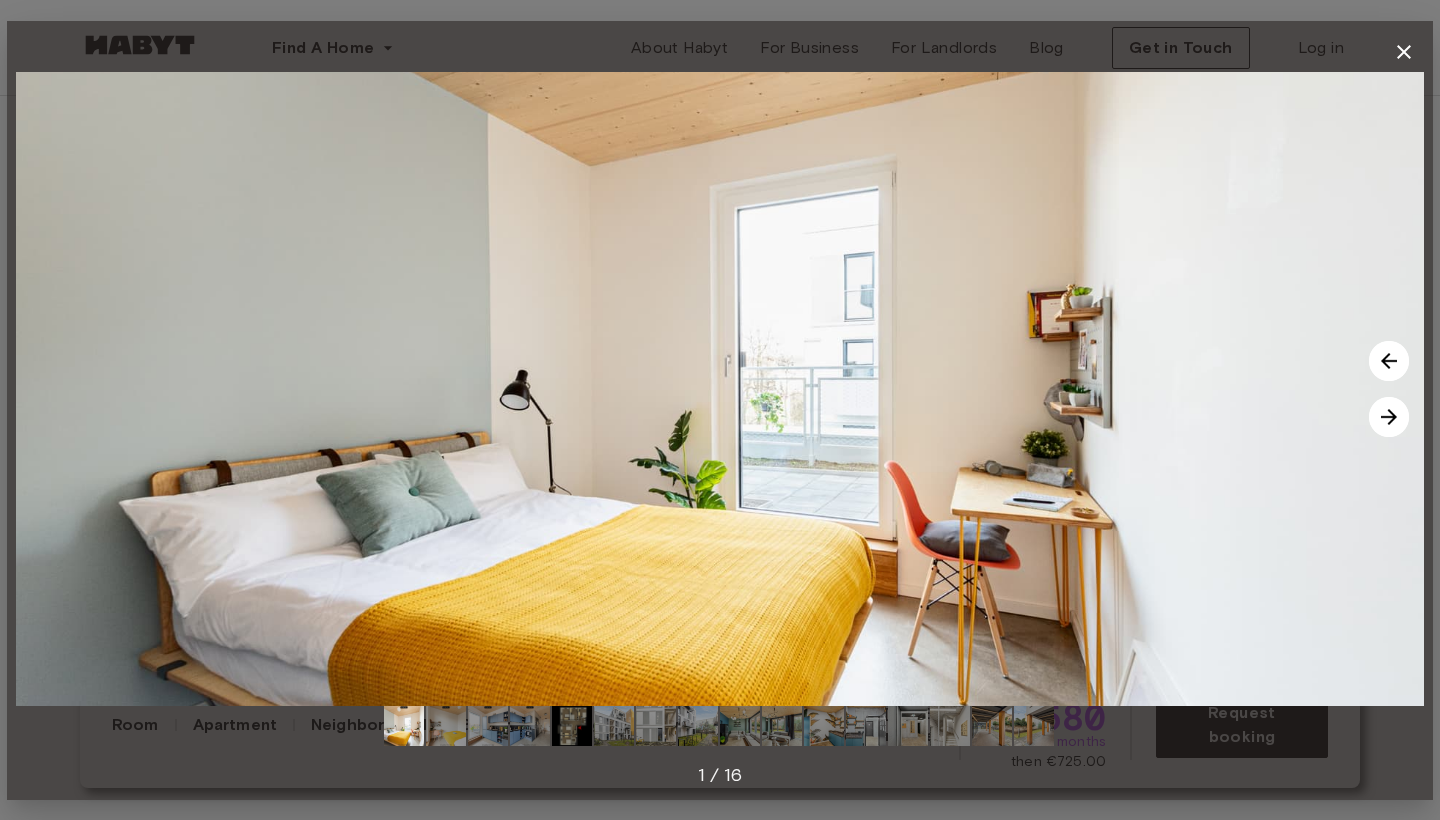 click 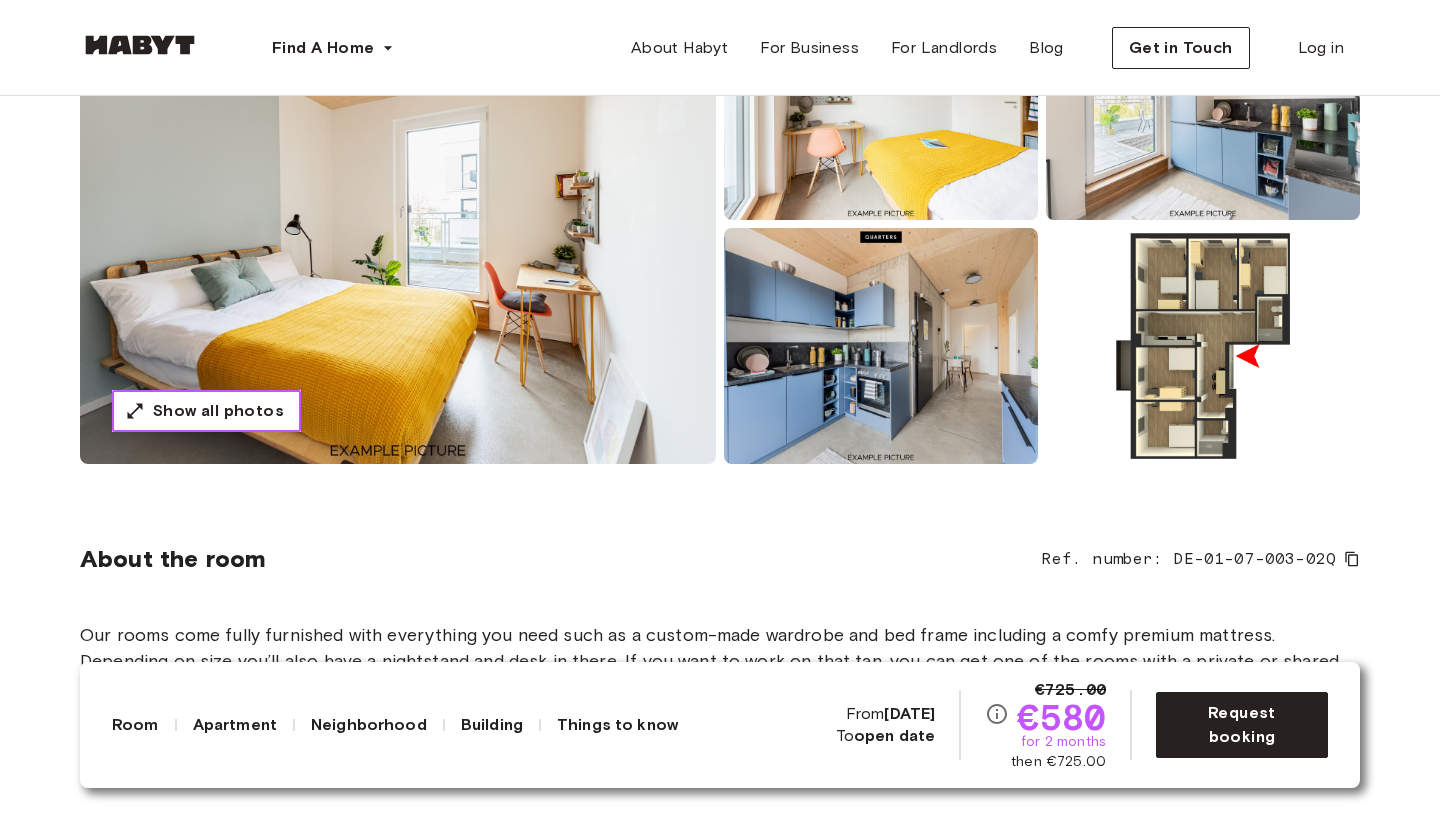 scroll, scrollTop: 588, scrollLeft: 0, axis: vertical 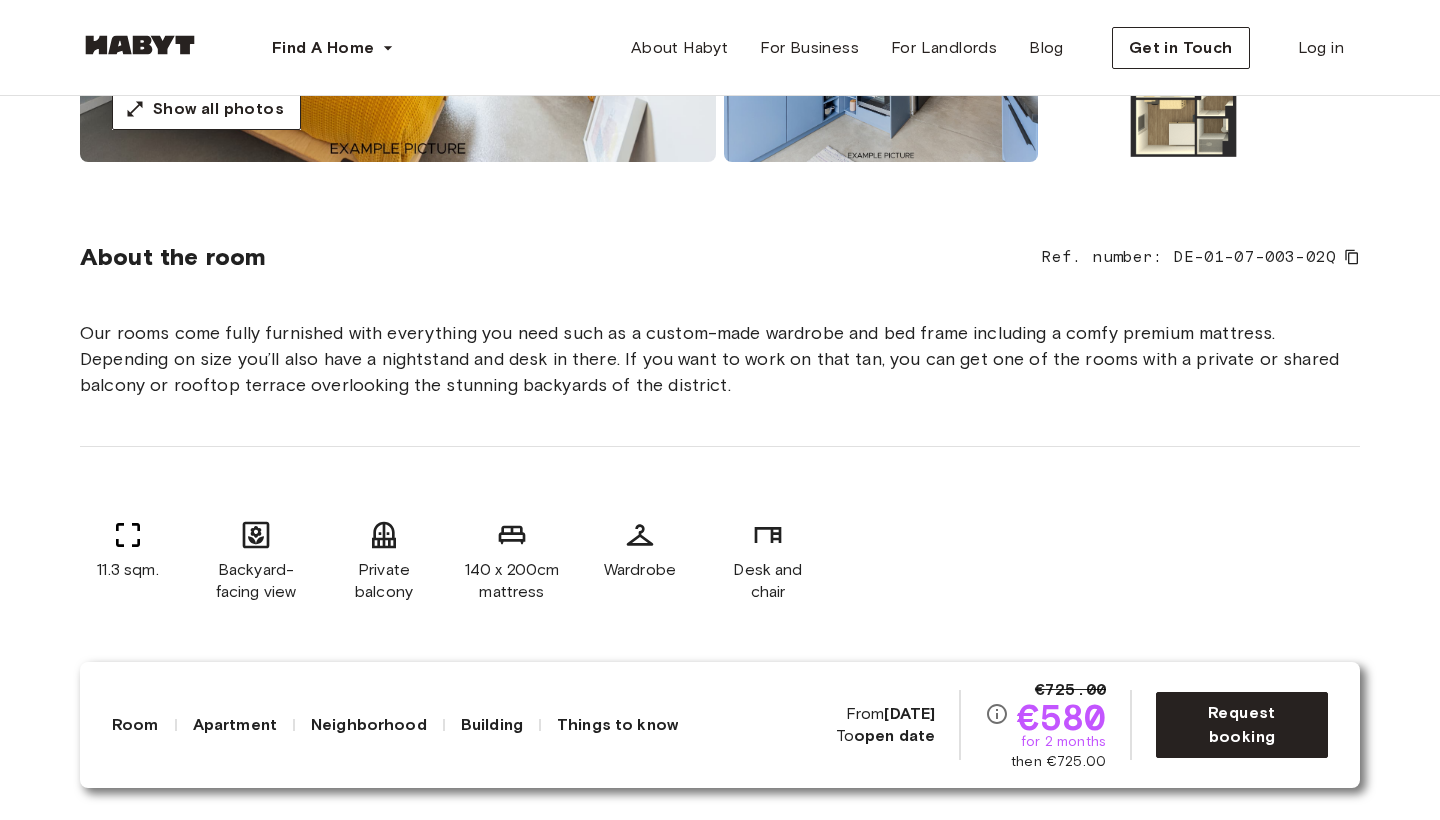 click on "140 x 200cm mattress" at bounding box center (512, 581) 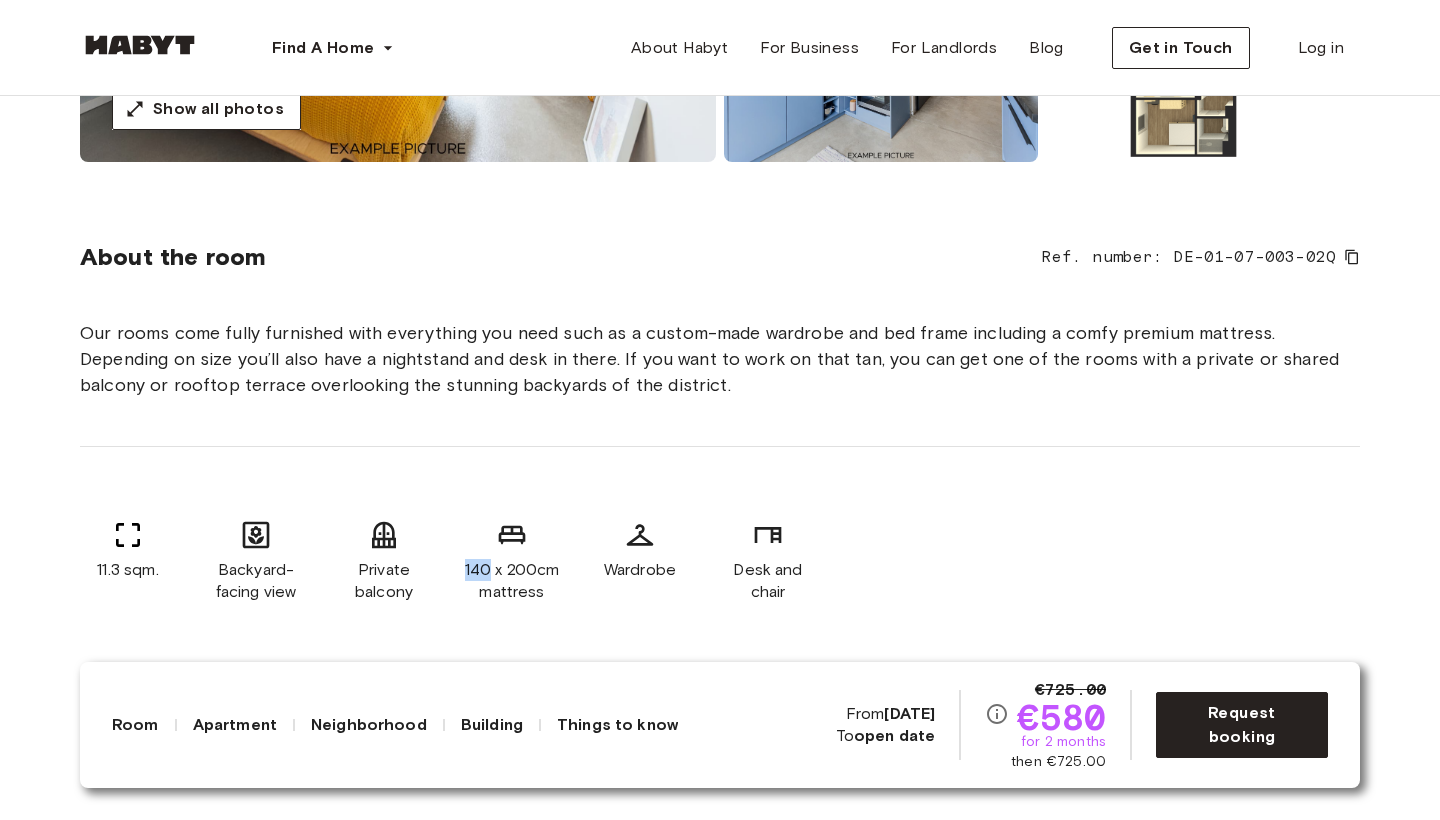 click on "140 x 200cm mattress" at bounding box center [512, 581] 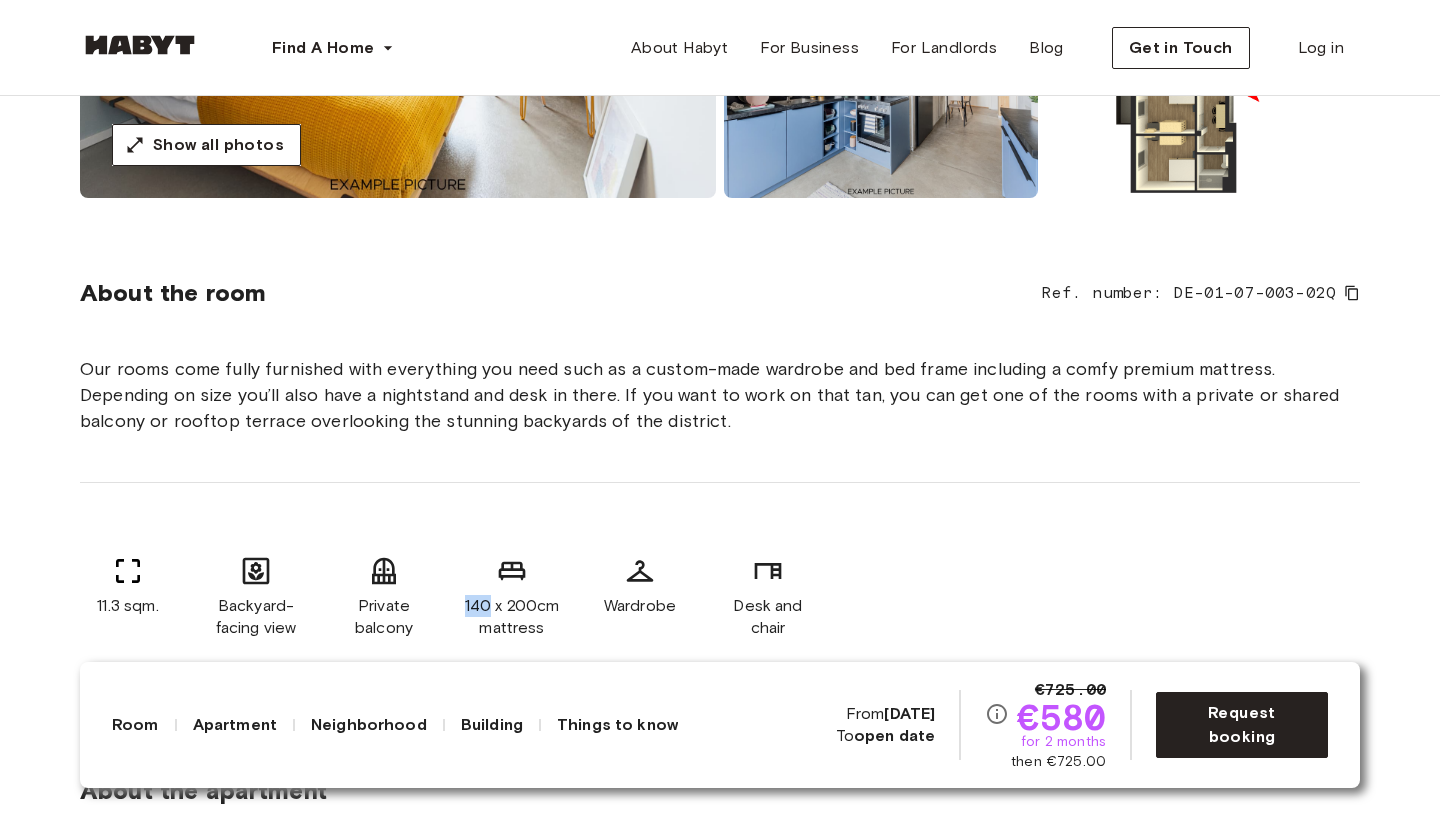 scroll, scrollTop: 540, scrollLeft: 0, axis: vertical 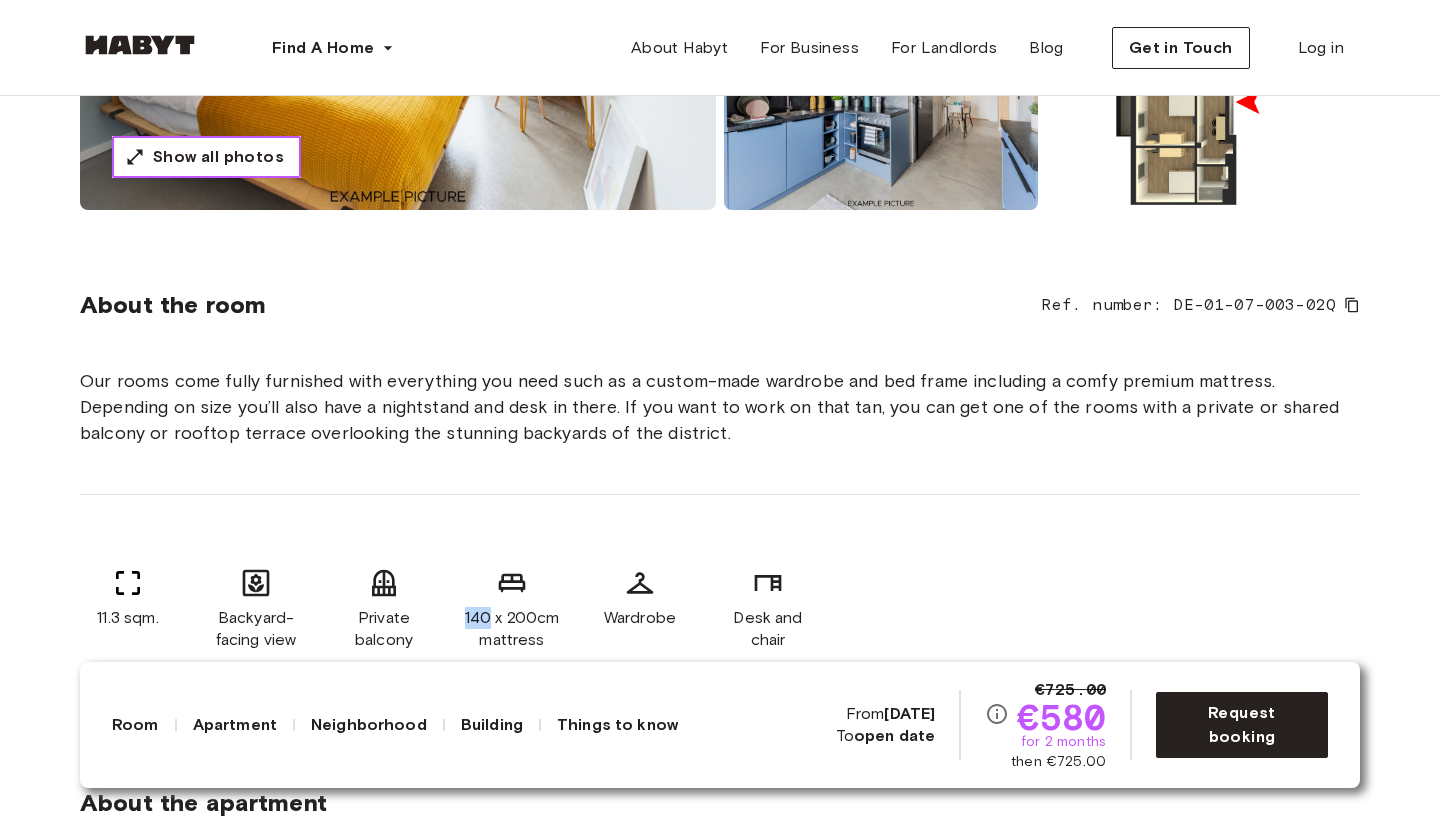 click on "Show all photos" at bounding box center (206, 157) 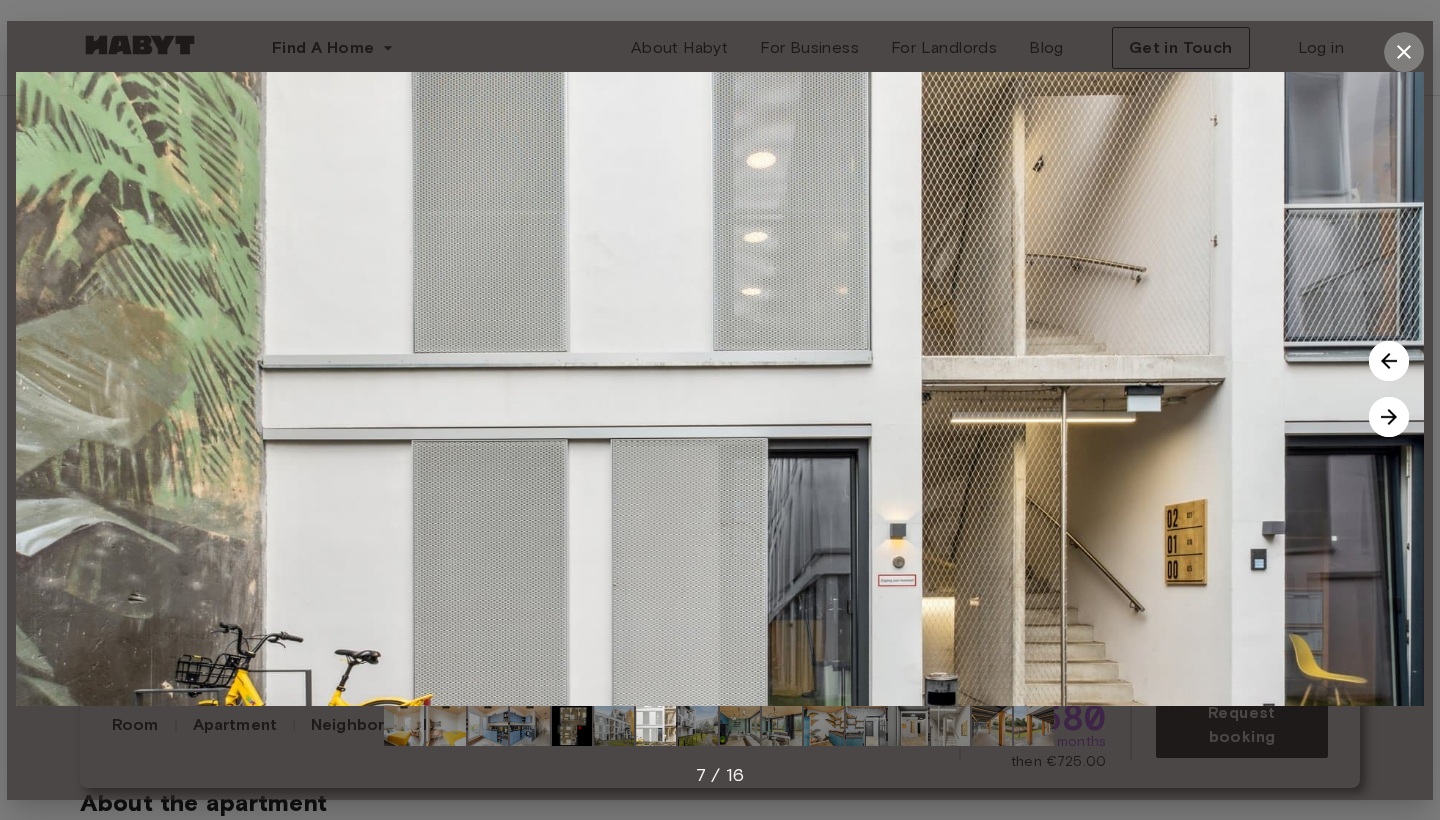 drag, startPoint x: 731, startPoint y: 238, endPoint x: 1401, endPoint y: 54, distance: 694.80646 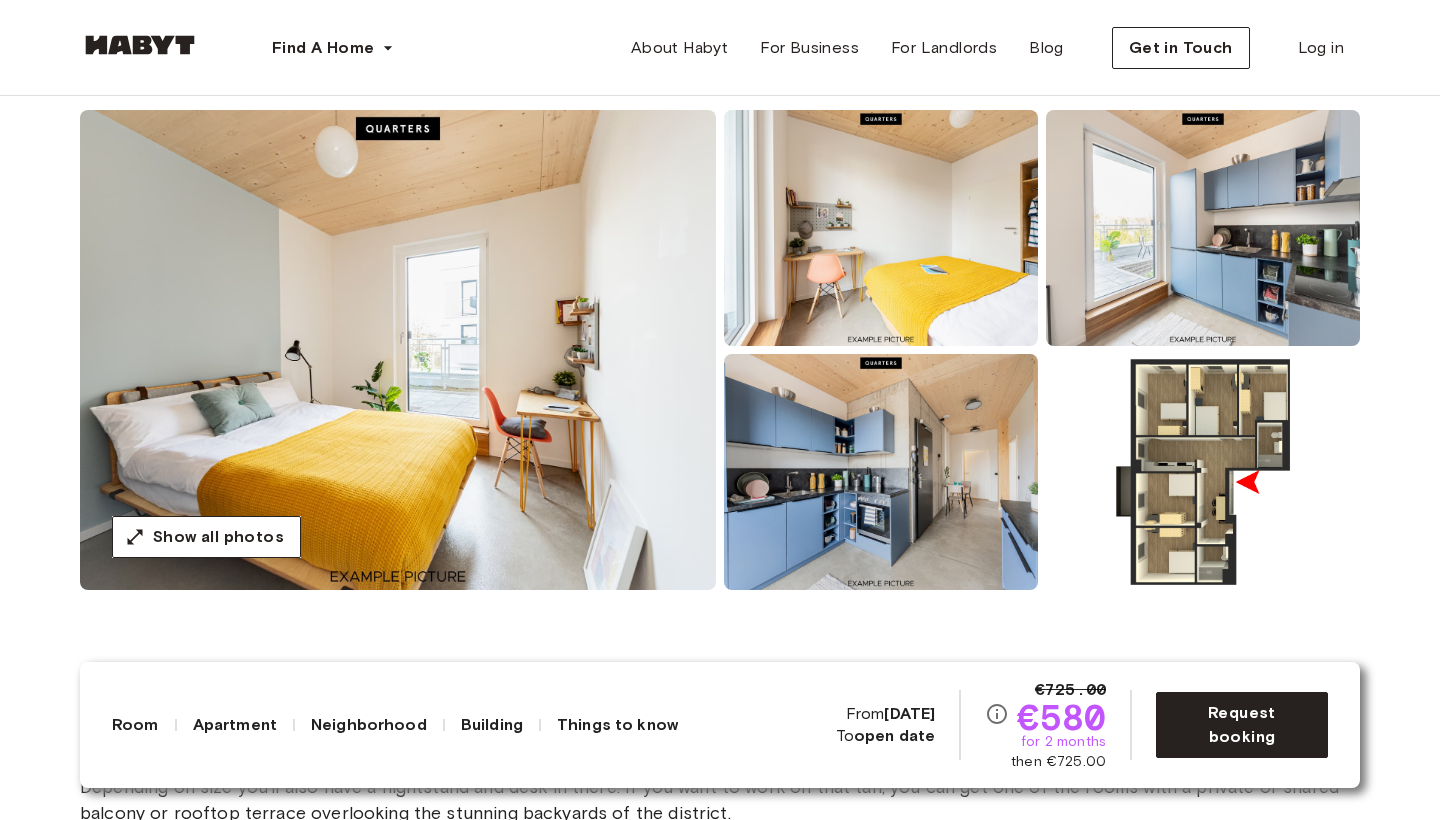 scroll, scrollTop: 177, scrollLeft: 0, axis: vertical 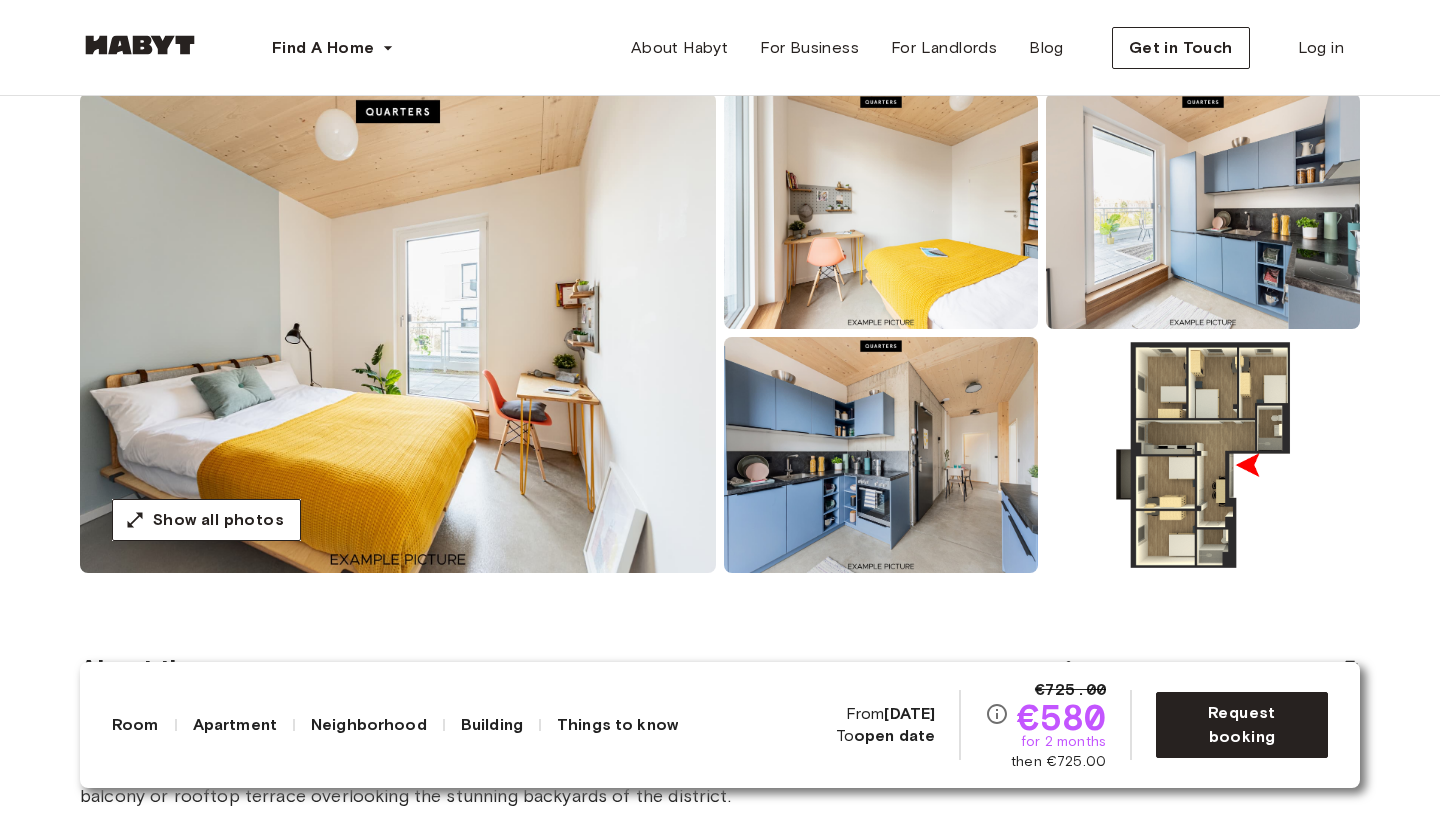 click at bounding box center (881, 455) 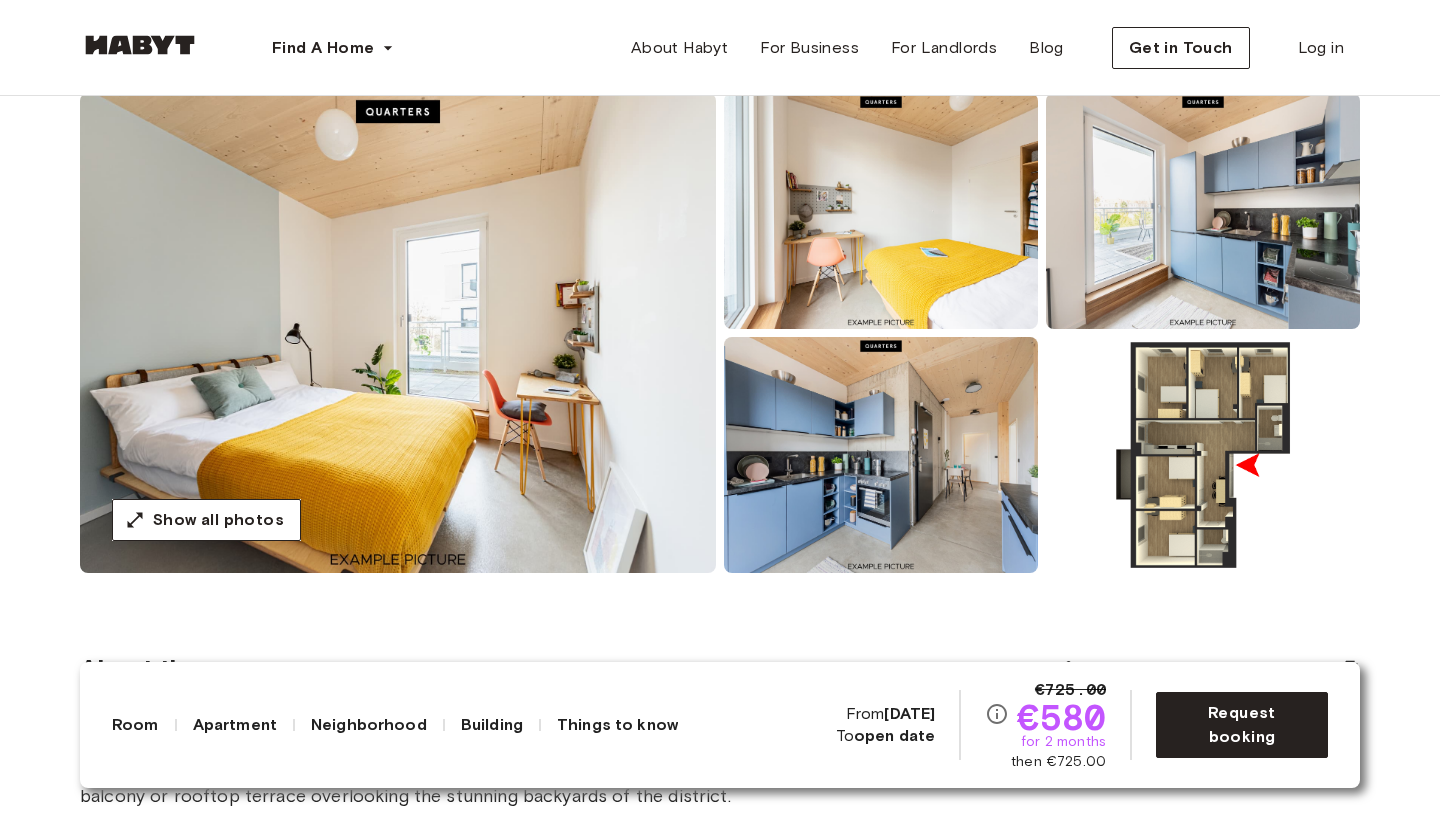click at bounding box center (398, 333) 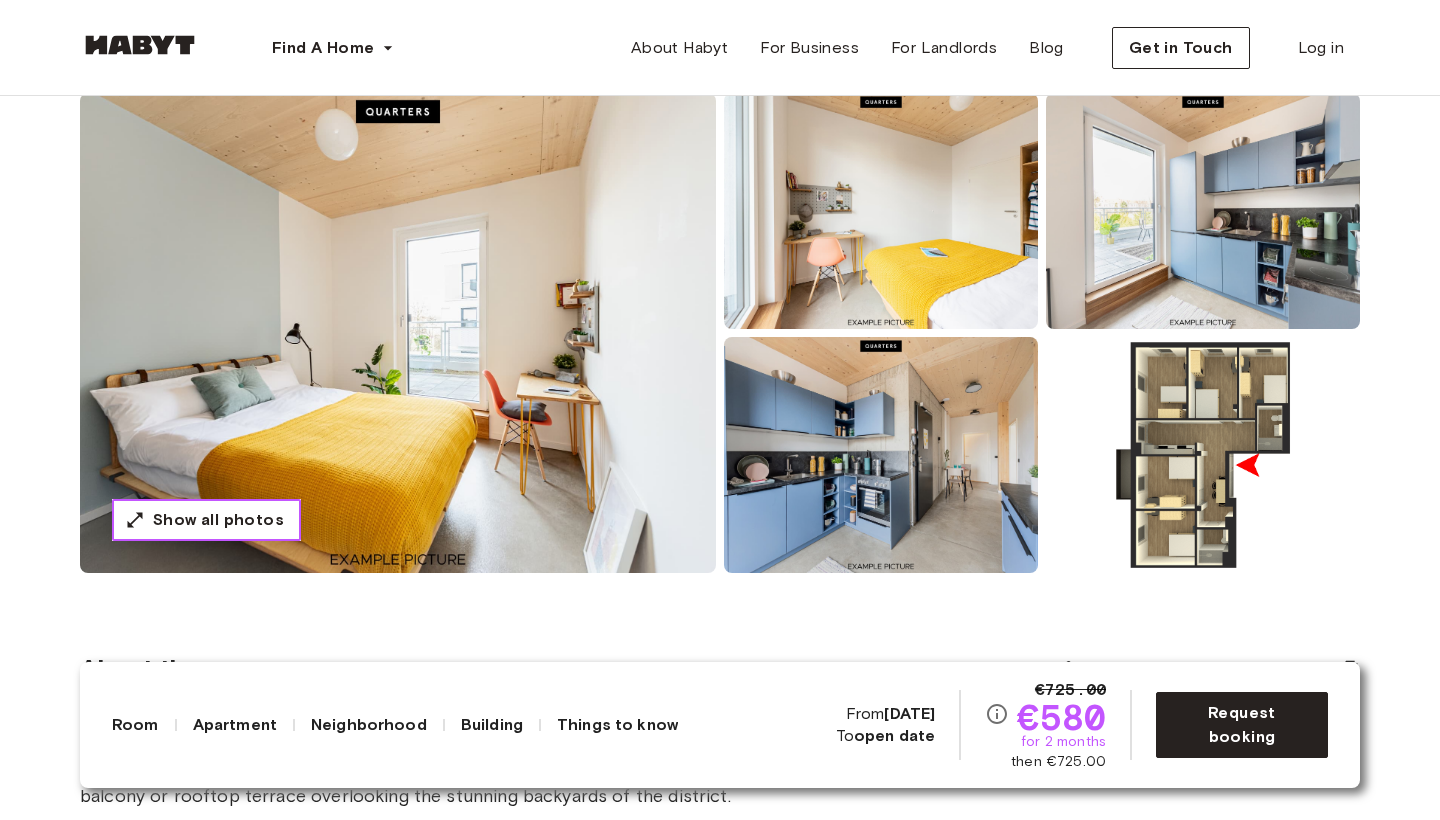 click on "Show all photos" at bounding box center (218, 520) 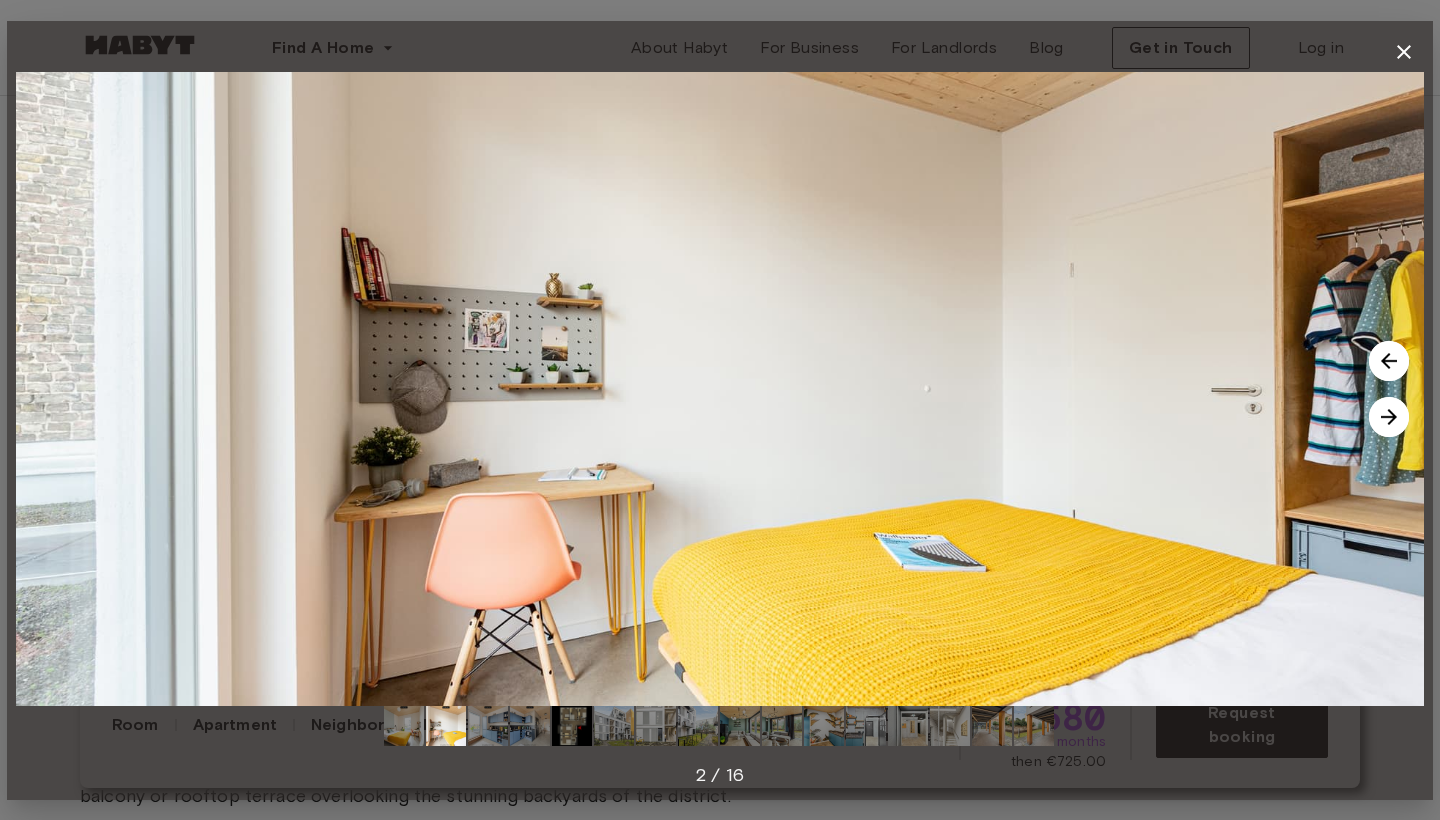click 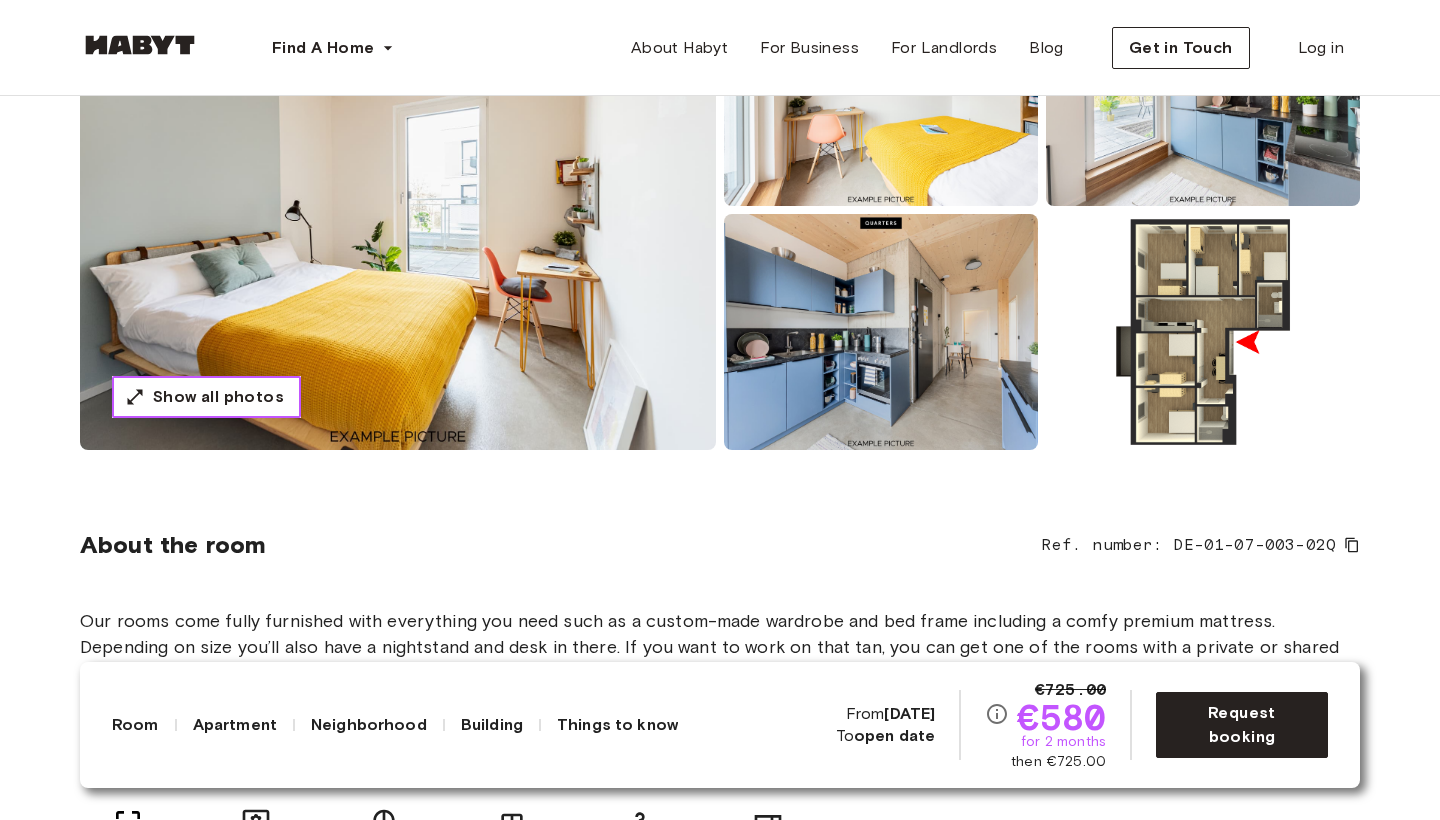 scroll, scrollTop: 150, scrollLeft: 0, axis: vertical 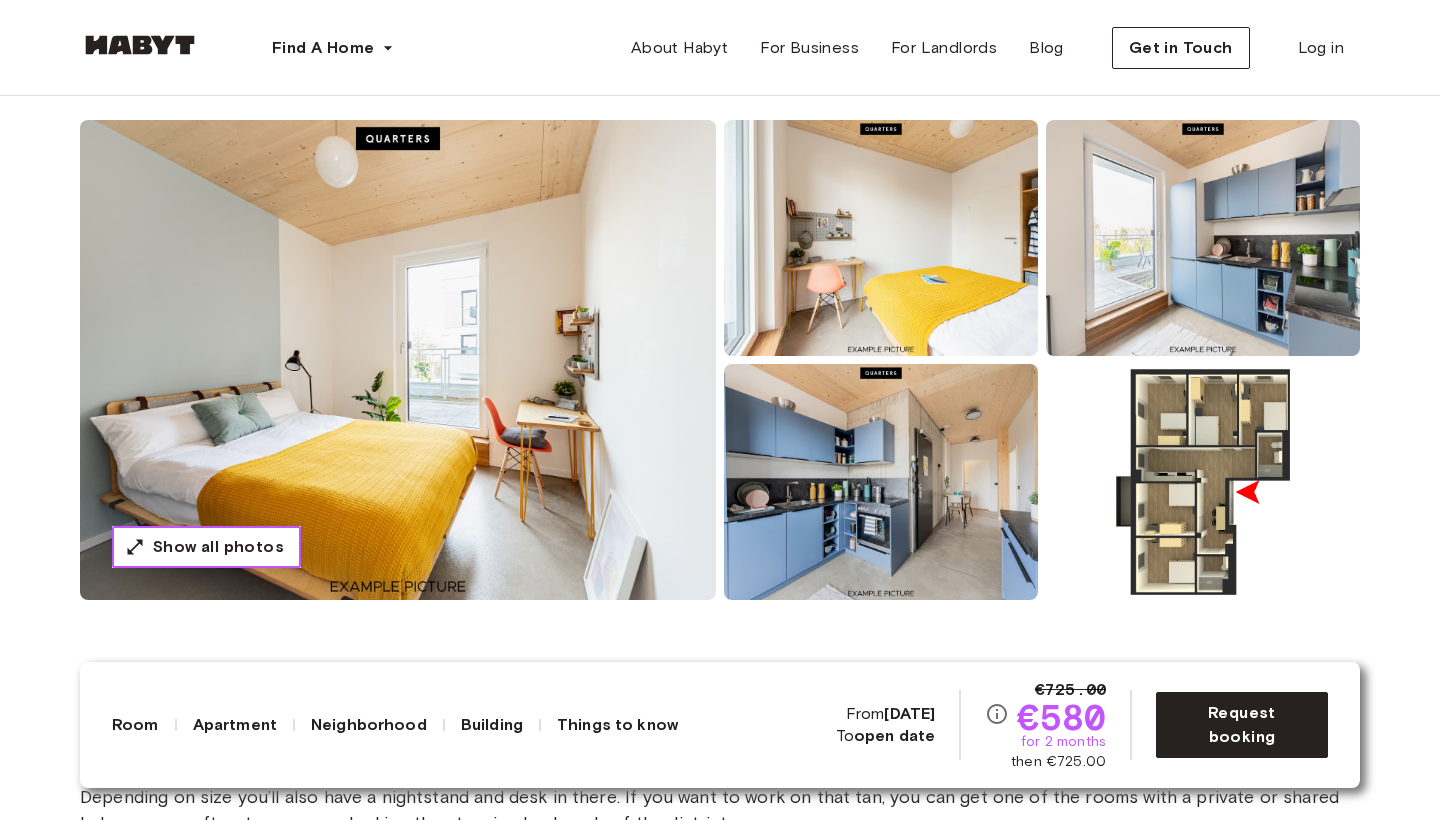 click on "Show all photos" at bounding box center [218, 547] 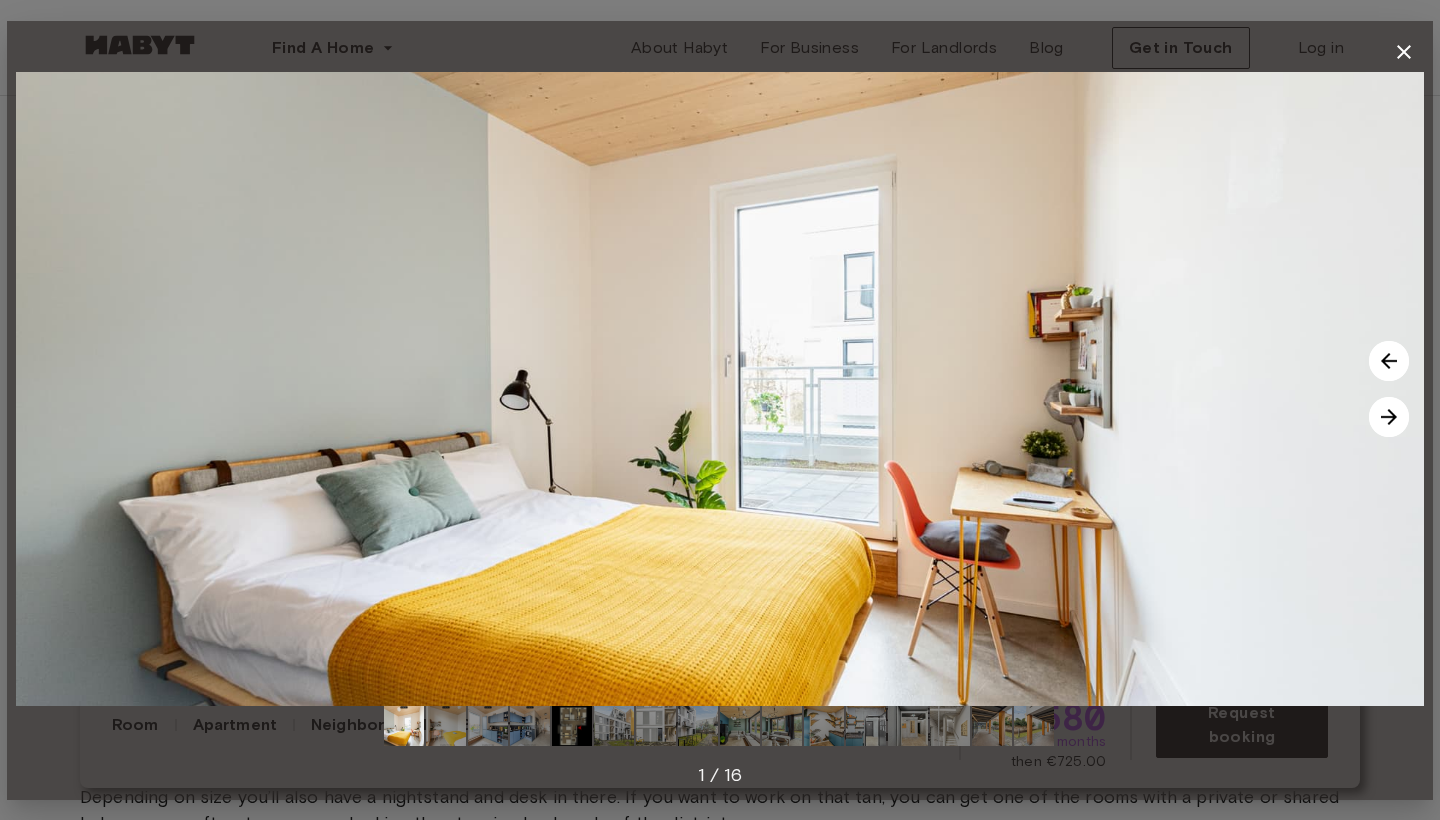 click at bounding box center (572, 726) 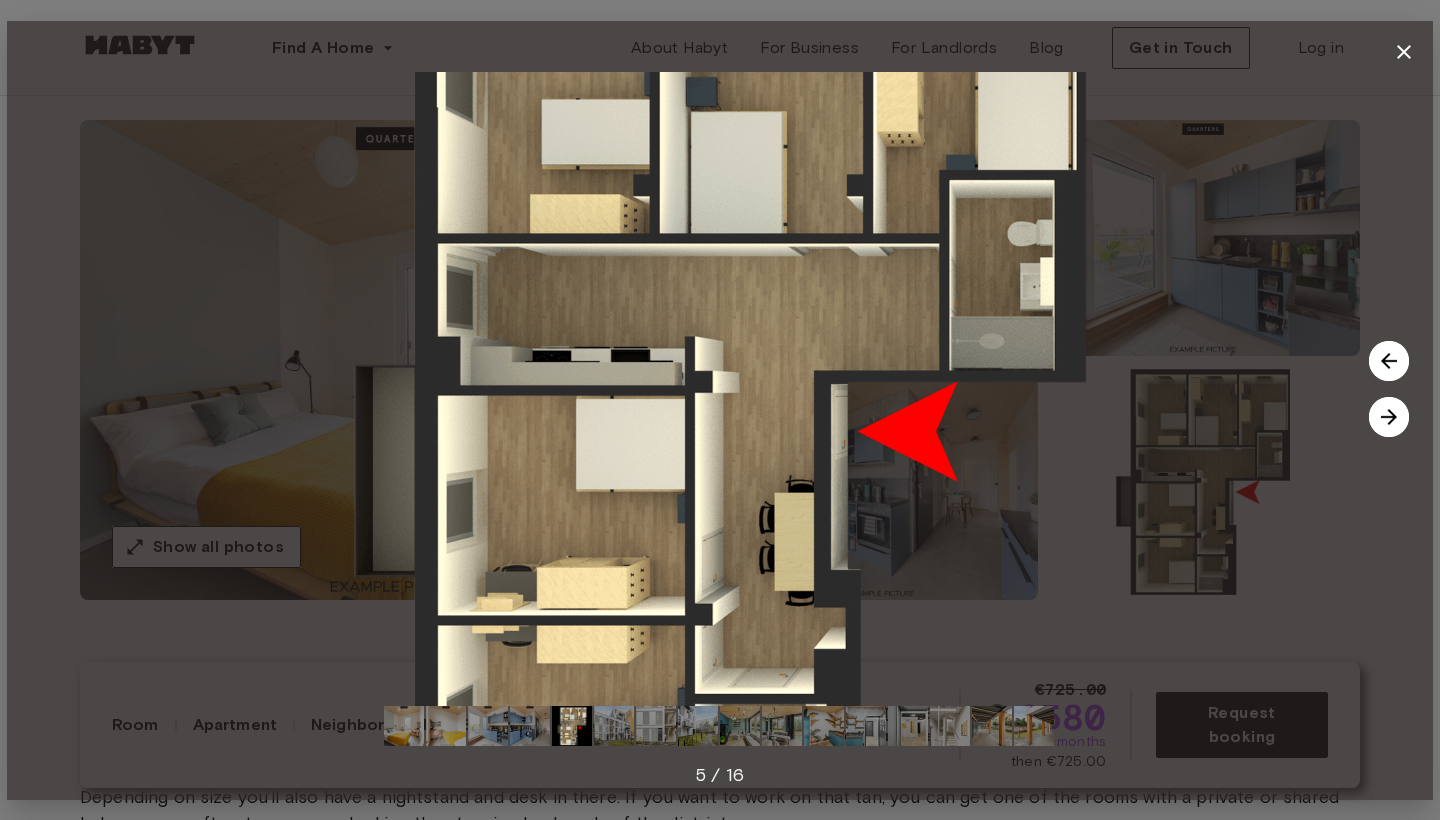 click 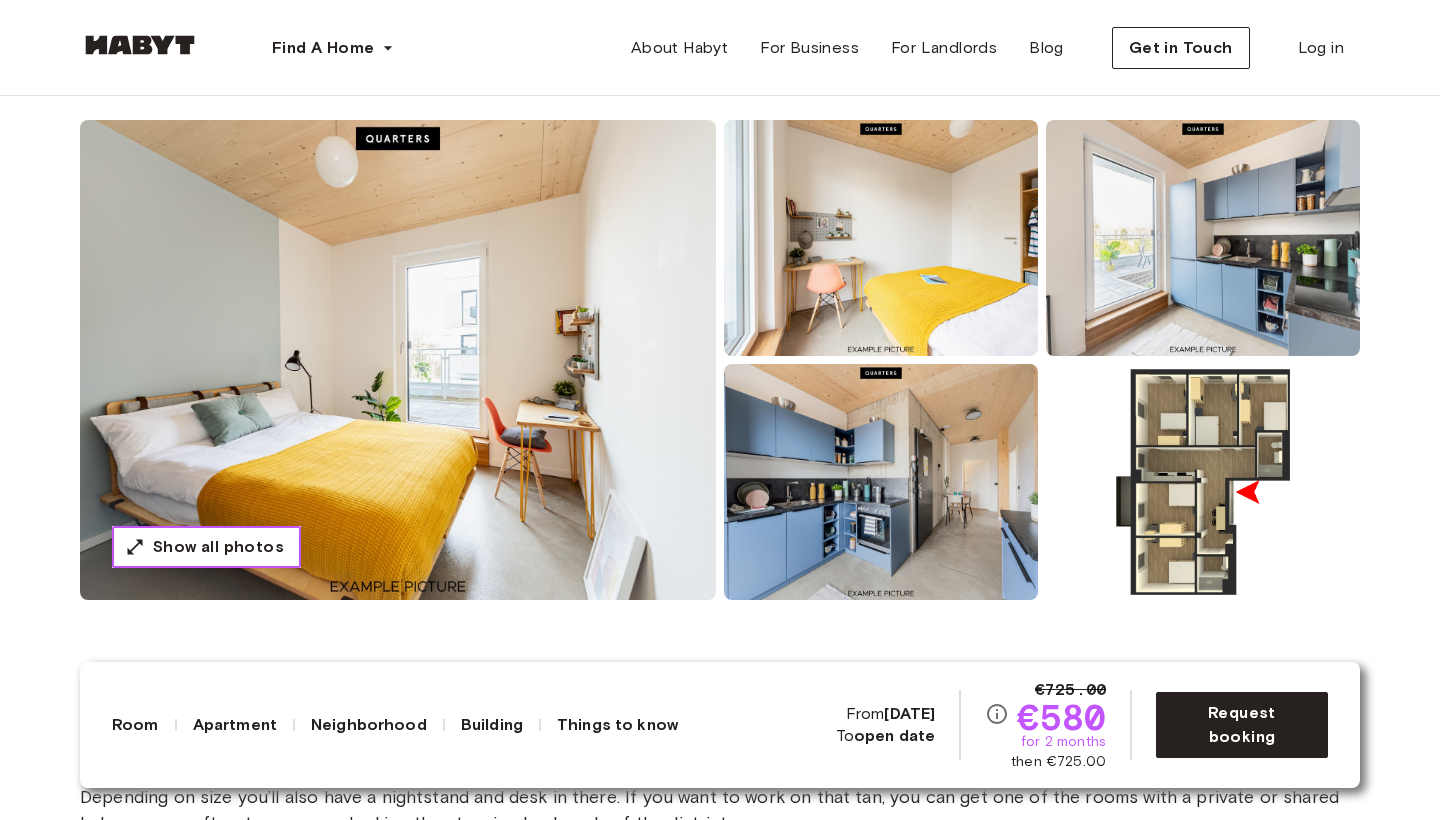 click on "Show all photos" at bounding box center [206, 547] 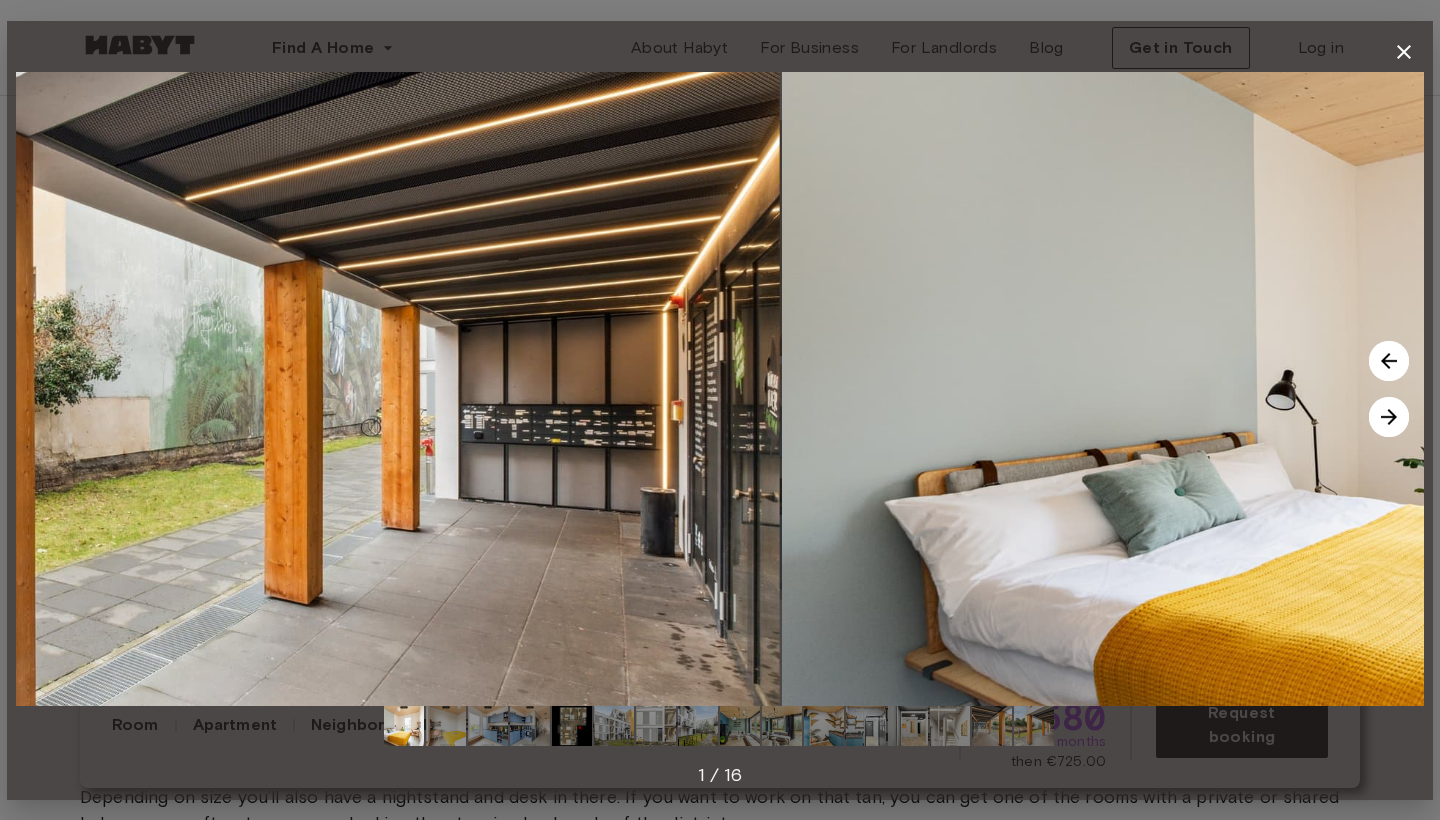 drag, startPoint x: 466, startPoint y: 465, endPoint x: 1439, endPoint y: 425, distance: 973.82184 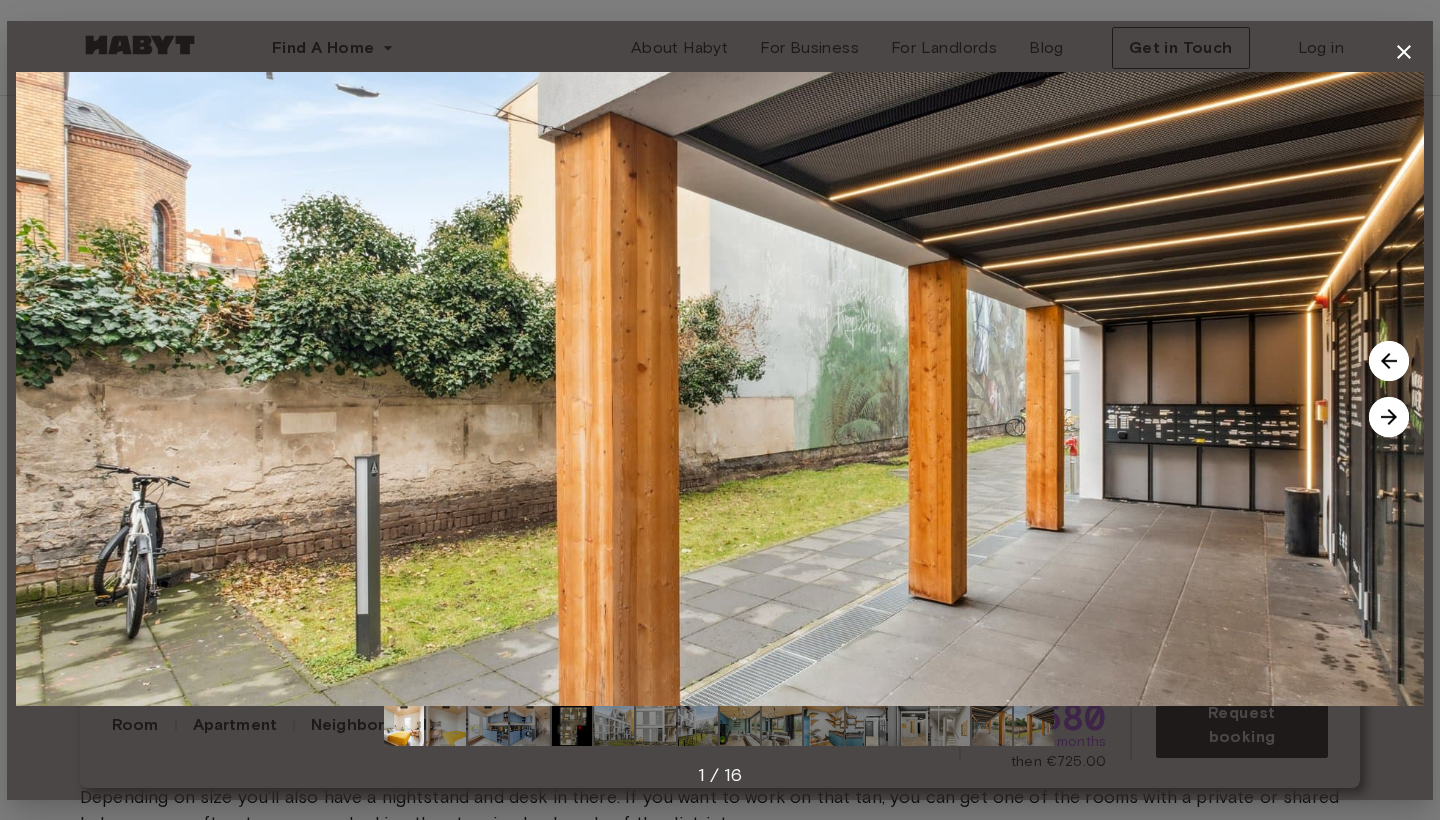 click 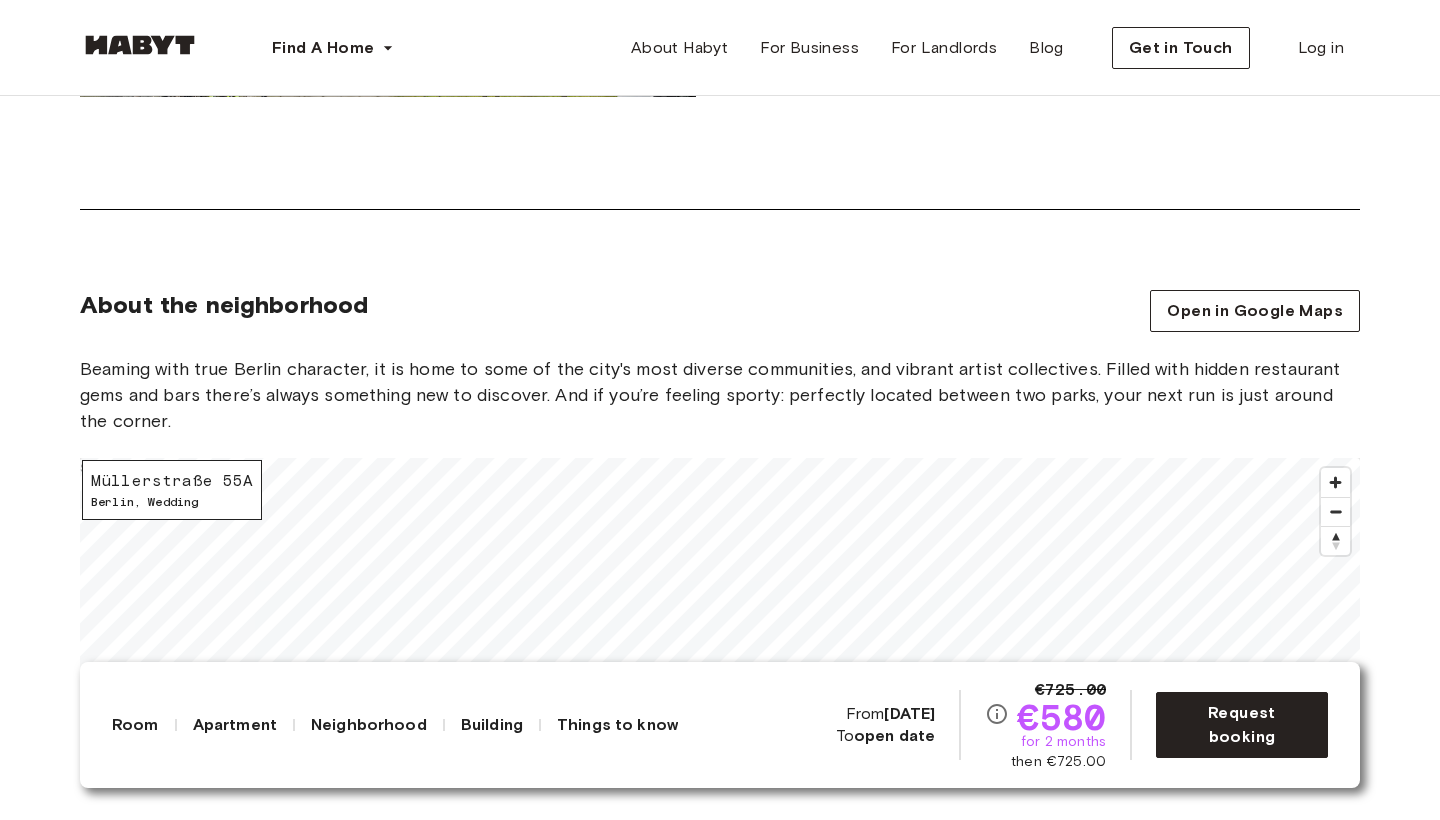 scroll, scrollTop: 2706, scrollLeft: 0, axis: vertical 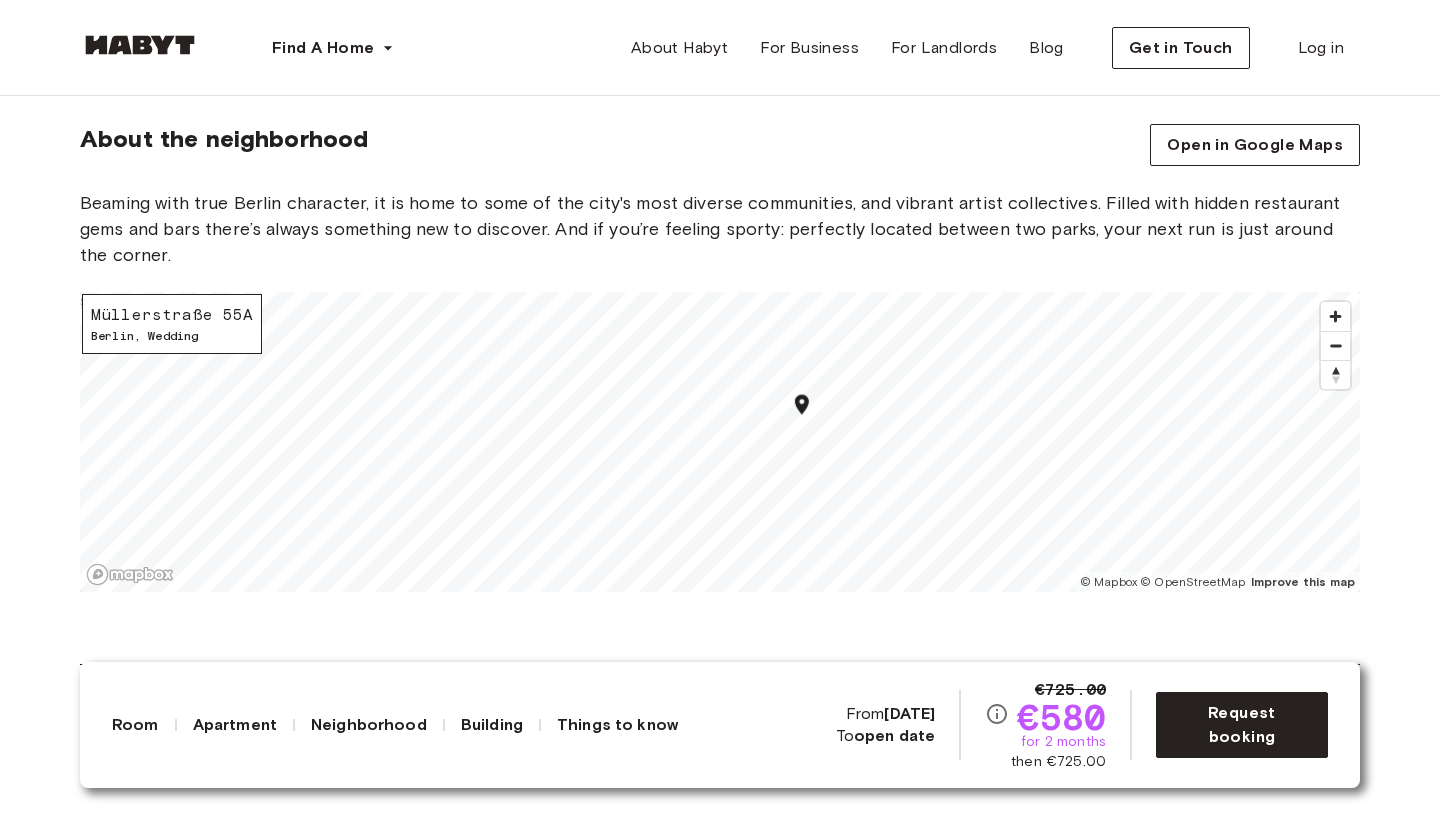 drag, startPoint x: 893, startPoint y: 331, endPoint x: 790, endPoint y: 415, distance: 132.90974 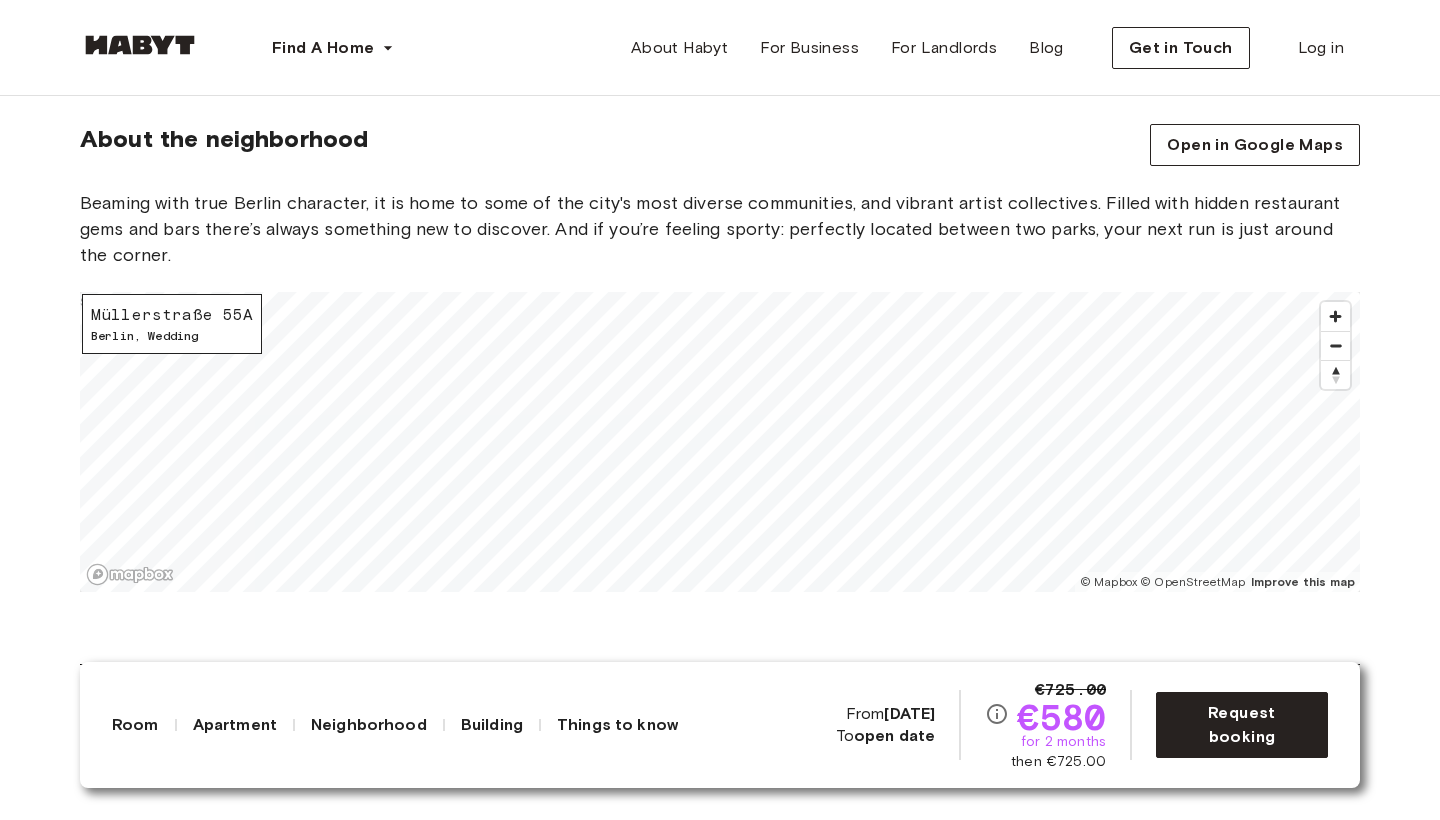 click on "Europe Berlin Private Room Private Room Müllerstraße 55A Available from  Sep 04 €725.00 €580 for 2 months then €725.00 Request booking Show all photos About the room Ref. number:   DE-01-07-003-02Q Our rooms come fully furnished with everything you need such as a custom-made wardrobe and bed frame including a comfy premium mattress. Depending on size you’ll also have a nightstand and desk in there. If you want to work on that tan, you can get one of the rooms with a private or shared balcony or rooftop terrace overlooking the stunning backyards of the district. 11.3 sqm. Backyard-facing view Private balcony 140 x 200cm mattress Wardrobe Desk and chair About the apartment 92 sqm. 1st Floor 5 bedrooms WiFi Fully-equipped kitchen Kitchen utensils All rooms in this apartment Müllerstraße 55A 11.3 sqm. 5 bedrooms 1st Floor From  Sep 04 €580 monthly Müllerstraße 55A 11.8 sqm. 5 bedrooms 1st Floor From  Jan 01 €735 monthly Müllerstraße 55A 13.2 sqm. 5 bedrooms 1st Floor From  Jan 01 €745 From" at bounding box center (720, 605) 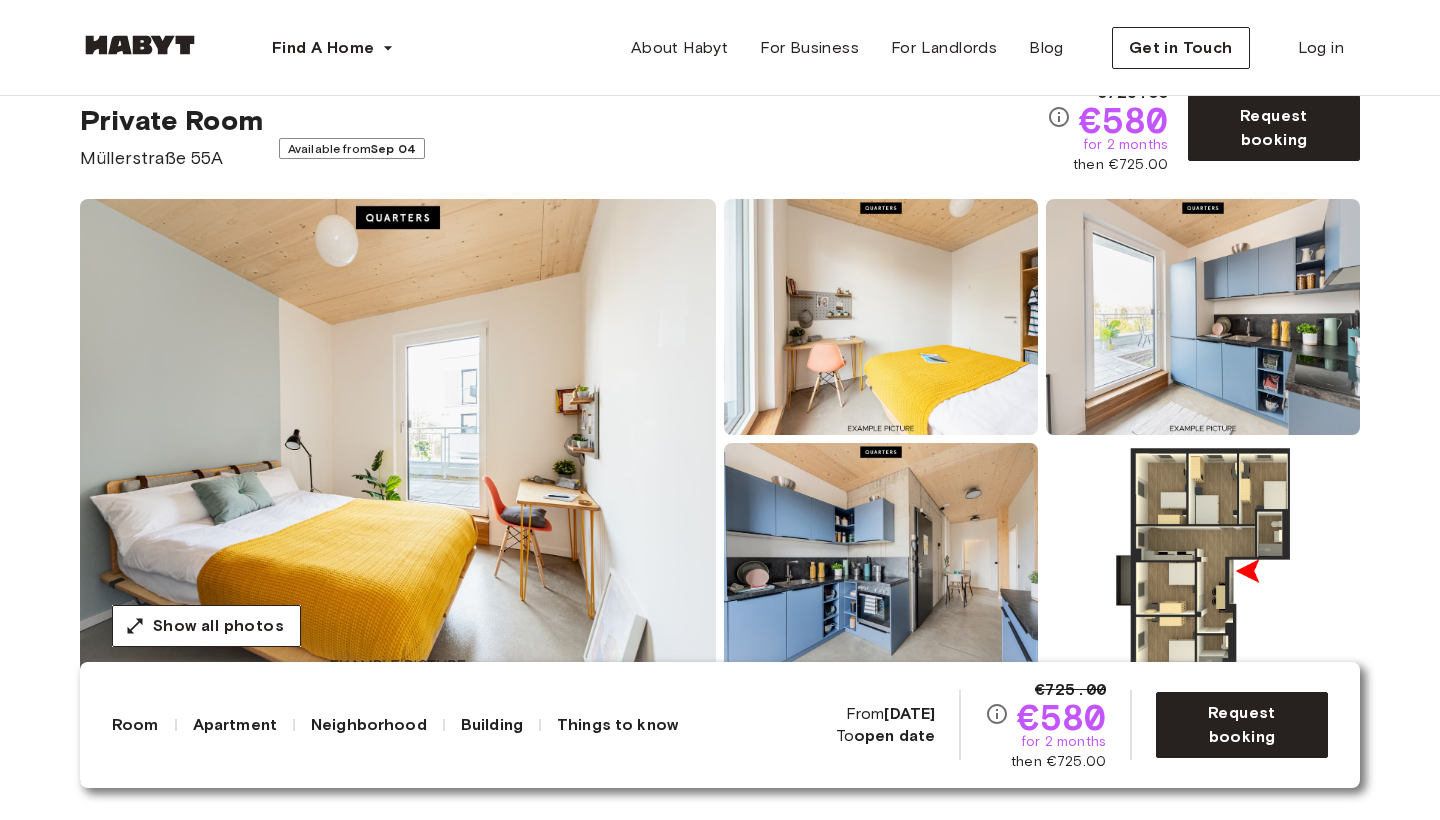 scroll, scrollTop: 86, scrollLeft: 0, axis: vertical 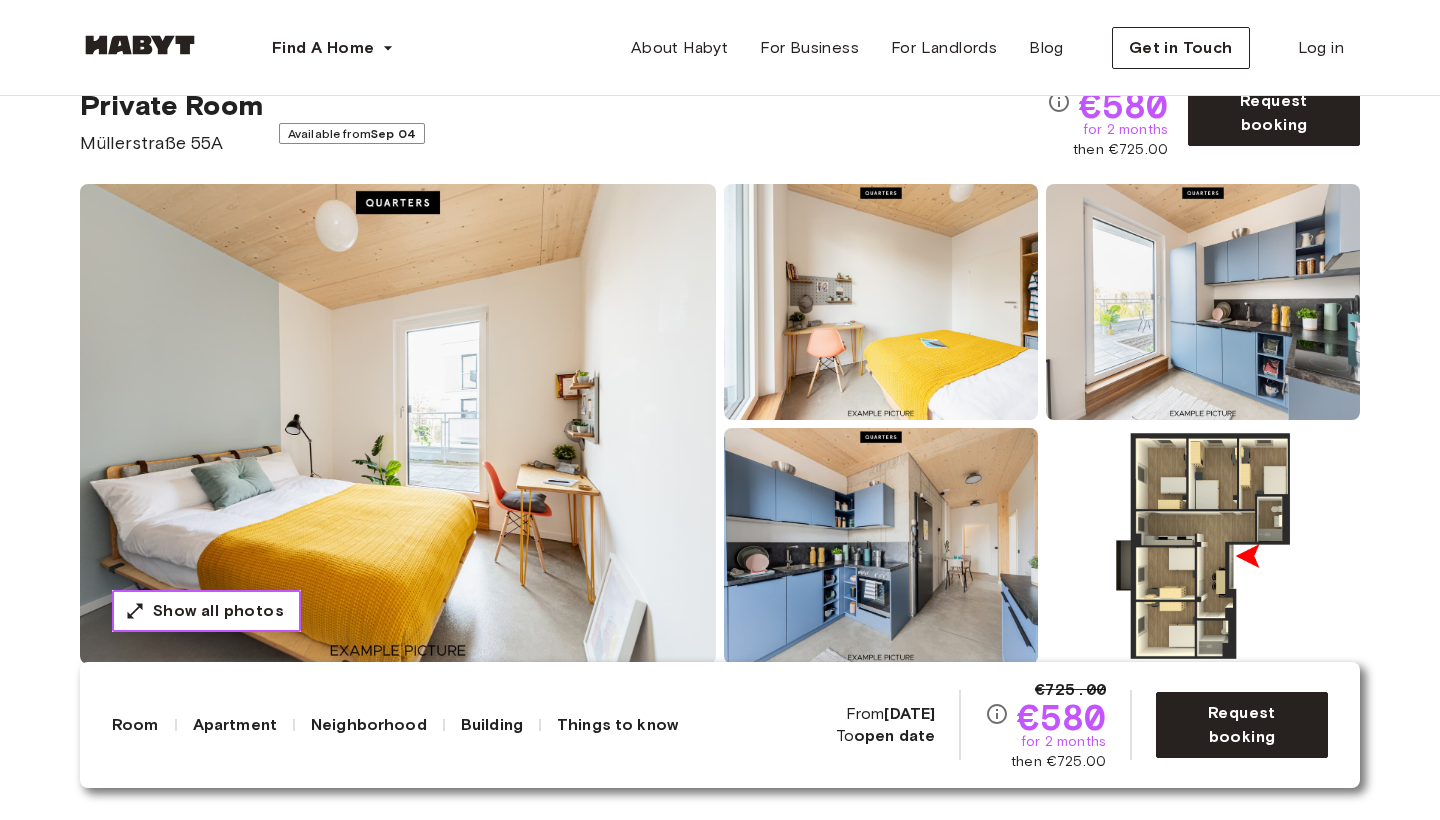 click on "Show all photos" at bounding box center [218, 611] 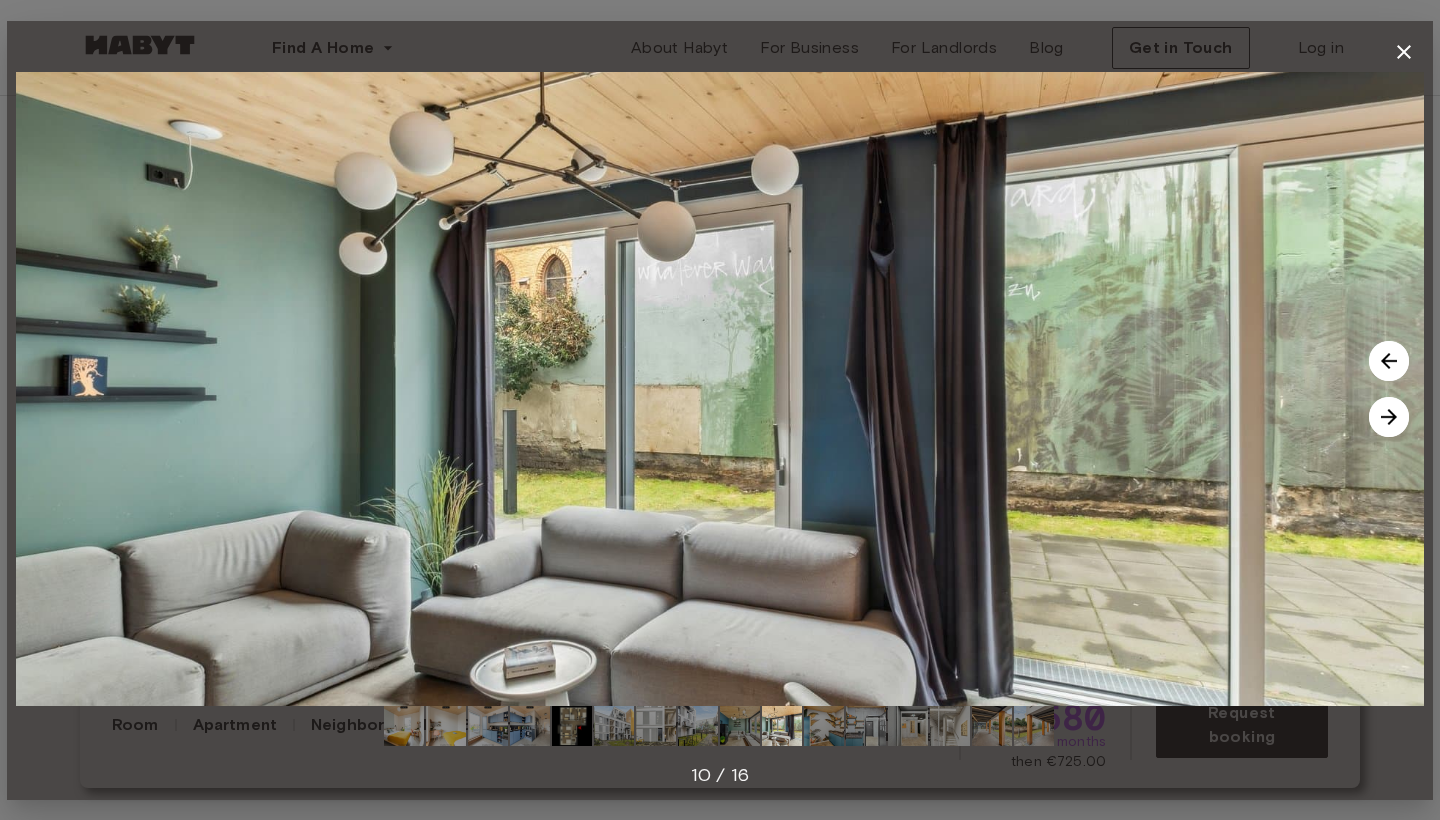click at bounding box center (404, 726) 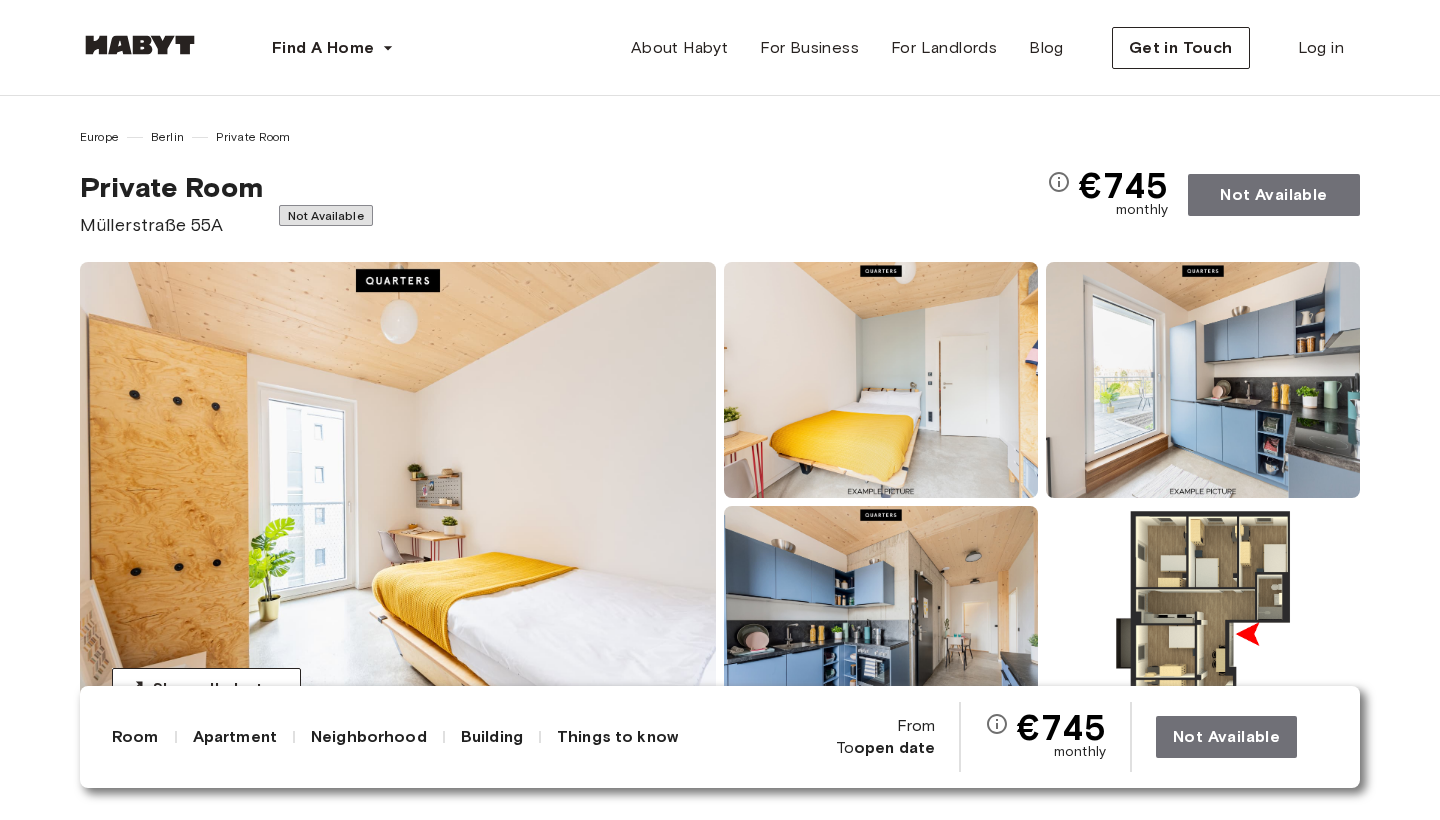 scroll, scrollTop: 0, scrollLeft: 0, axis: both 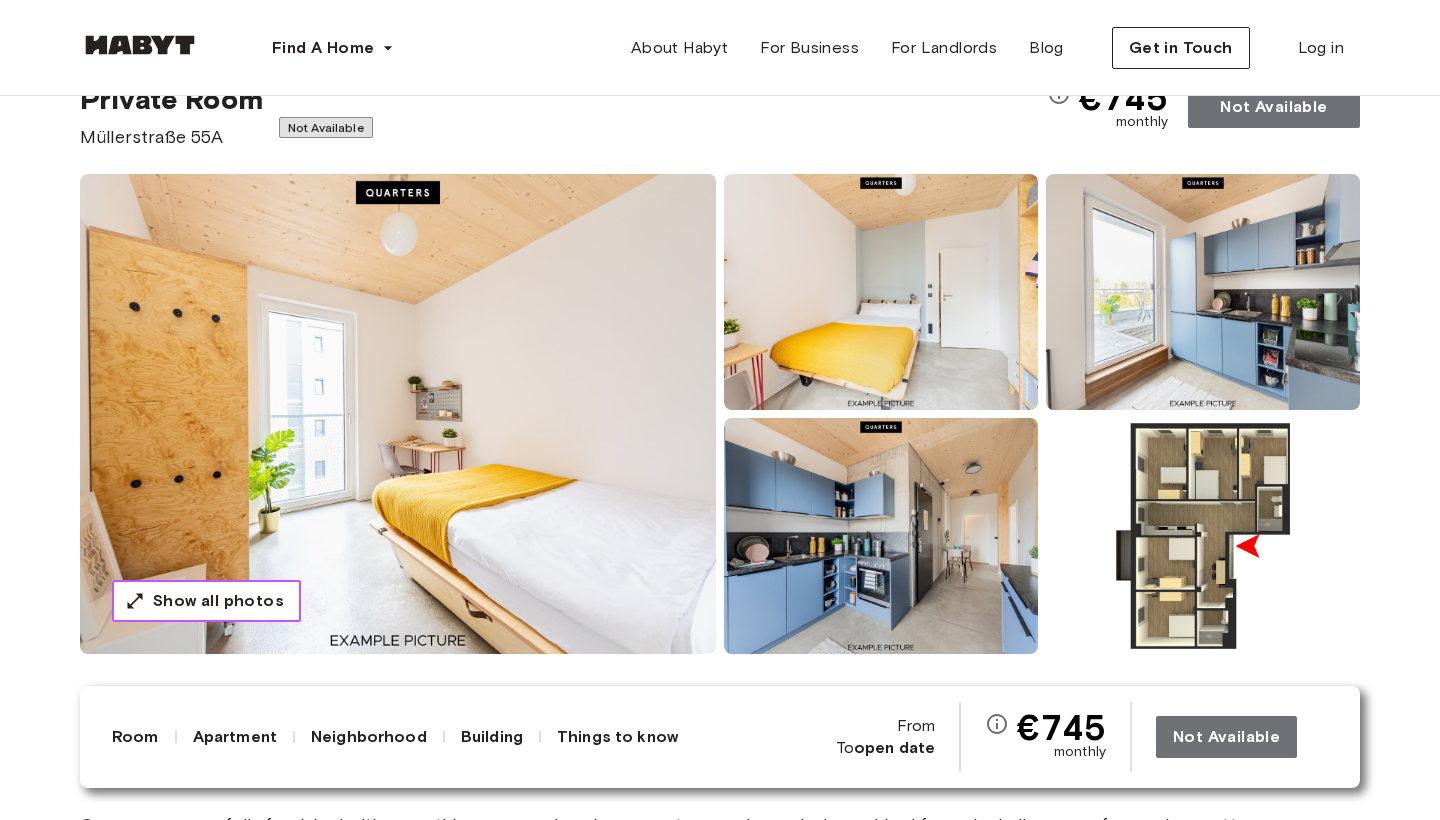 click on "Show all photos" at bounding box center [218, 601] 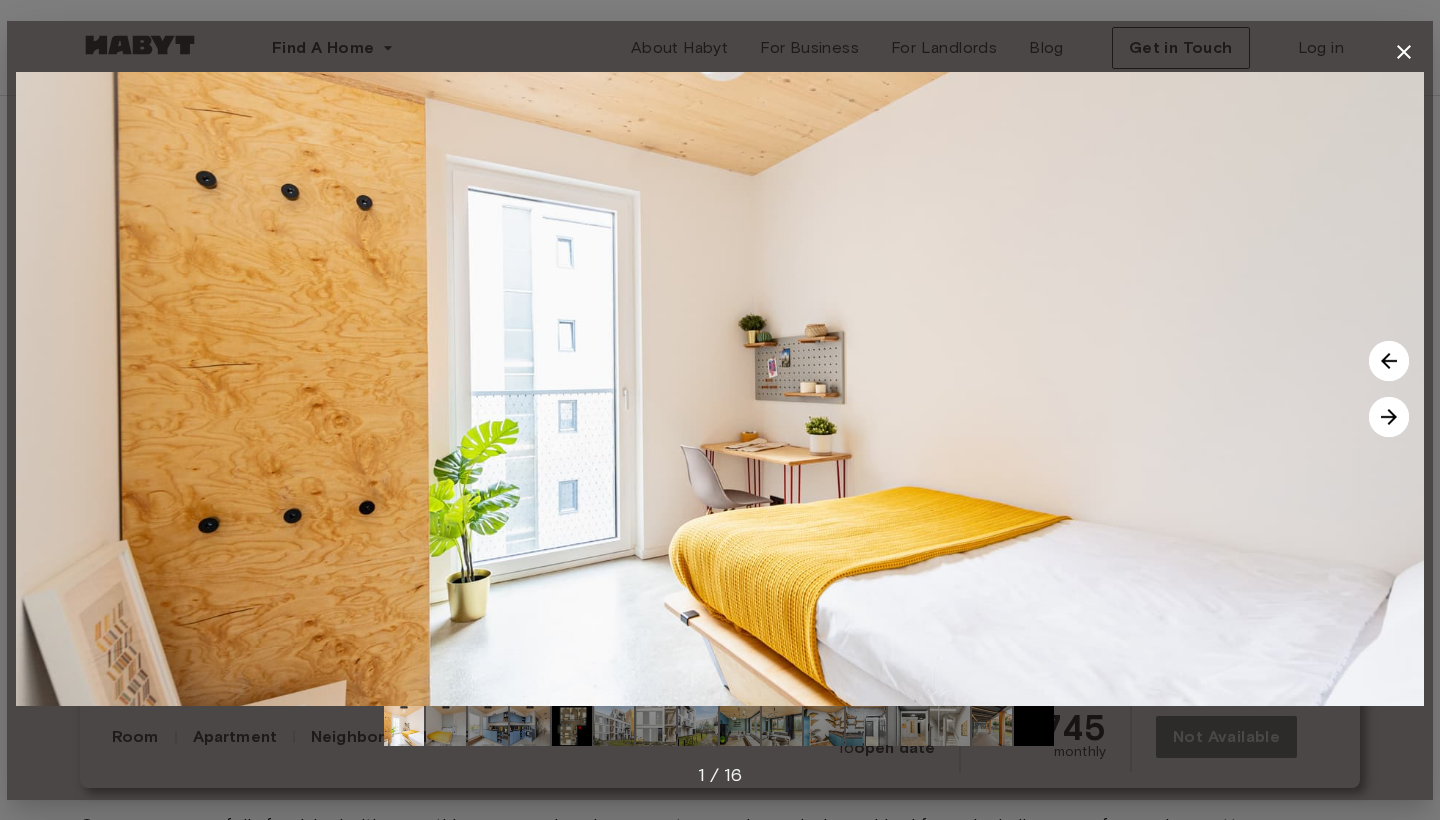 click at bounding box center (1404, 52) 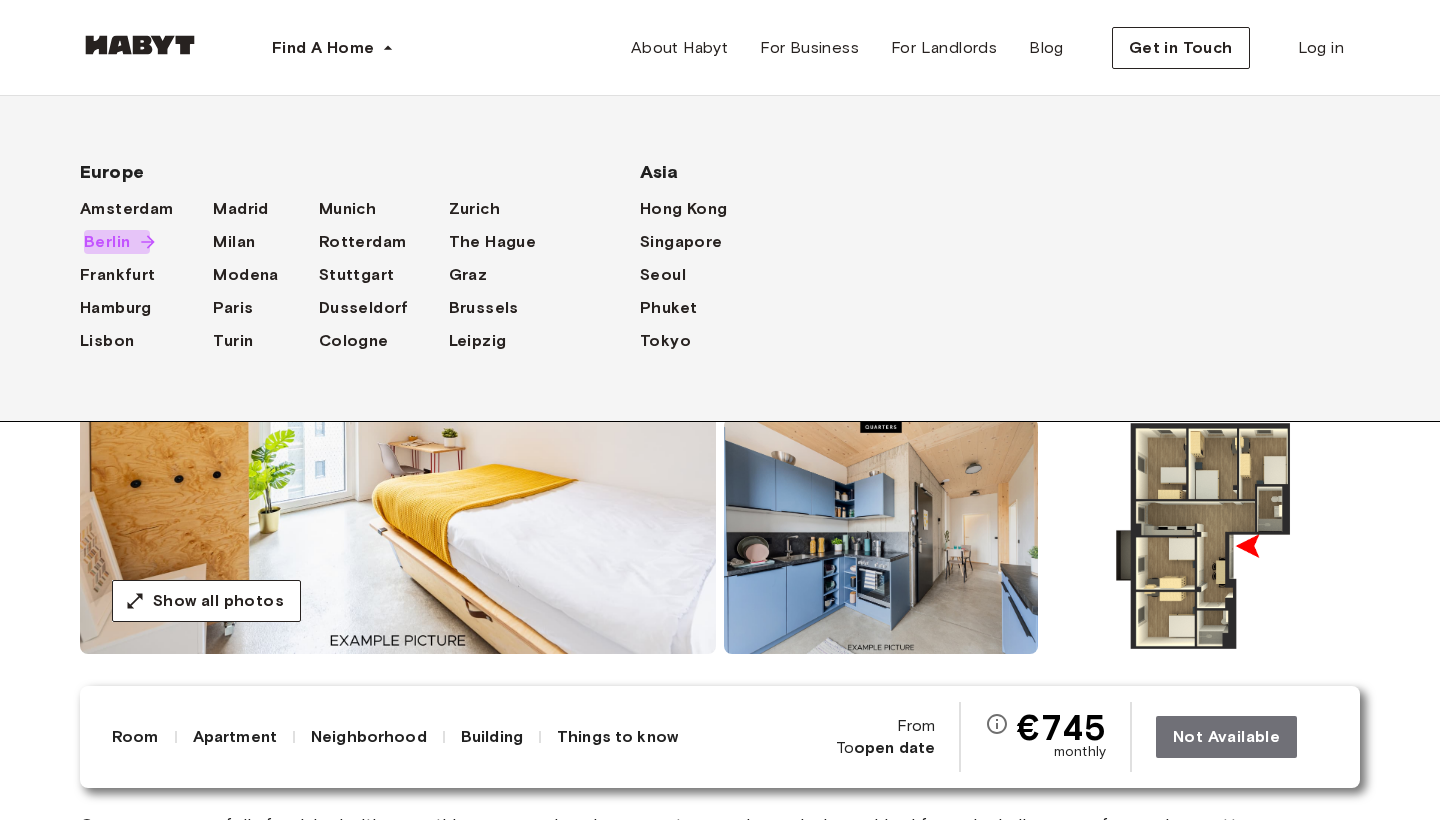 click on "Berlin" at bounding box center (107, 242) 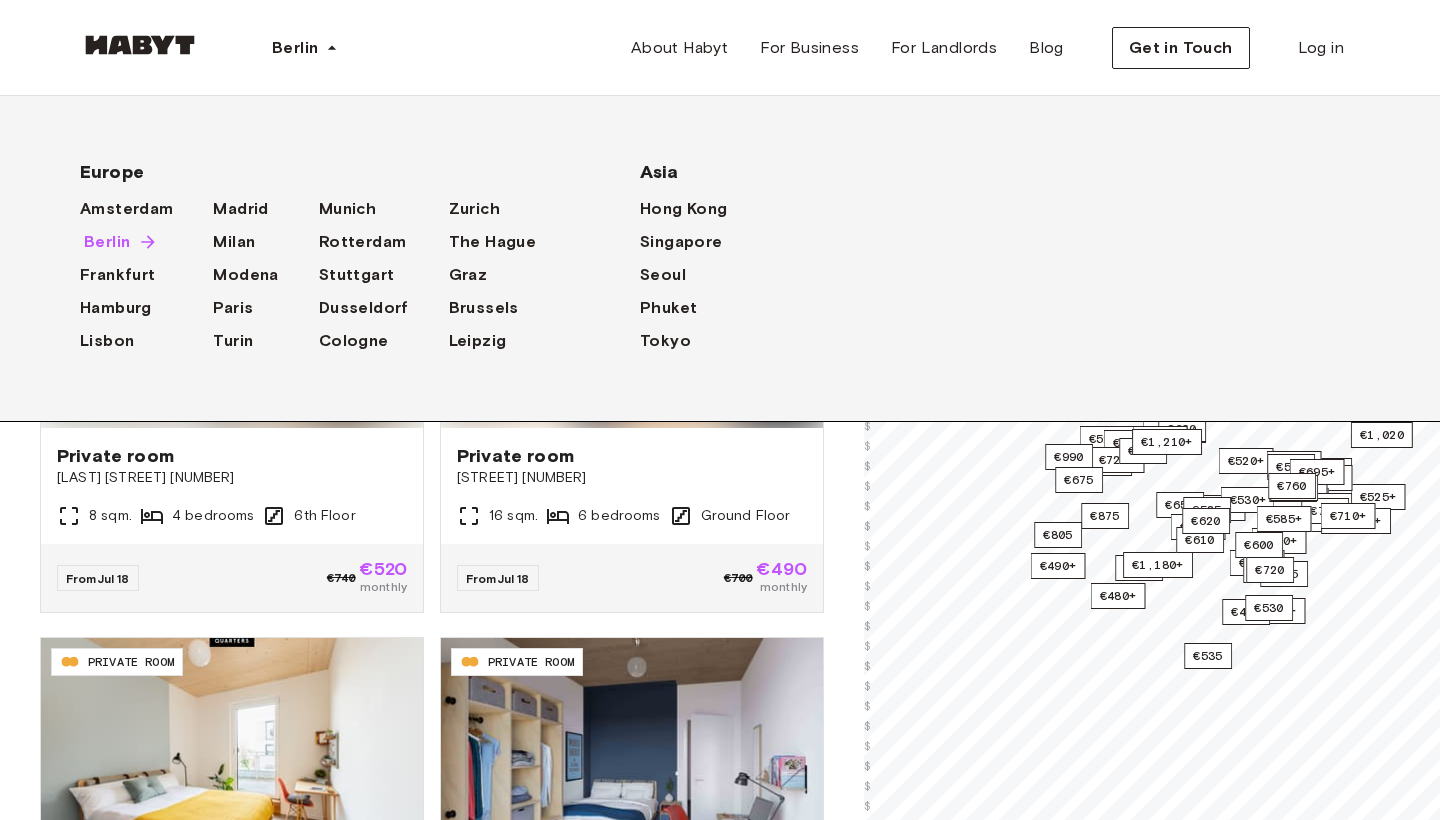 scroll, scrollTop: 0, scrollLeft: 0, axis: both 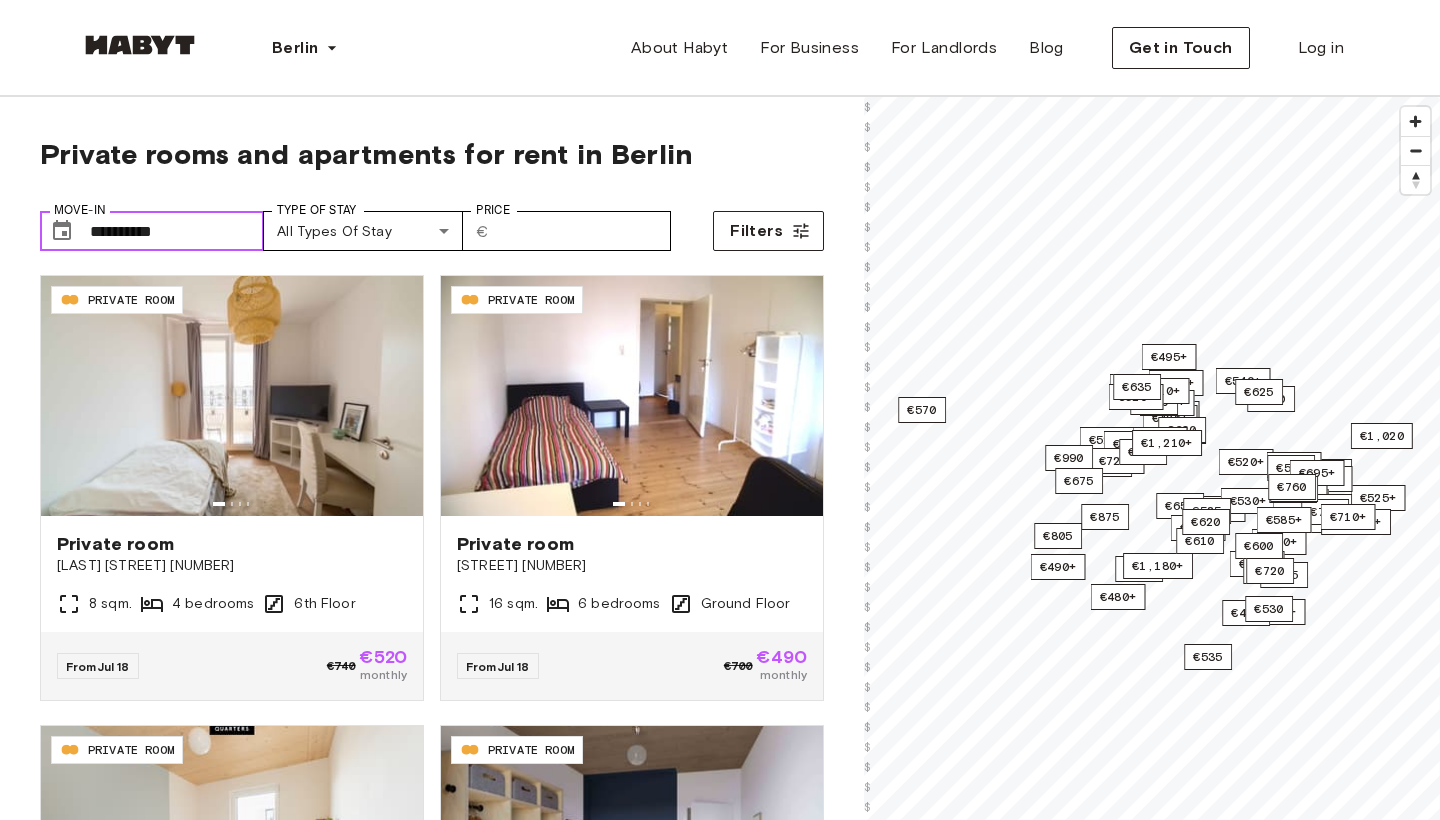 click on "**********" at bounding box center (177, 231) 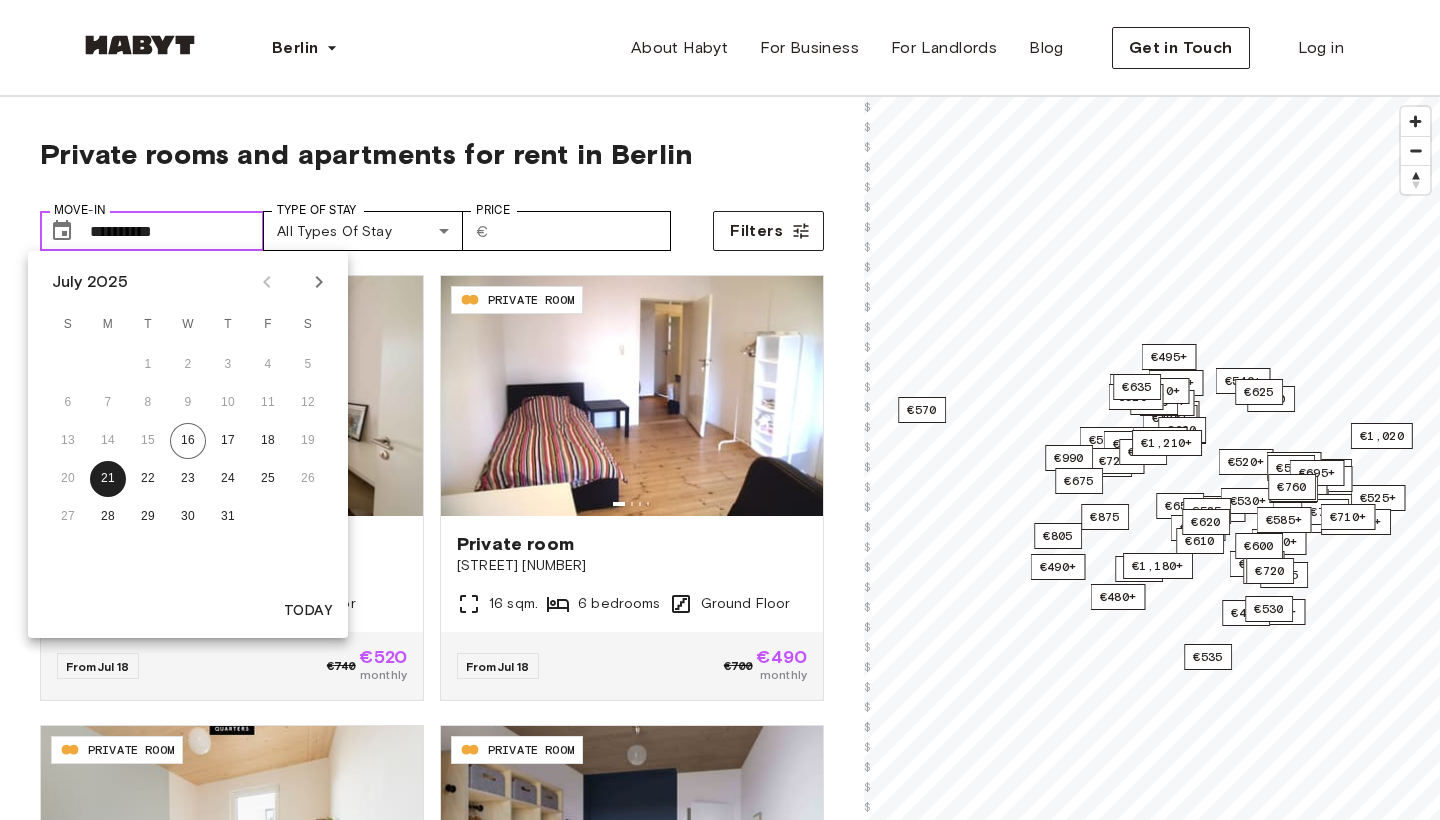 click on "**********" at bounding box center [177, 231] 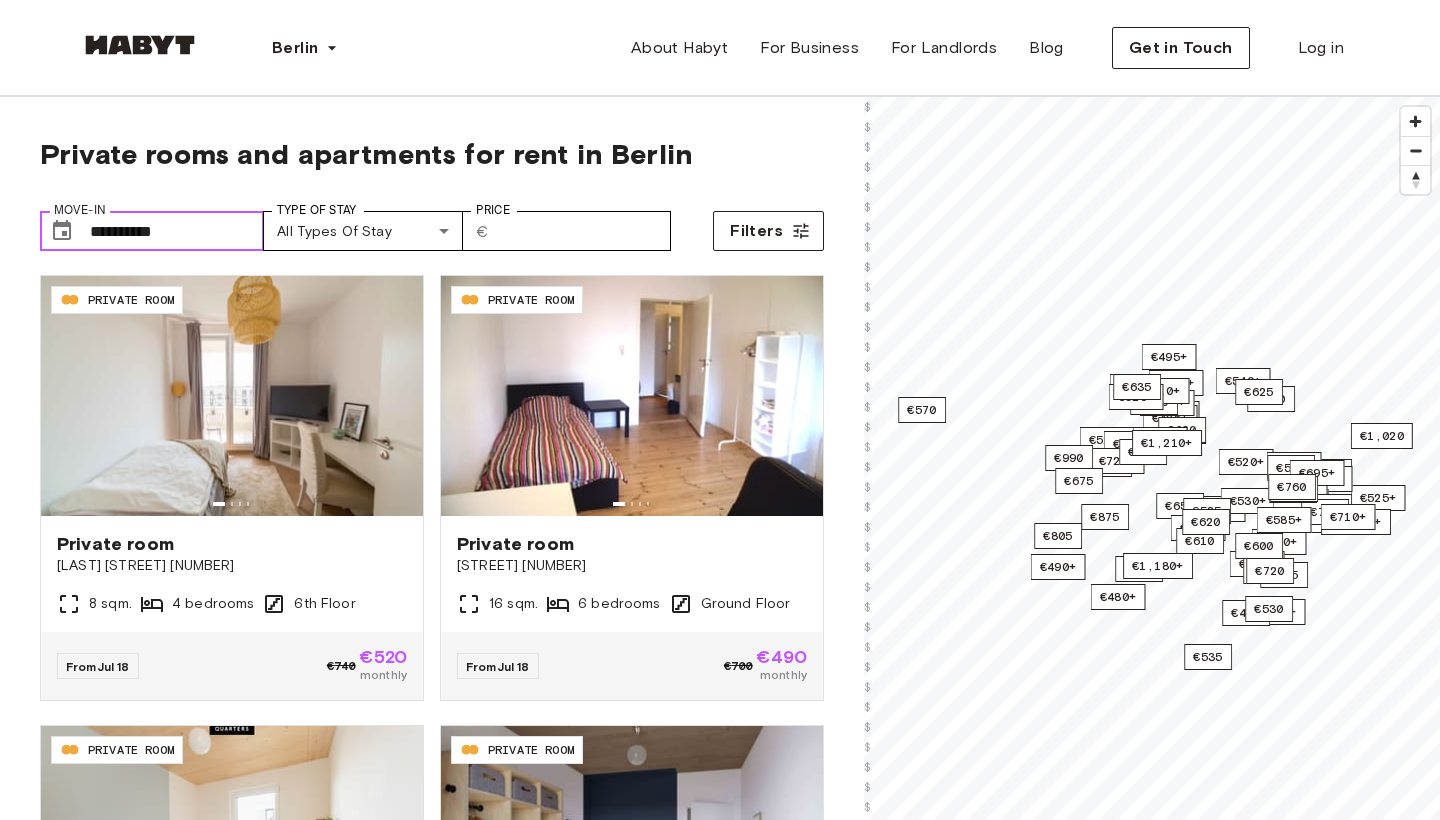 click on "**********" at bounding box center (177, 231) 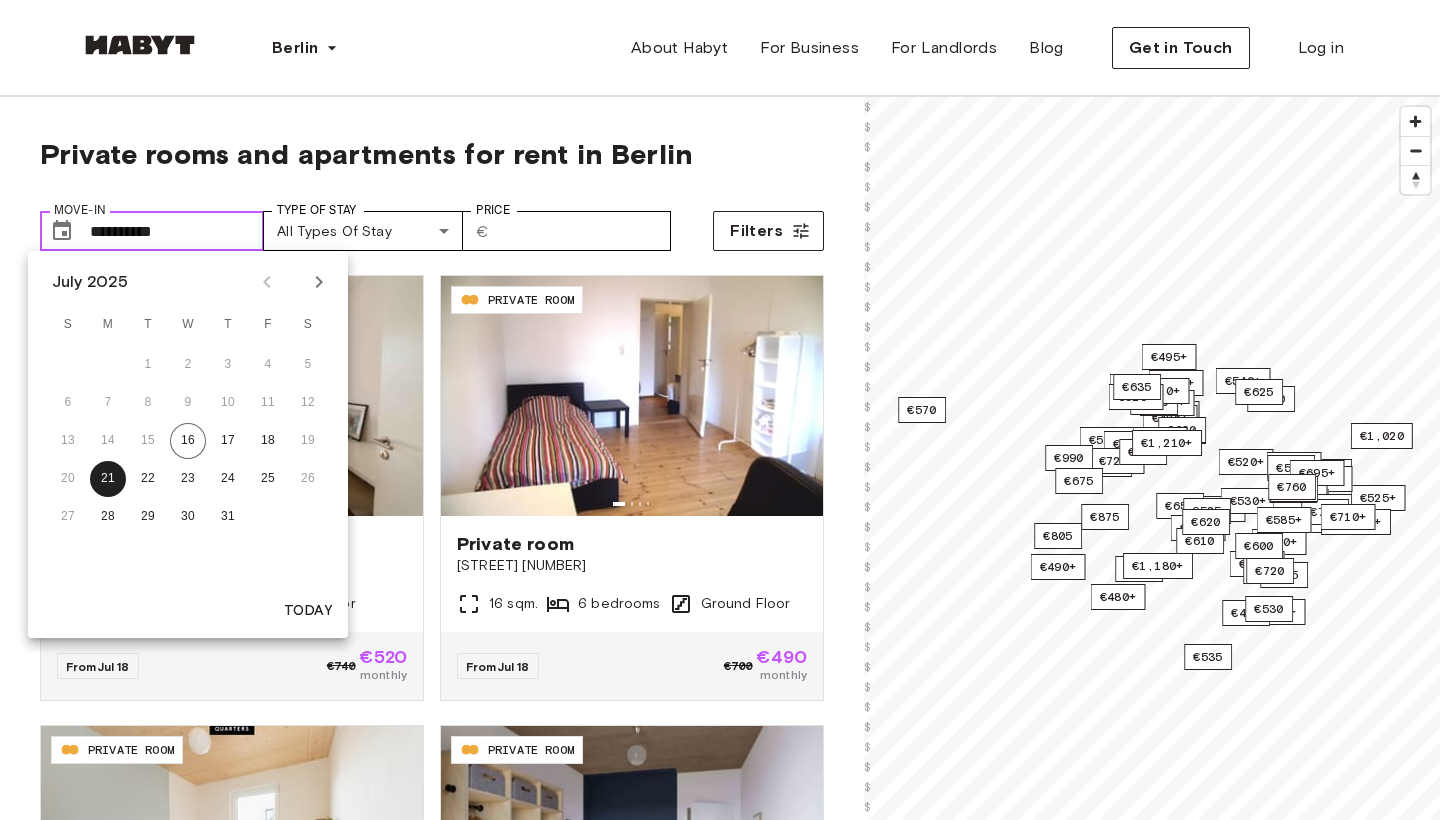 click on "**********" at bounding box center [177, 231] 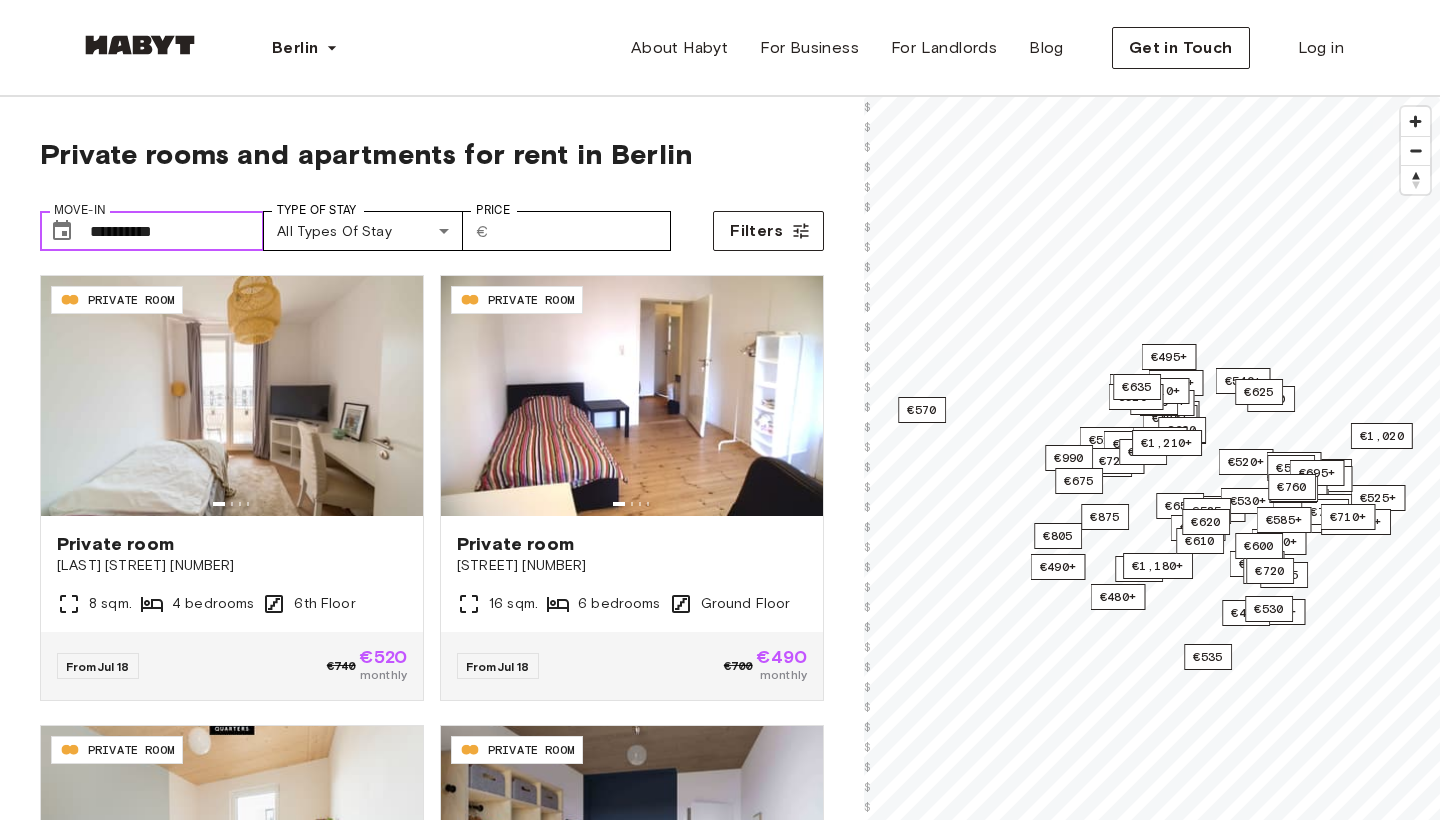 click on "**********" at bounding box center (177, 231) 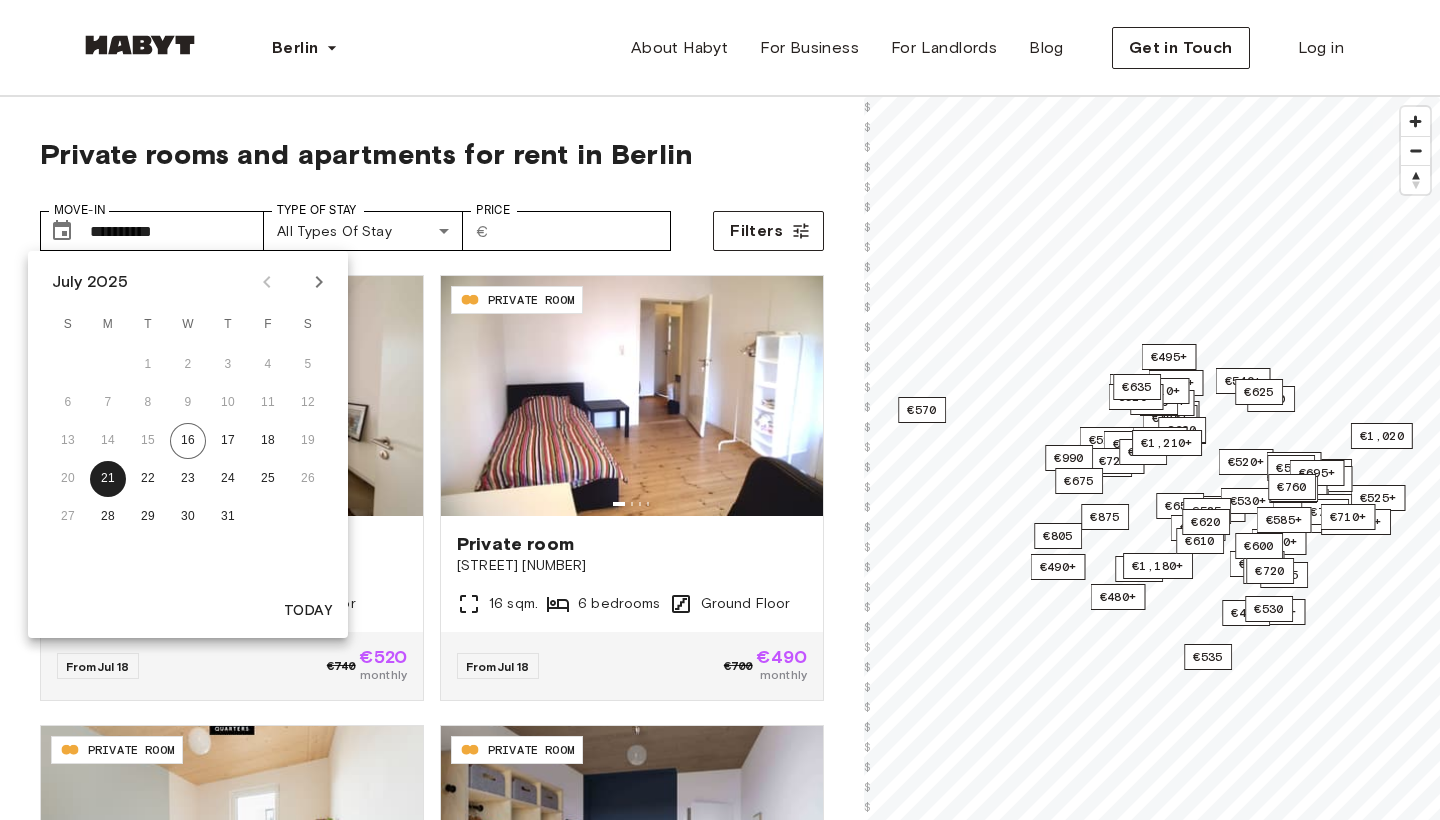 click on "July 2025 S M T W T F S 1 2 3 4 5 6 7 8 9 10 11 12 13 14 15 16 17 18 19 20 21 22 23 24 25 26 27 28 29 30 31" at bounding box center [188, 418] 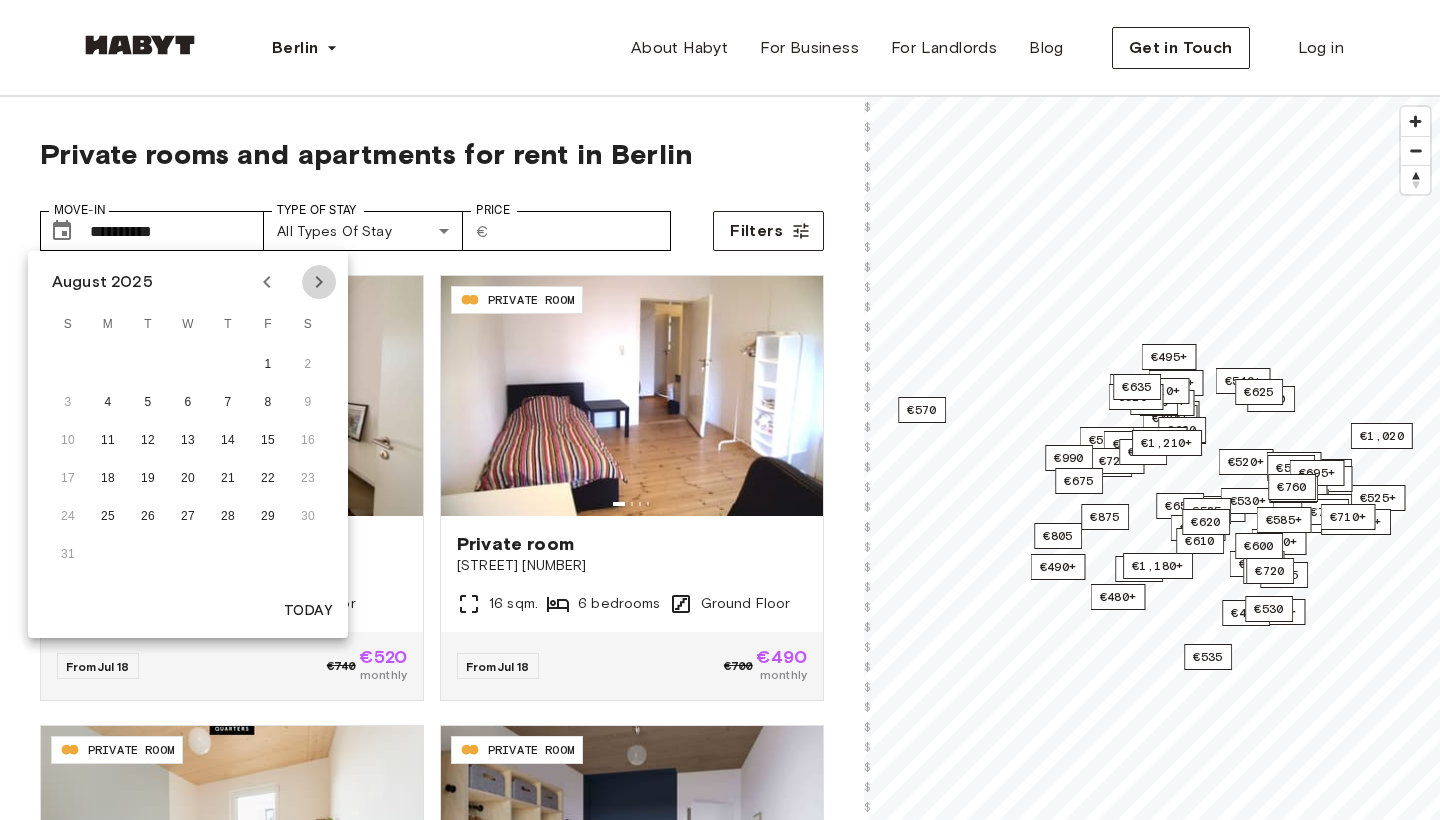 click 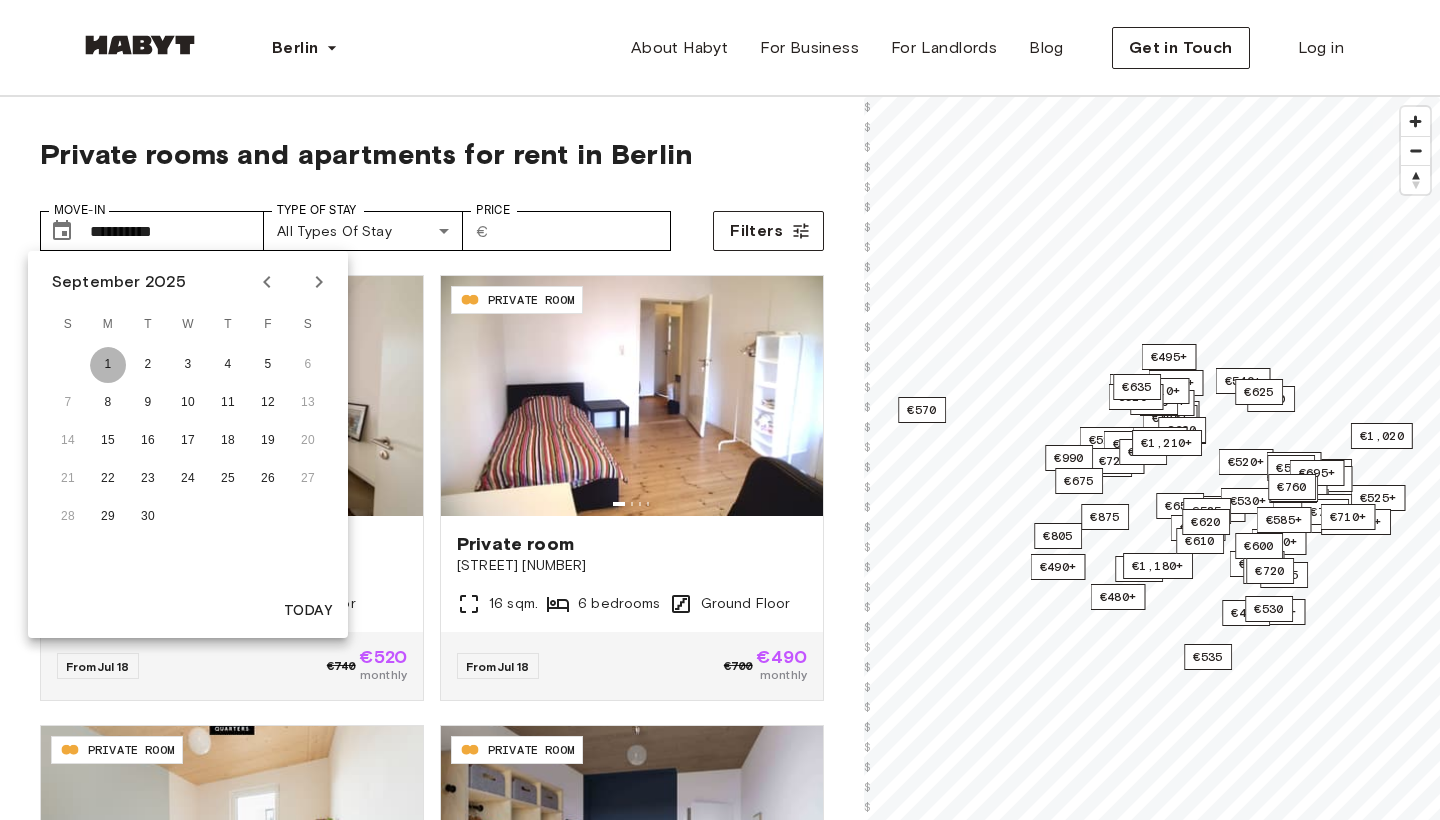 click on "1" at bounding box center [108, 365] 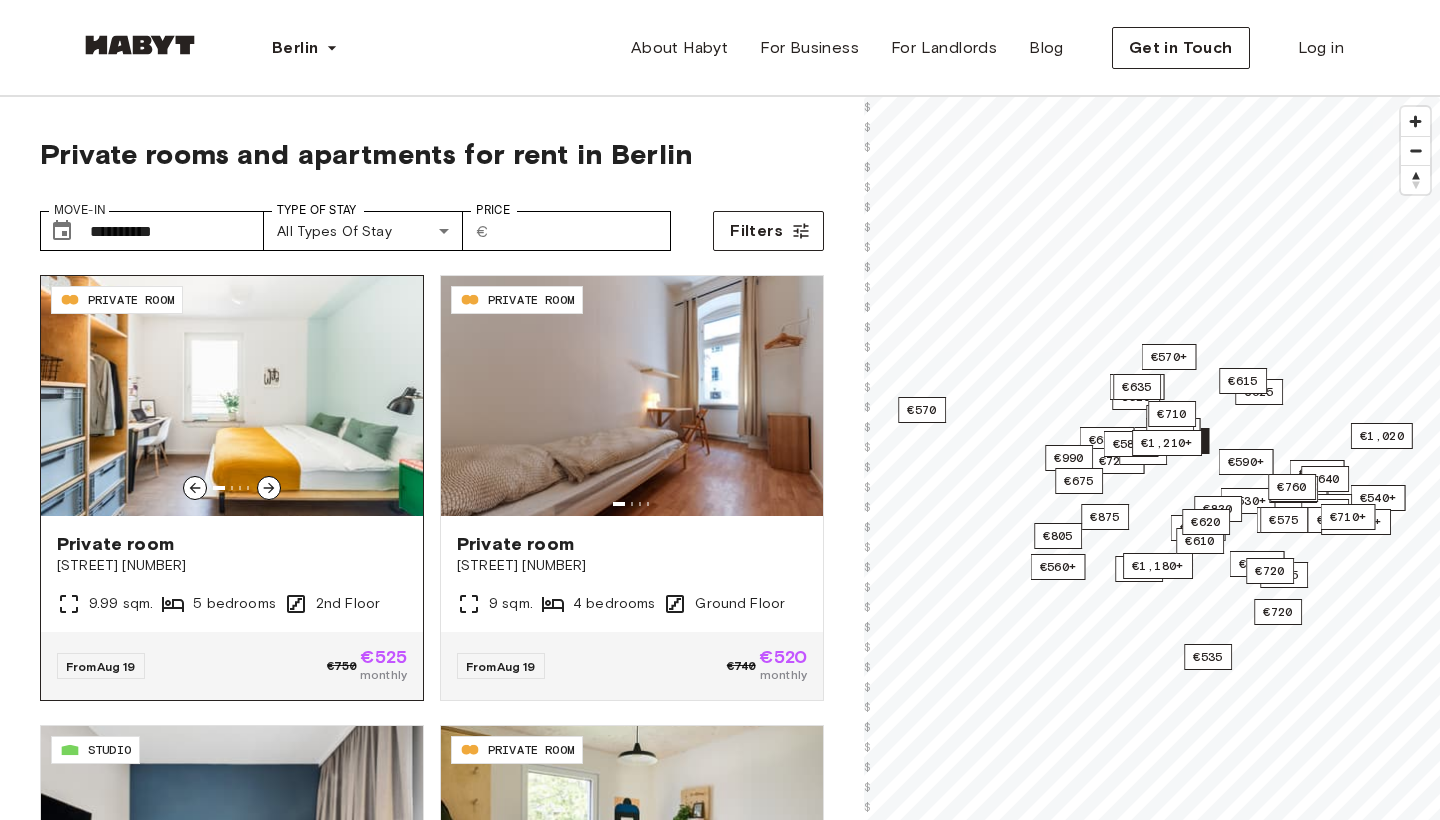 click on "Private room" at bounding box center (232, 544) 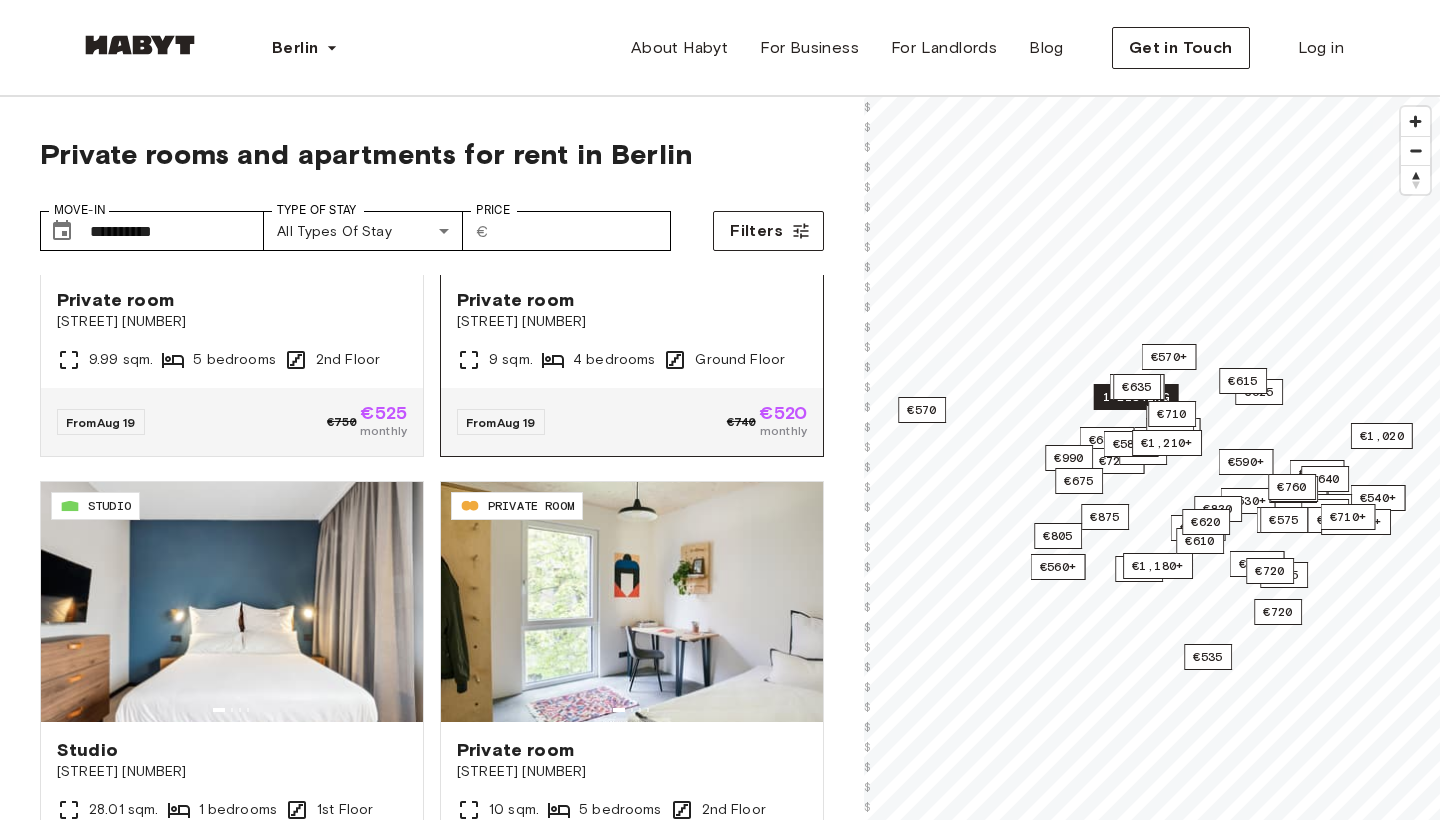 scroll, scrollTop: 443, scrollLeft: 0, axis: vertical 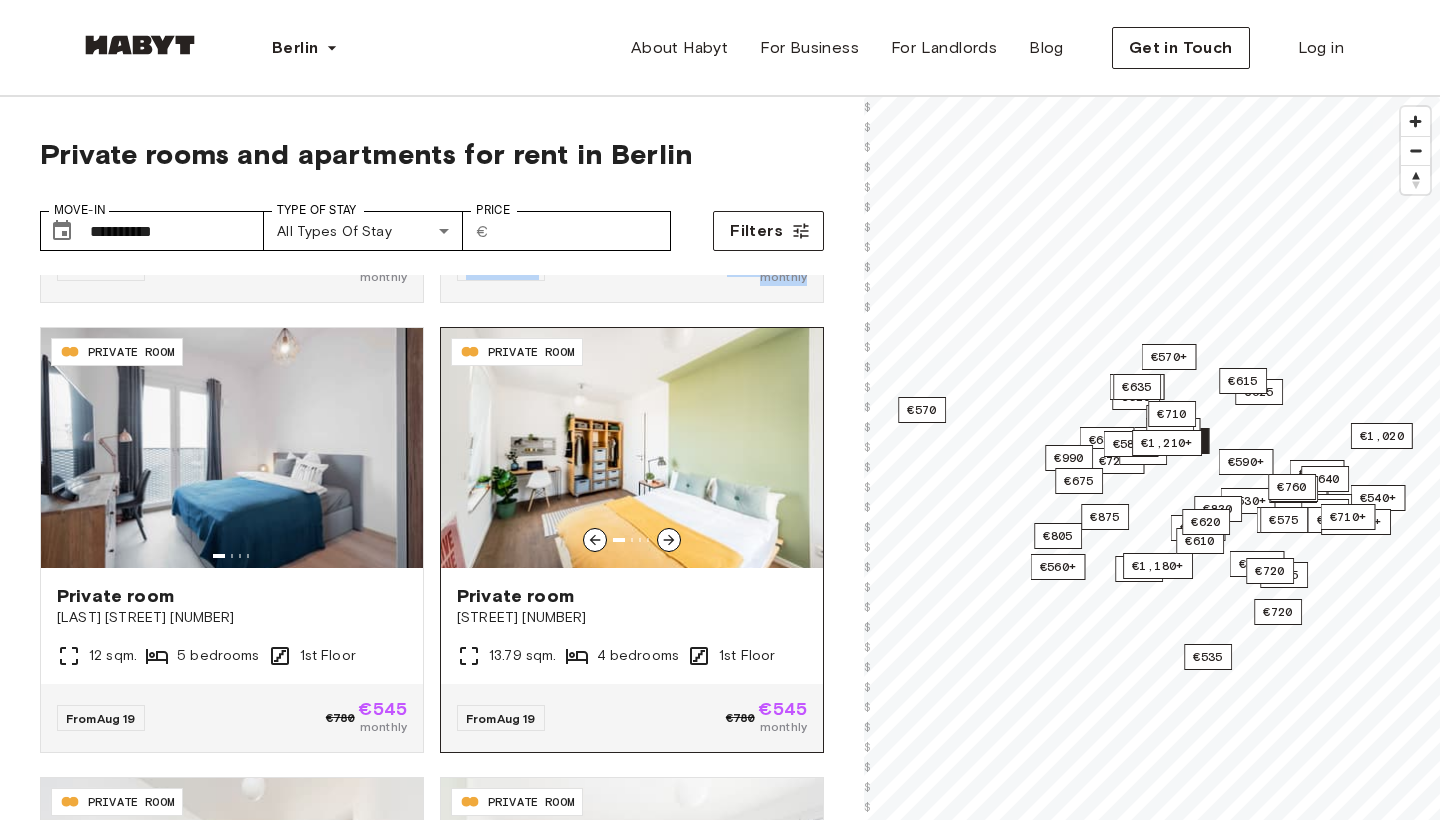 click 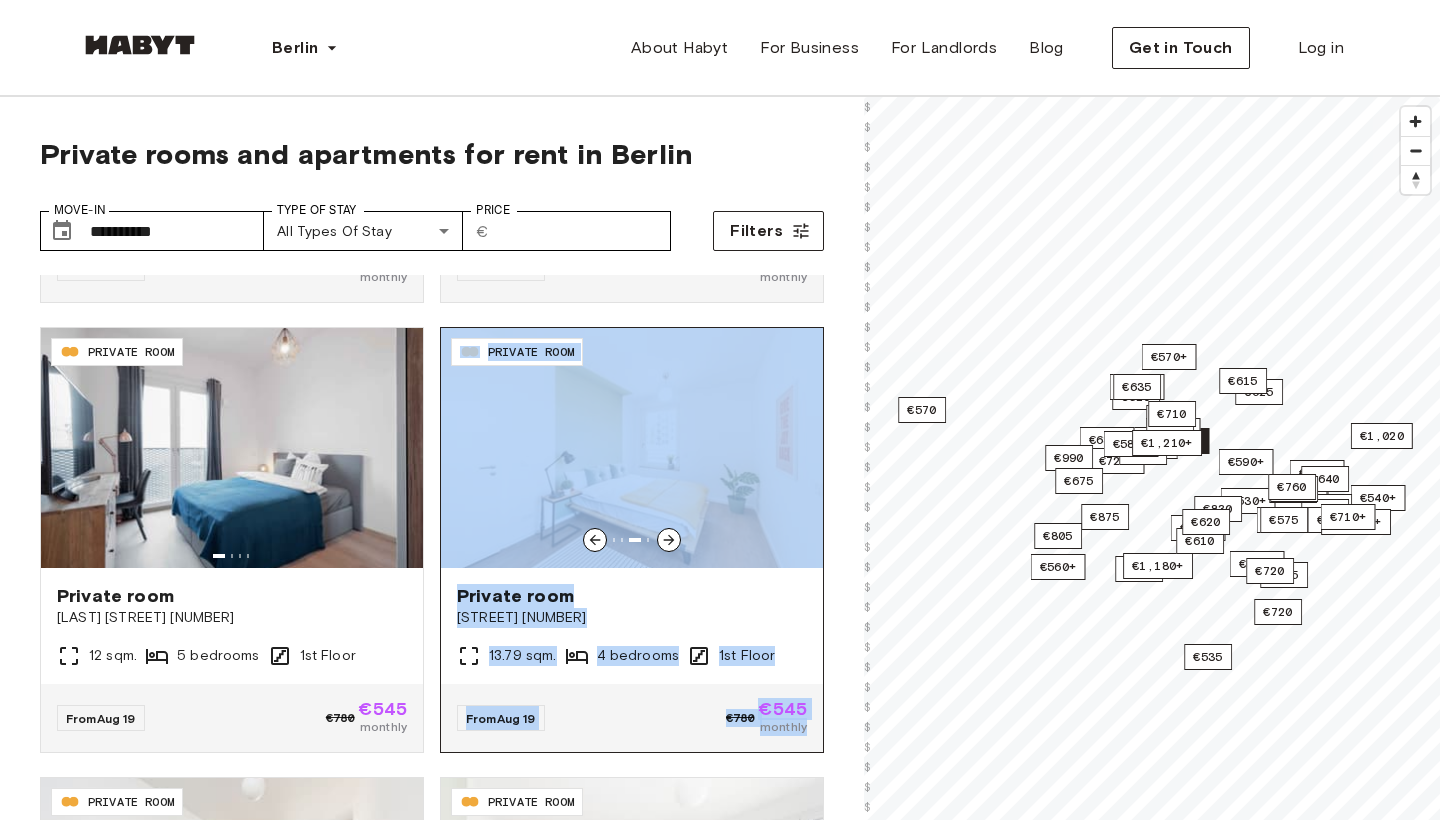 scroll, scrollTop: 1253, scrollLeft: 0, axis: vertical 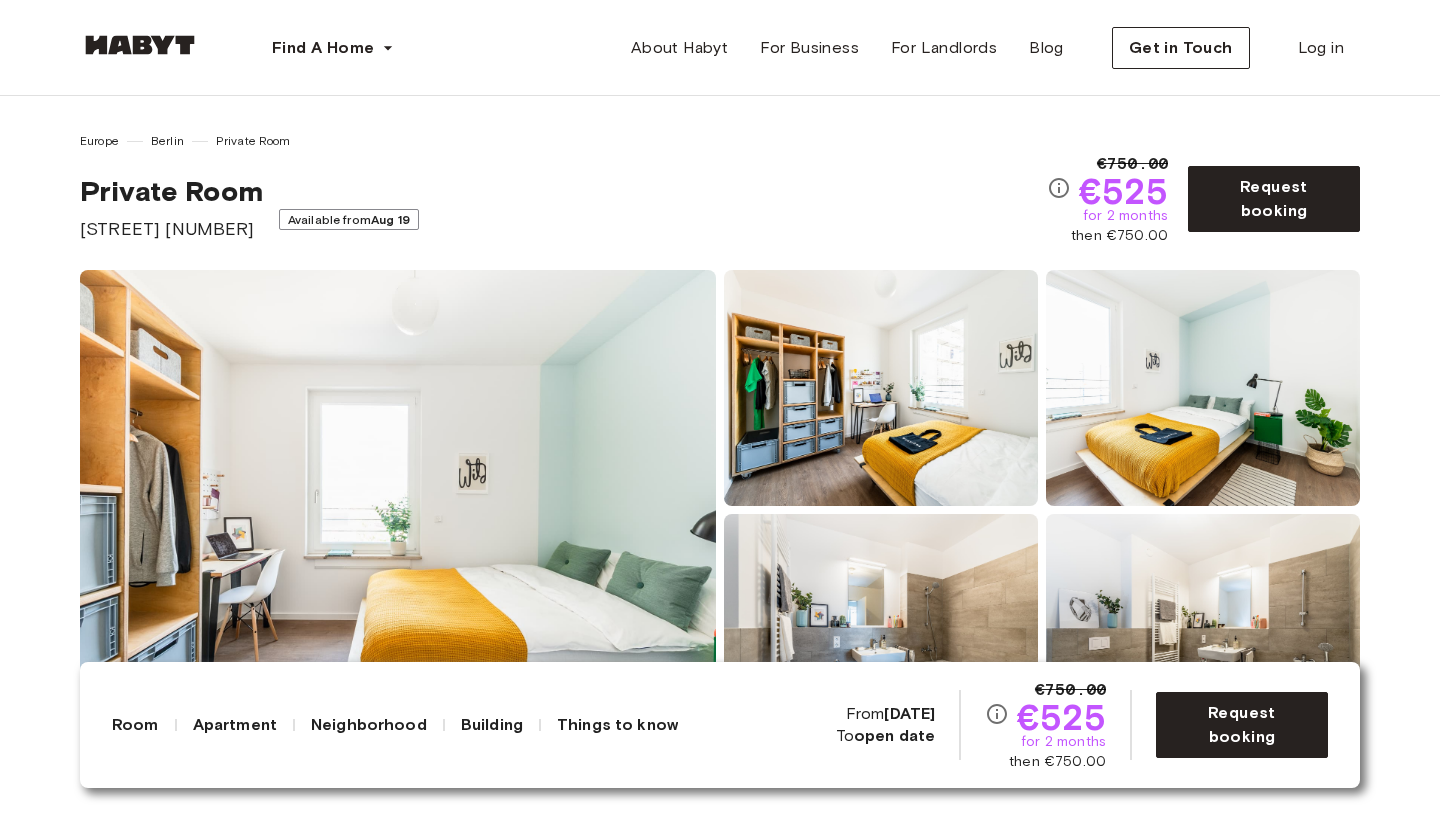 click at bounding box center (398, 510) 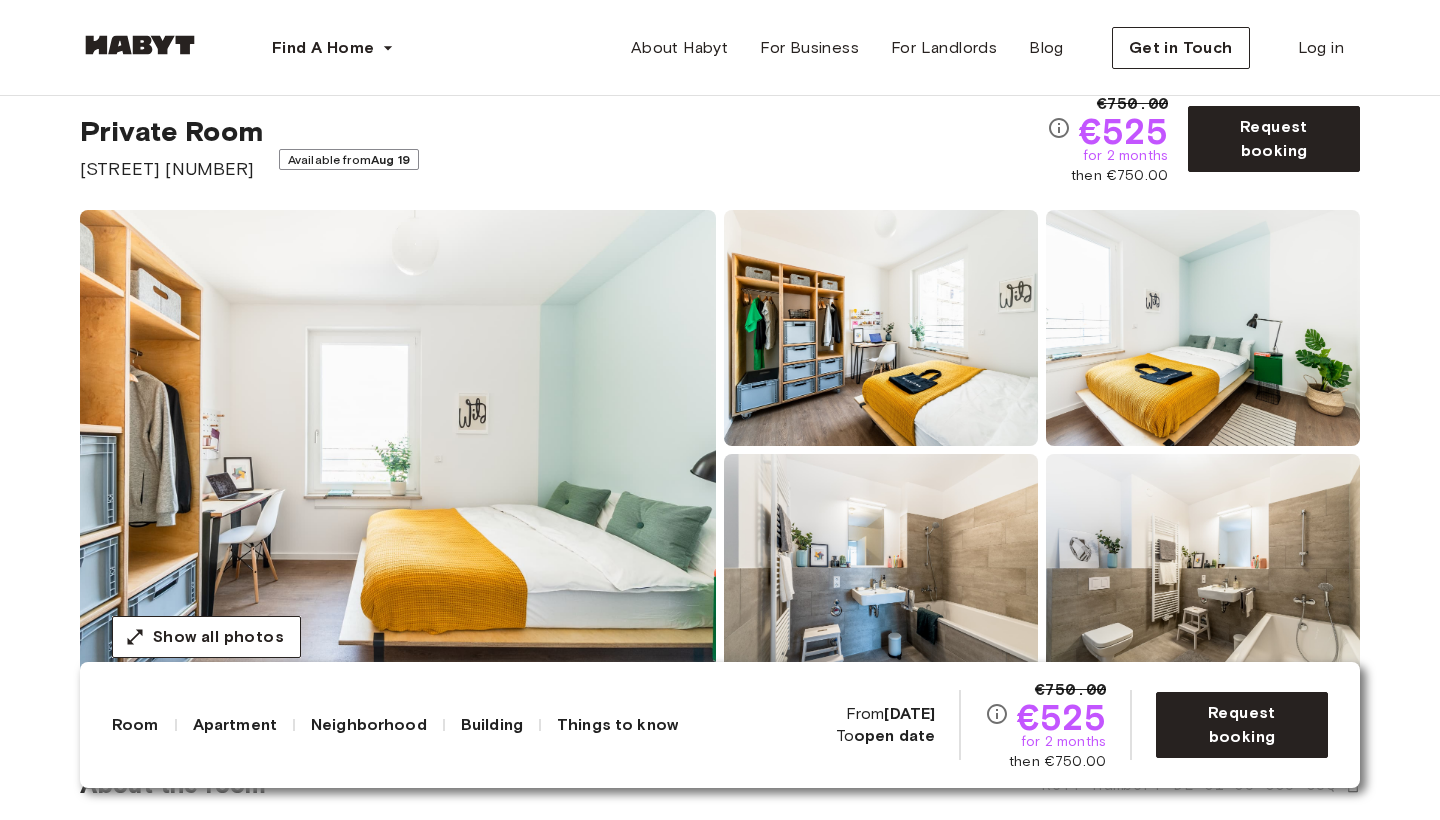 scroll, scrollTop: 76, scrollLeft: 0, axis: vertical 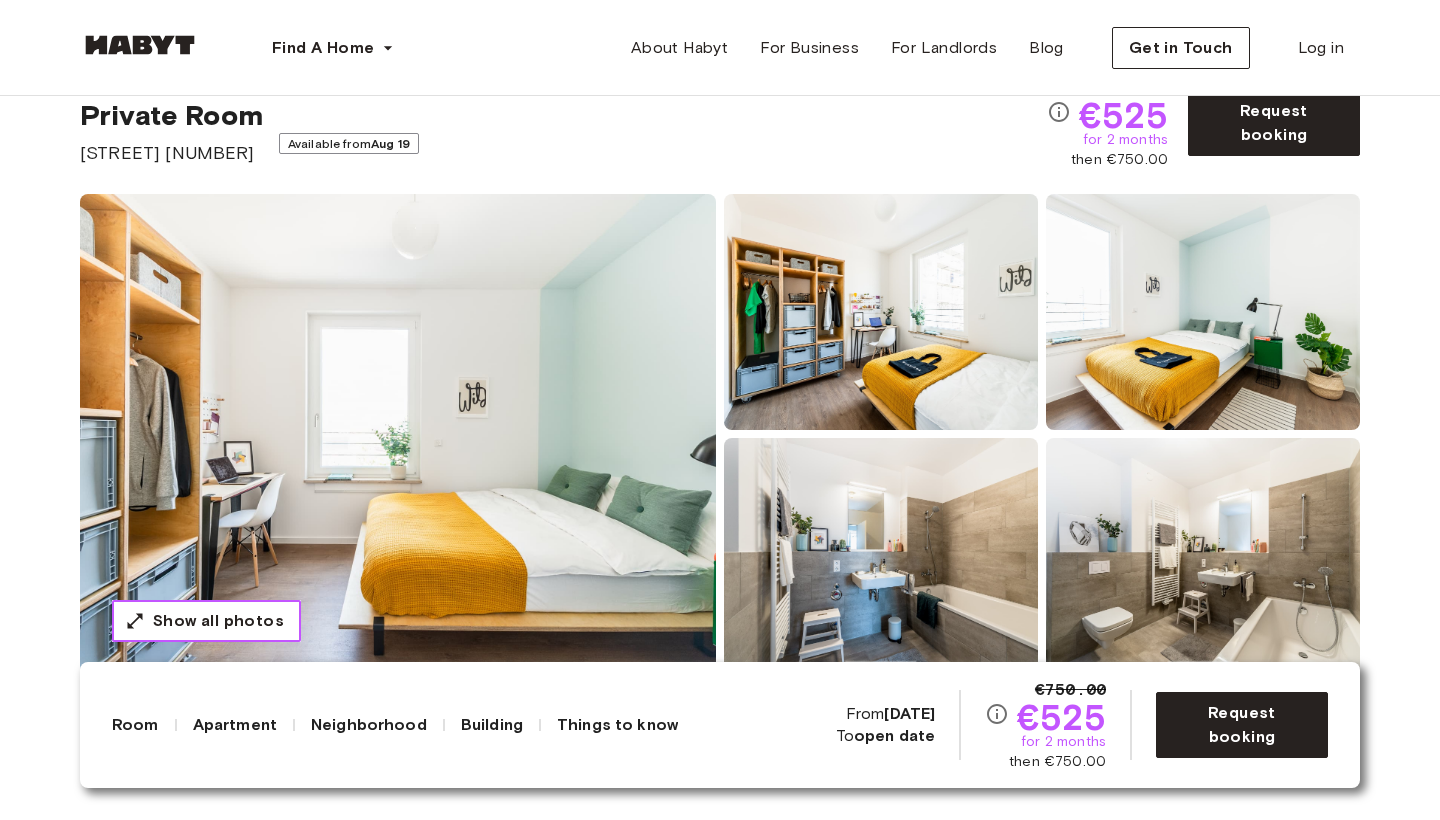 click on "Show all photos" at bounding box center [218, 621] 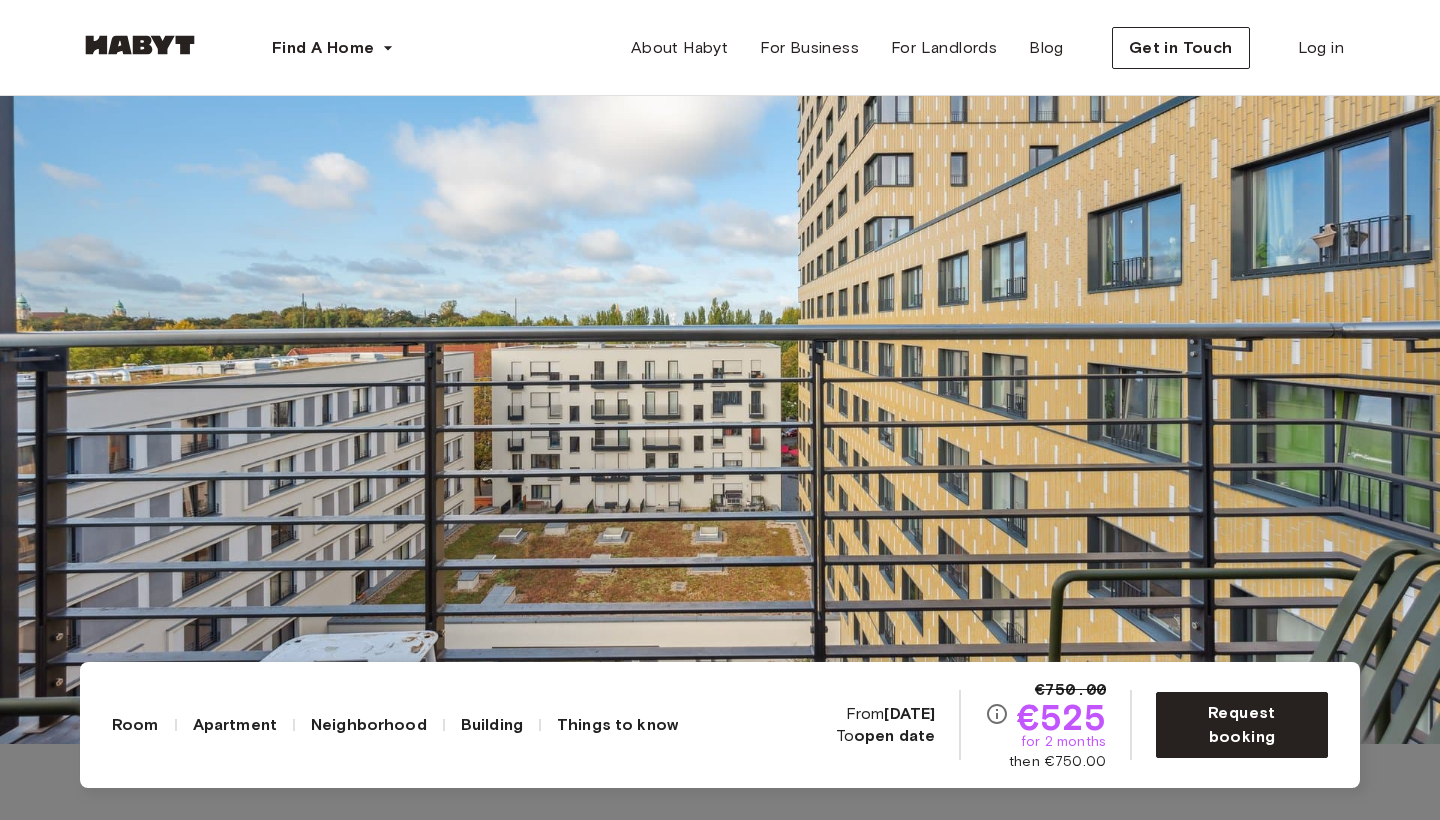 click at bounding box center (720, 7320) 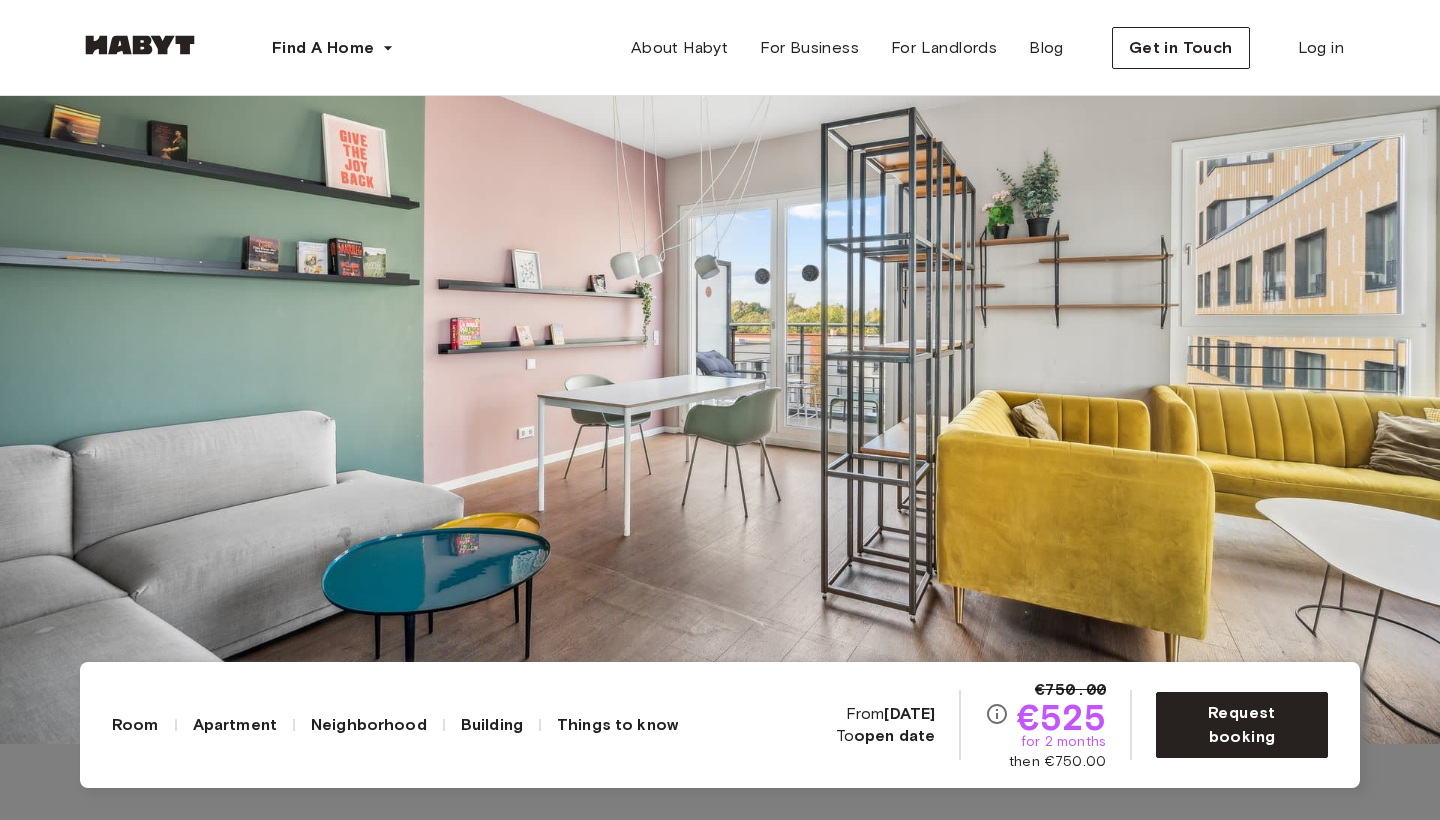 click at bounding box center [720, 334] 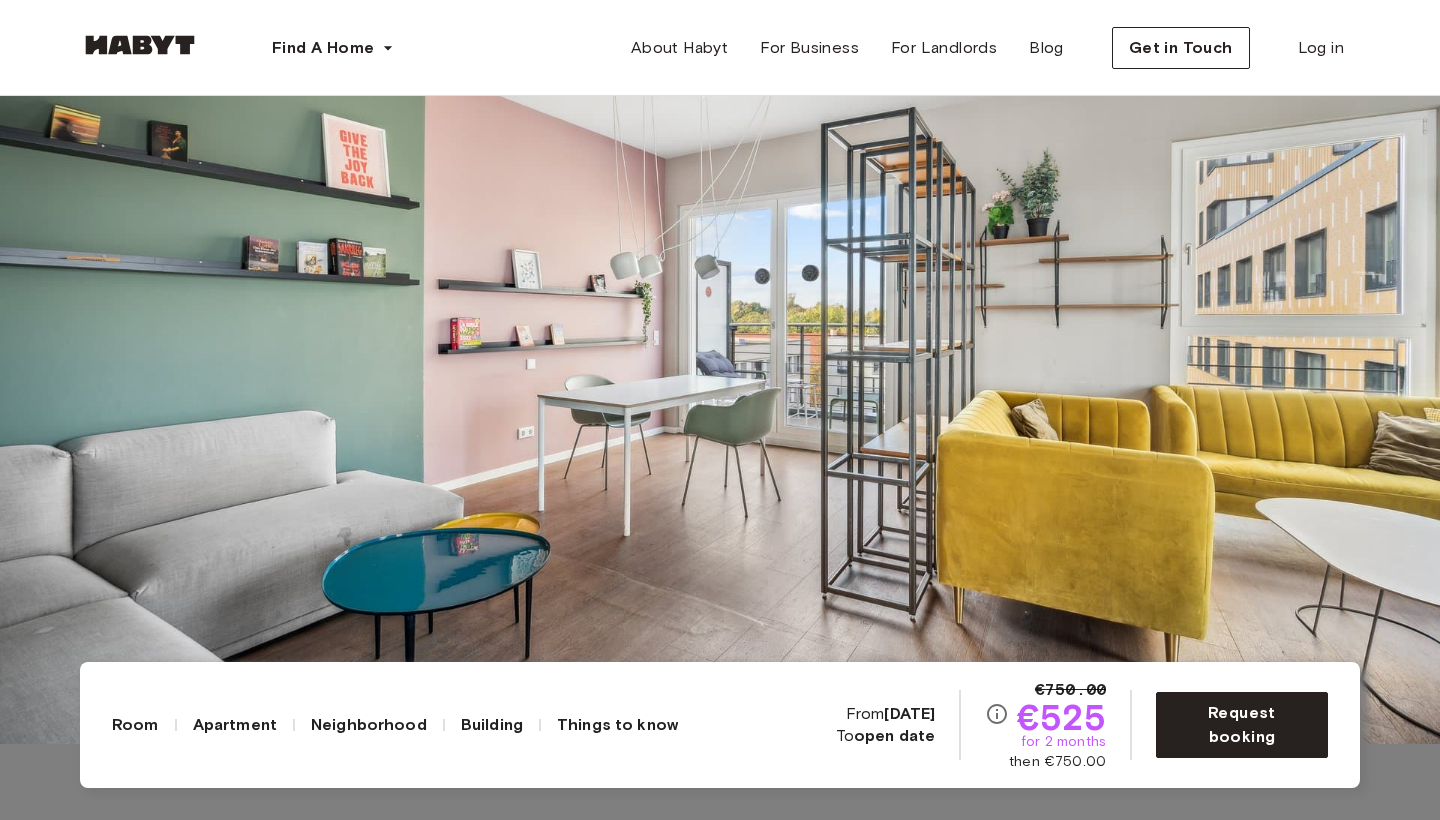 click at bounding box center [720, 334] 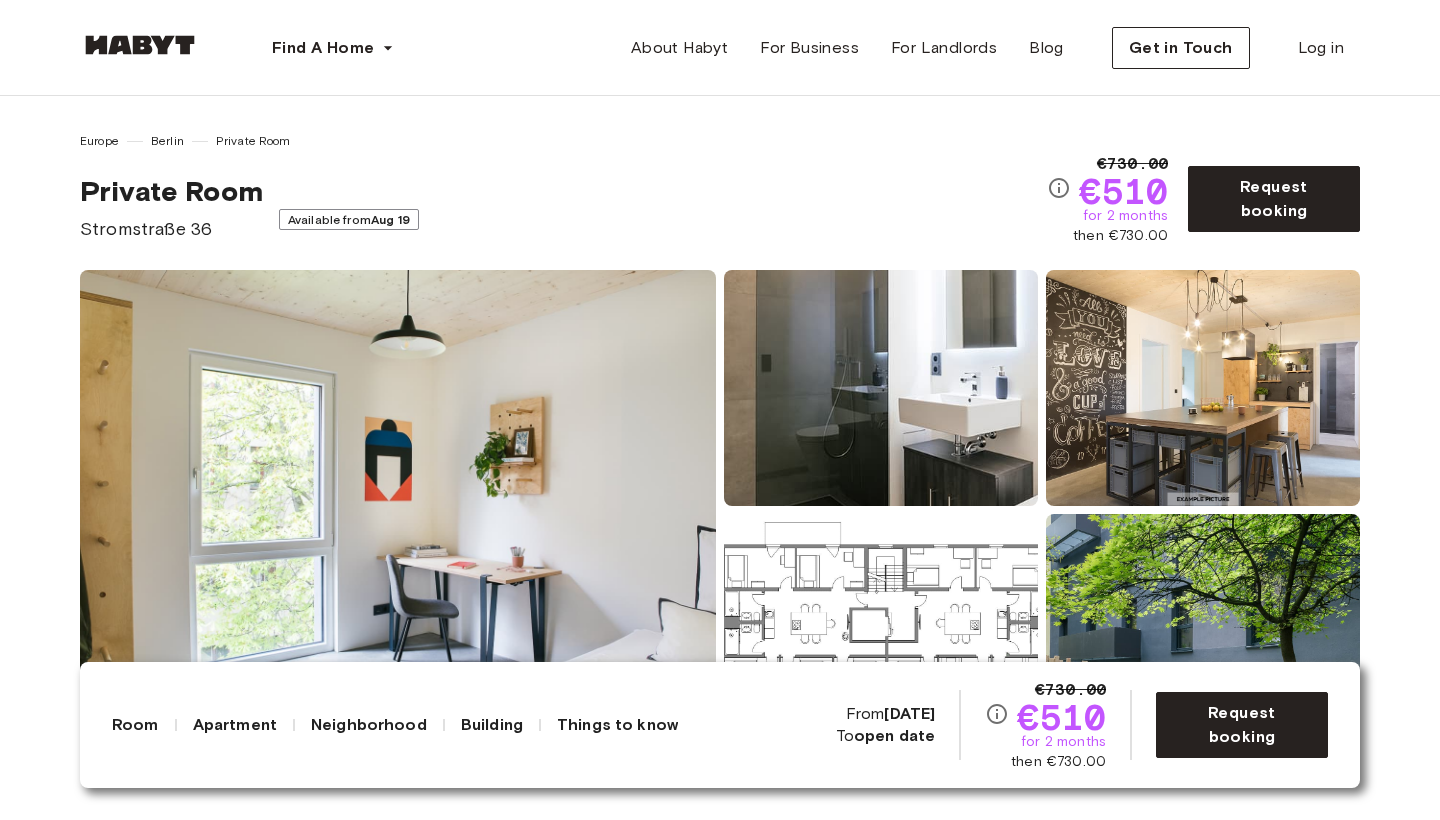 scroll, scrollTop: 0, scrollLeft: 0, axis: both 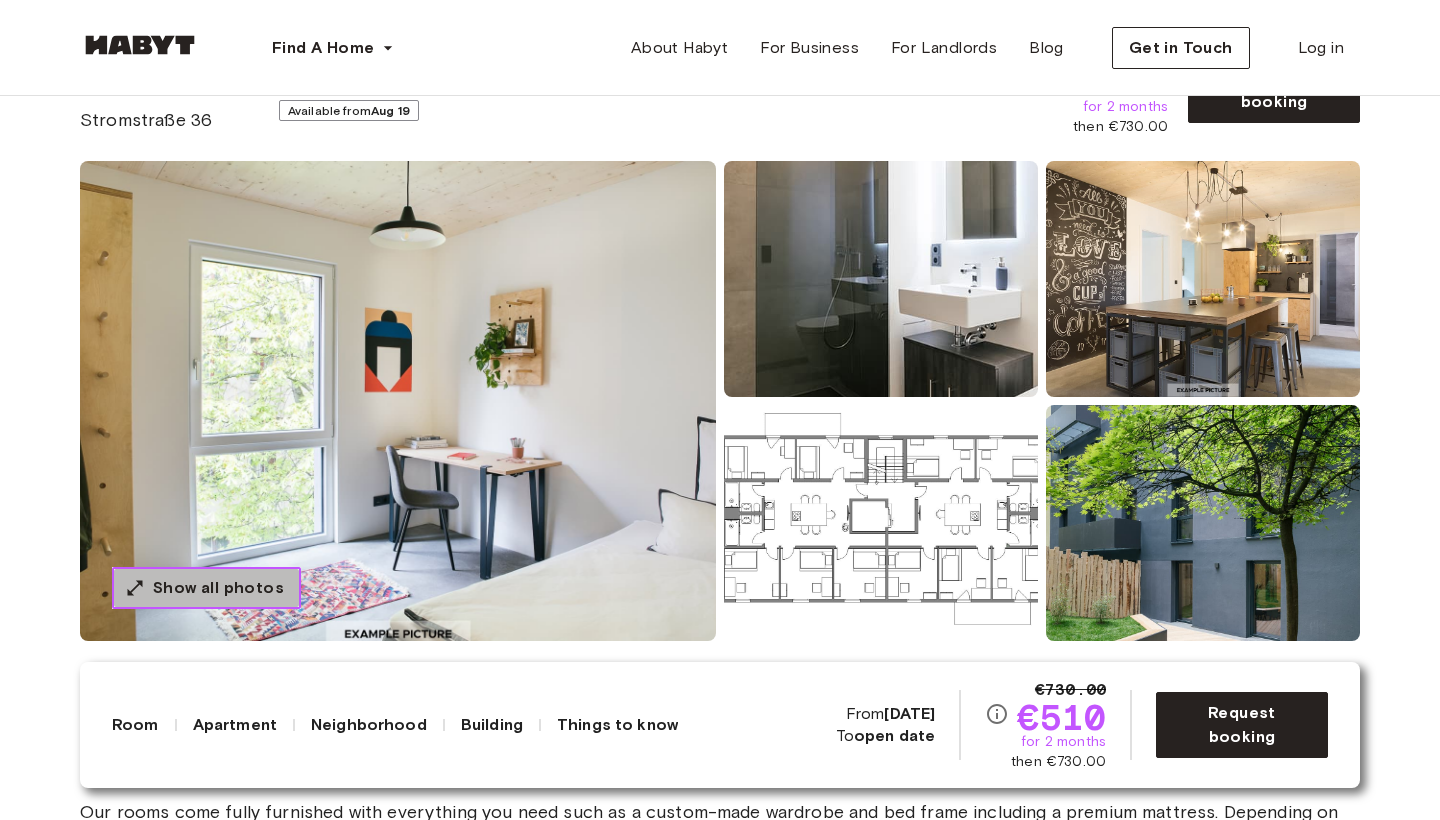 click on "Show all photos" at bounding box center (206, 588) 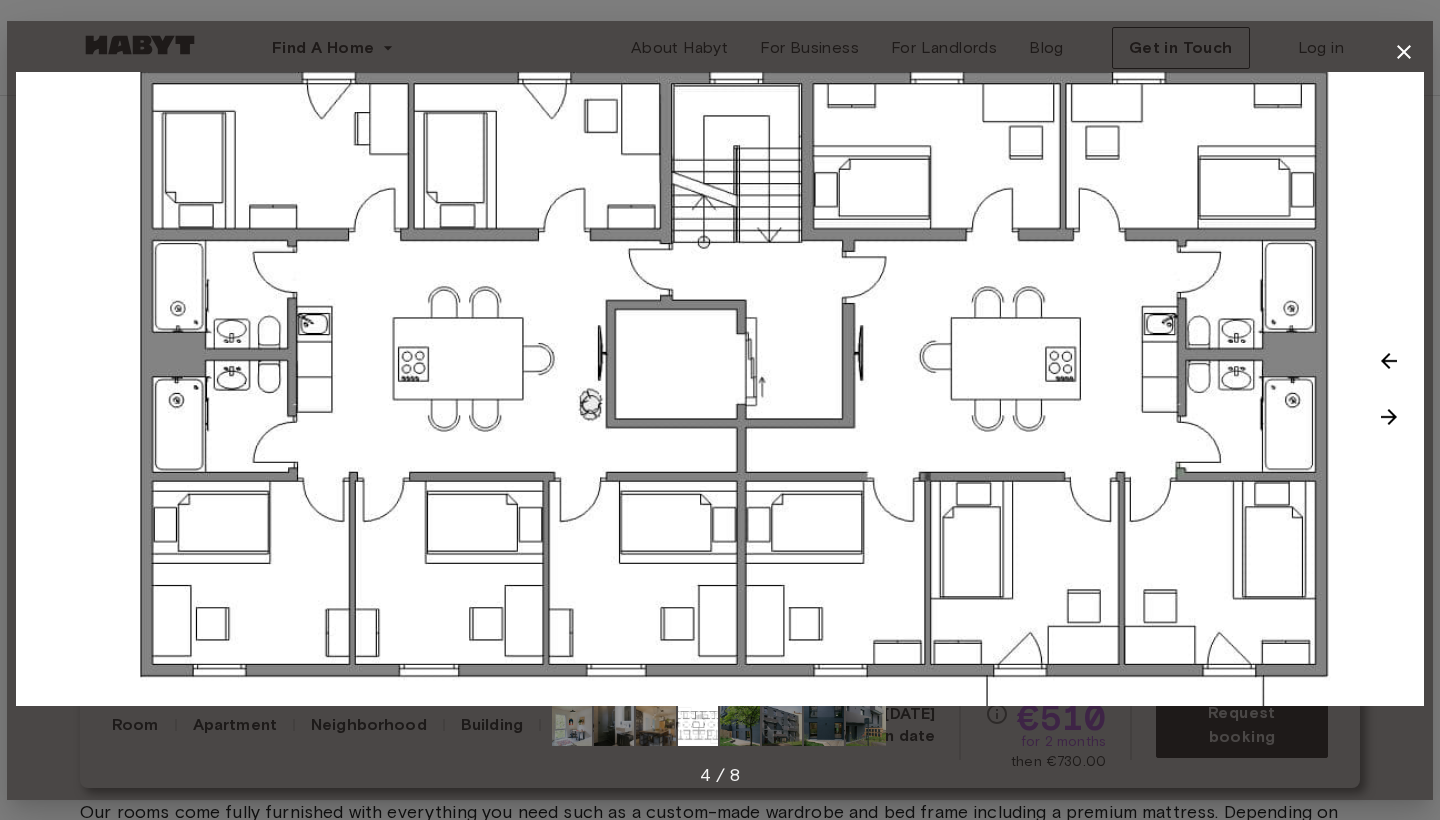 click 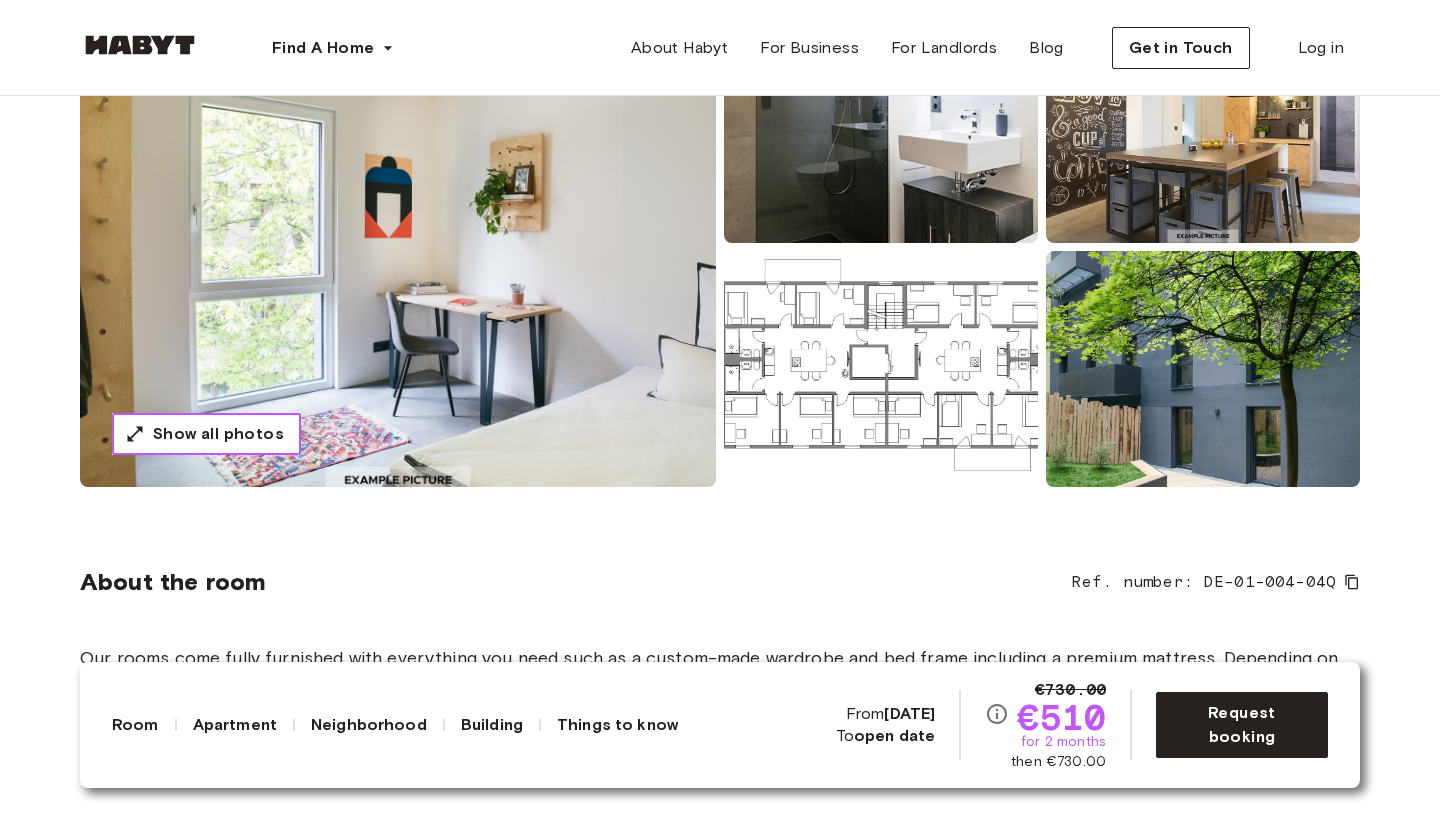 scroll, scrollTop: 251, scrollLeft: 0, axis: vertical 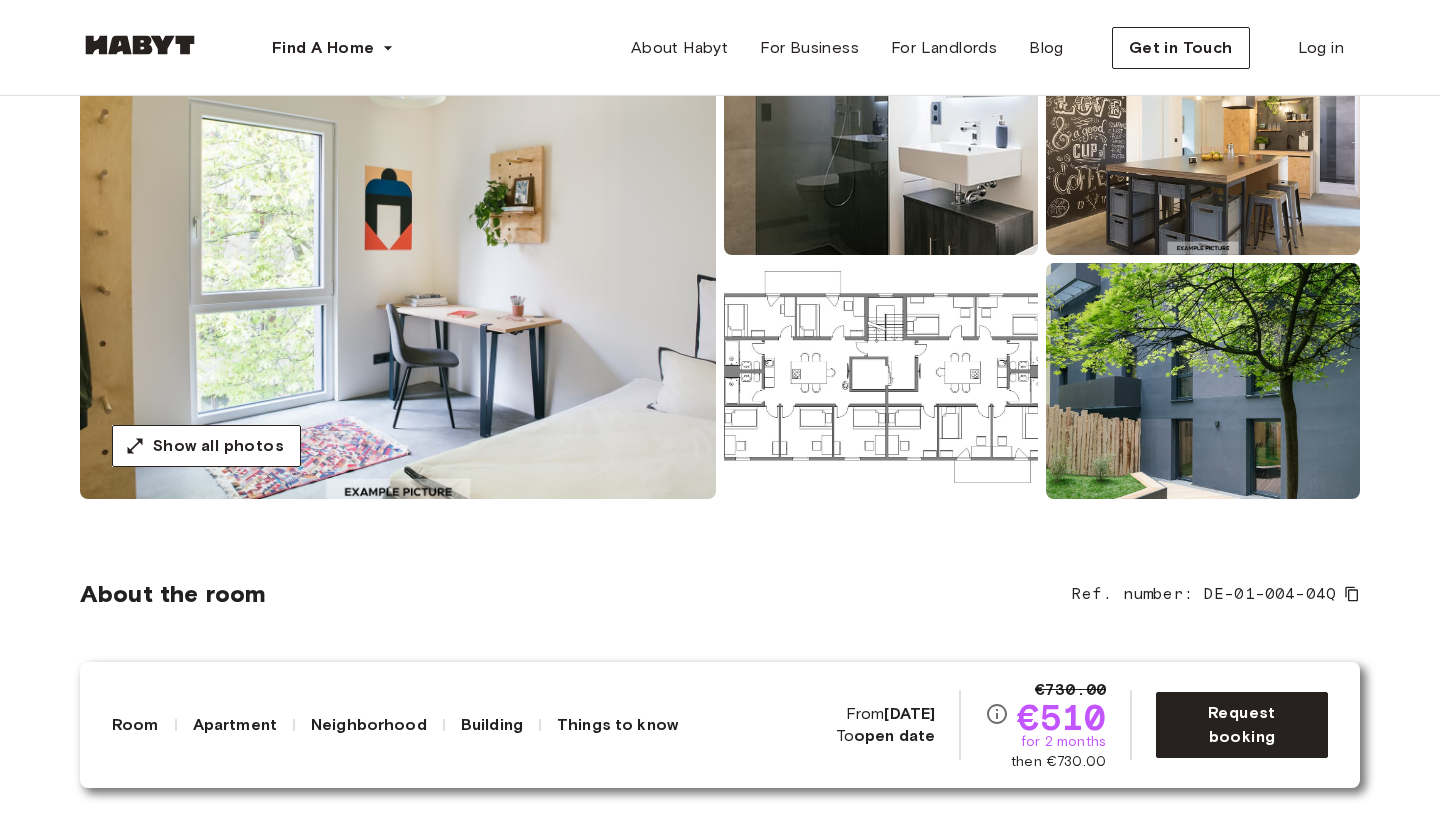 click at bounding box center [398, 259] 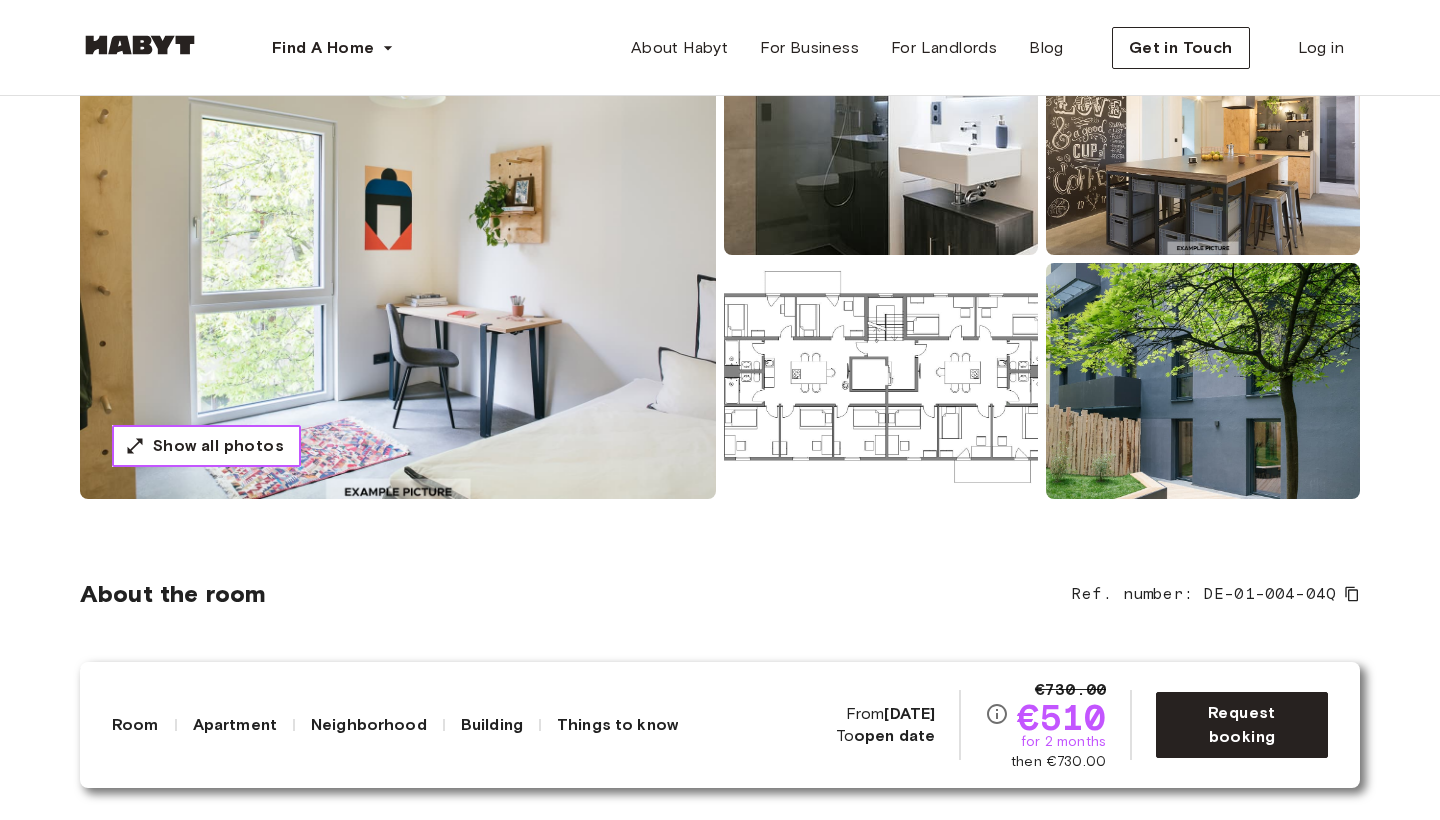 click on "Show all photos" at bounding box center (206, 446) 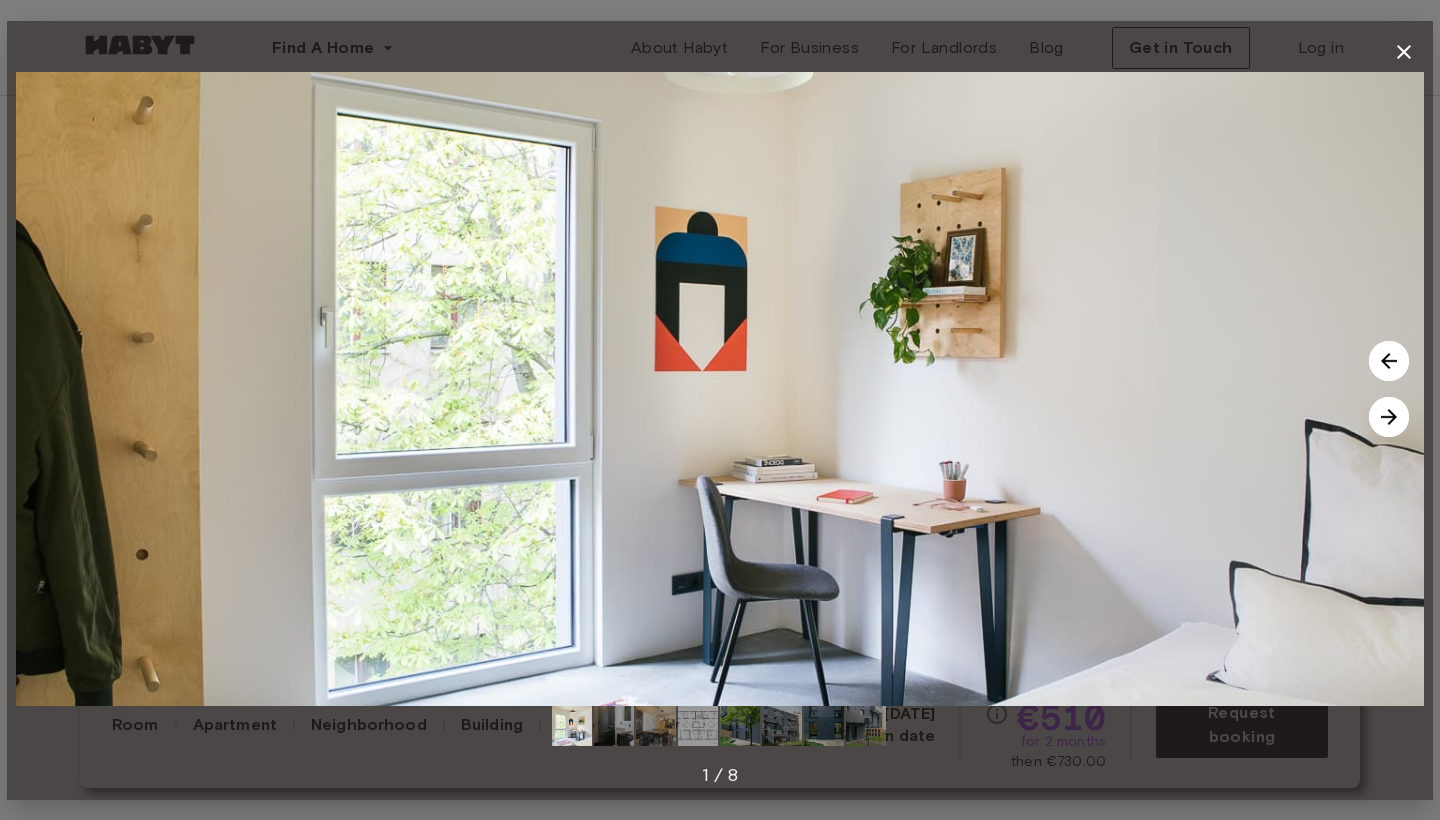 click 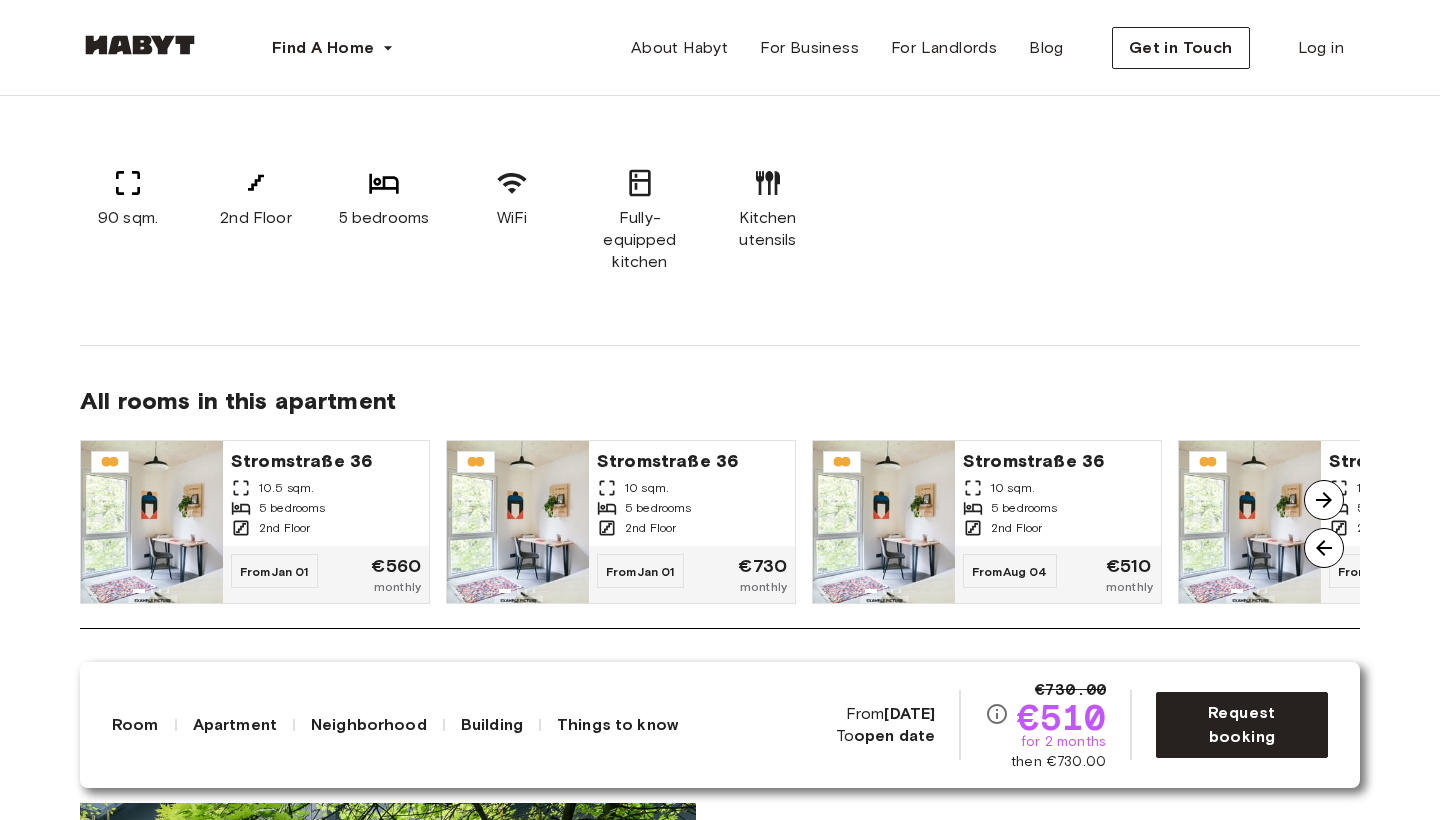 scroll, scrollTop: 1460, scrollLeft: 0, axis: vertical 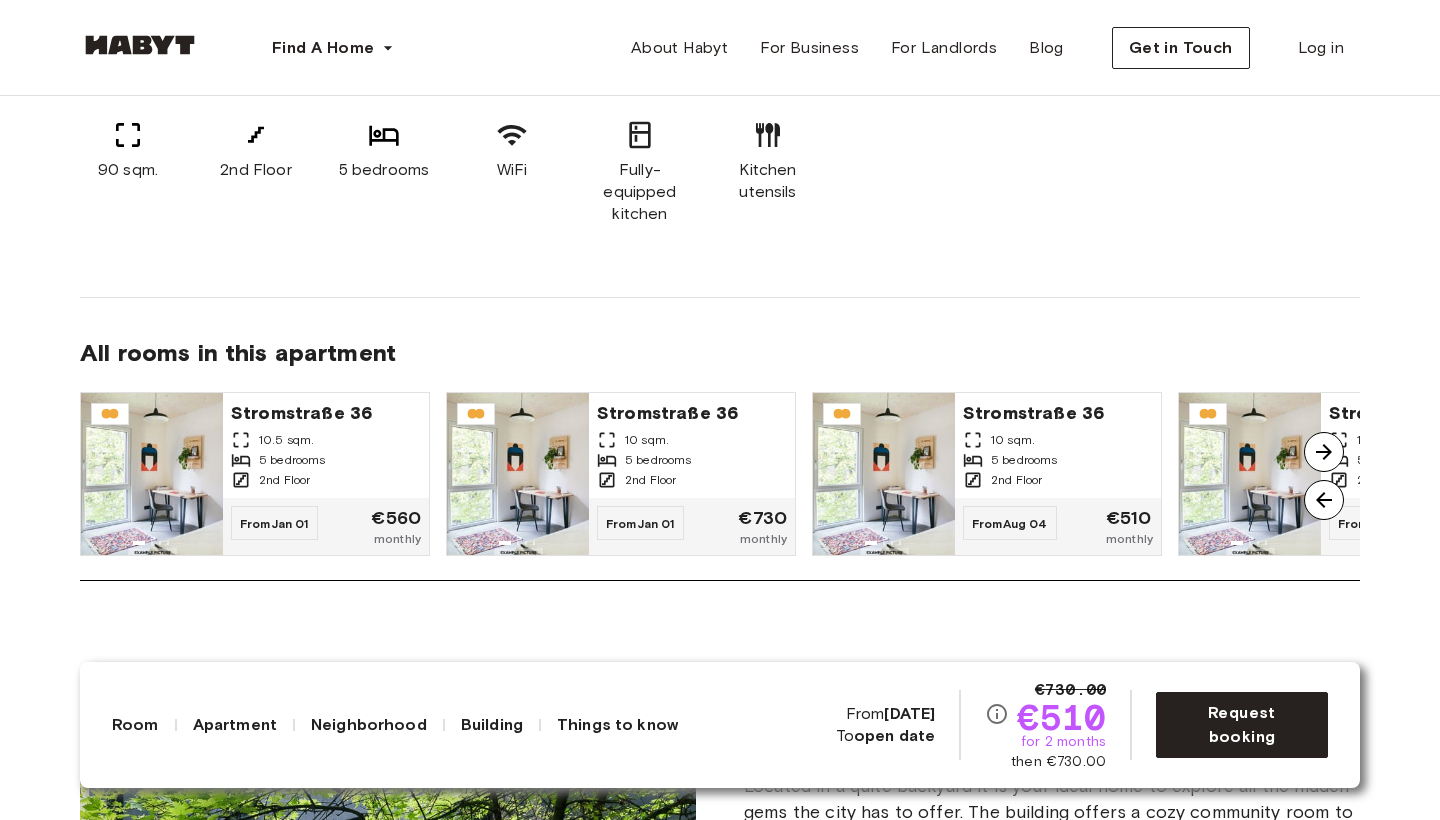 click at bounding box center [1324, 452] 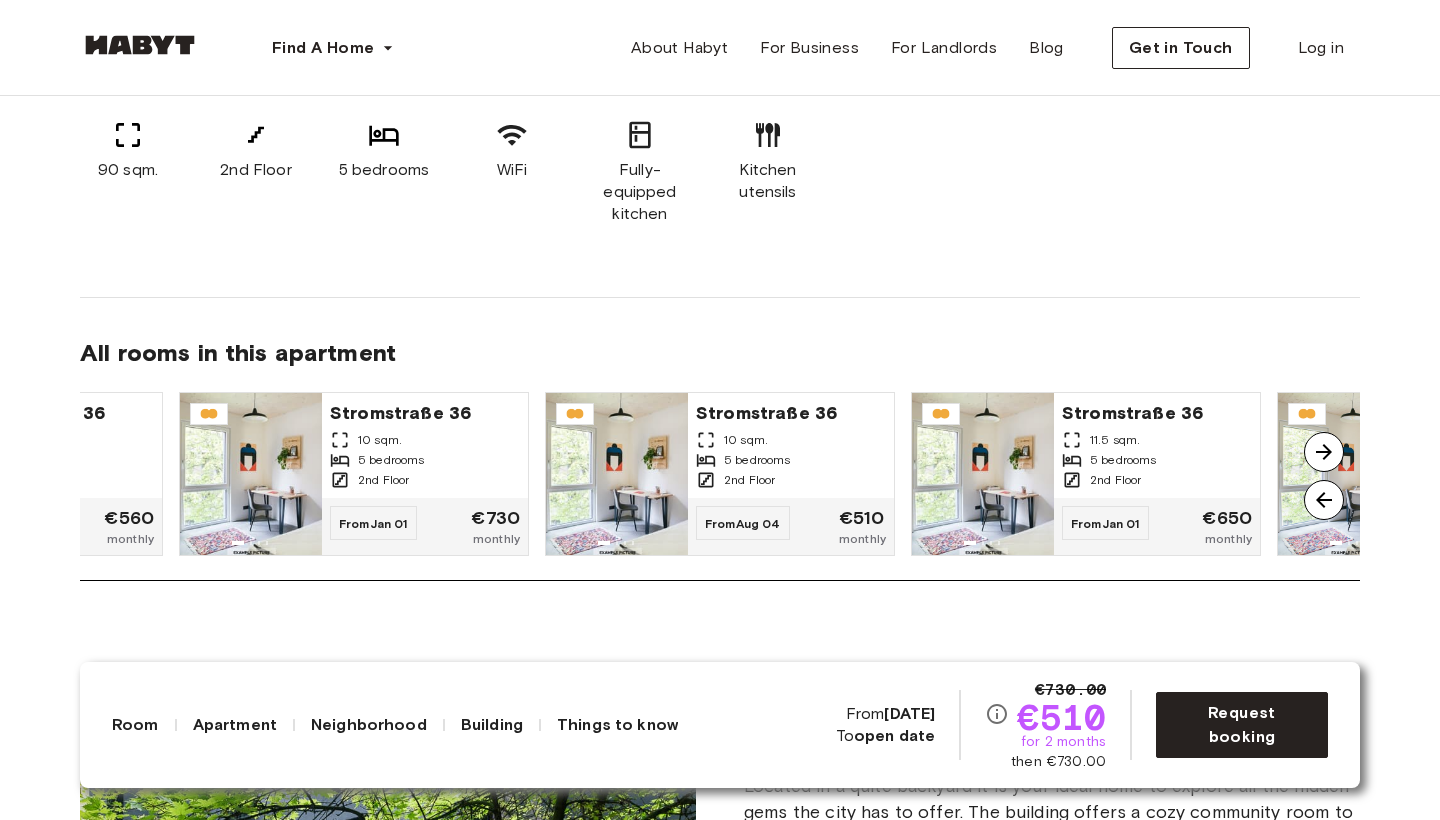 click at bounding box center (1324, 452) 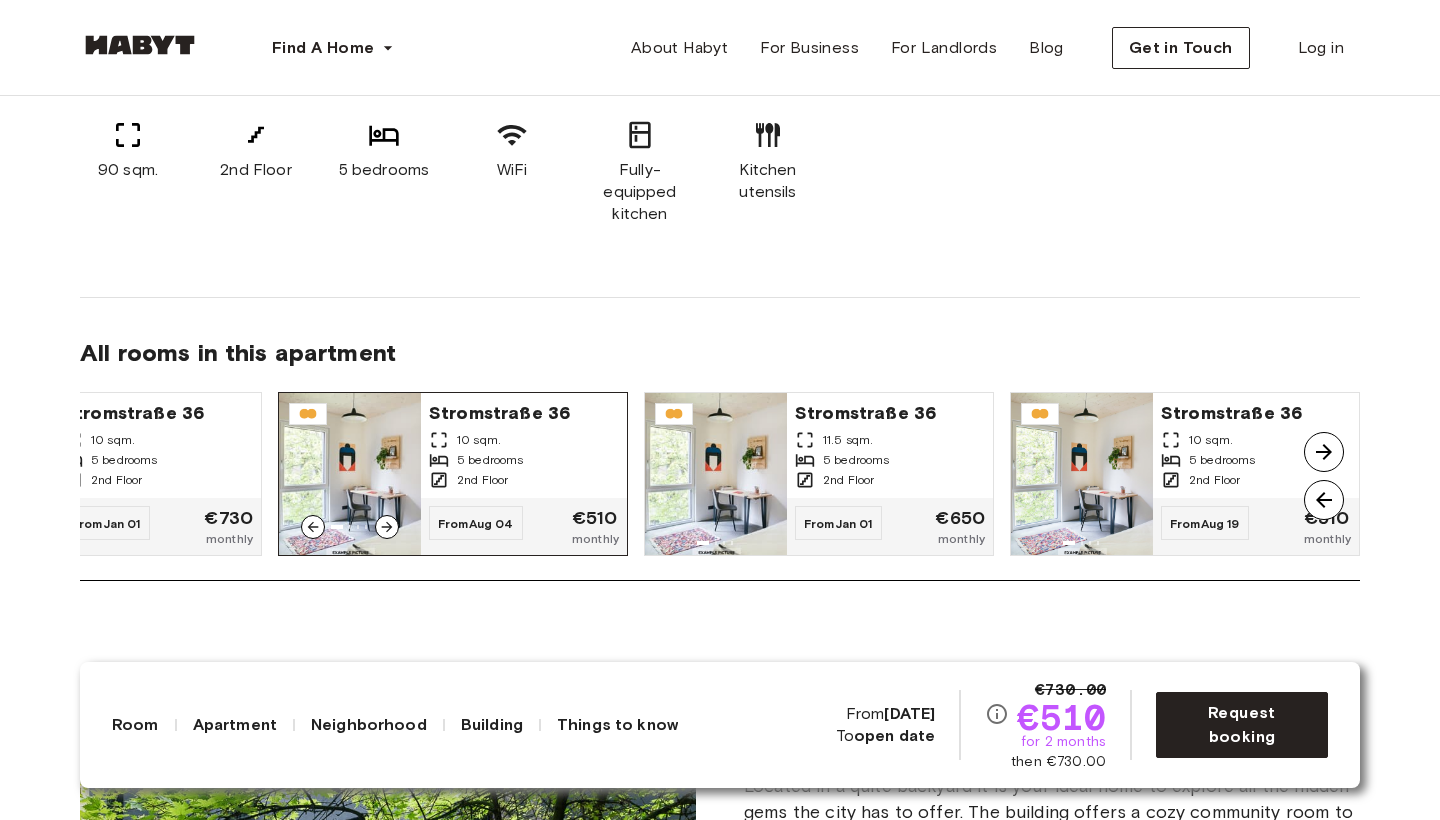 click on "Stromstraße 36 10 sqm. 5 bedrooms 2nd Floor" at bounding box center (524, 445) 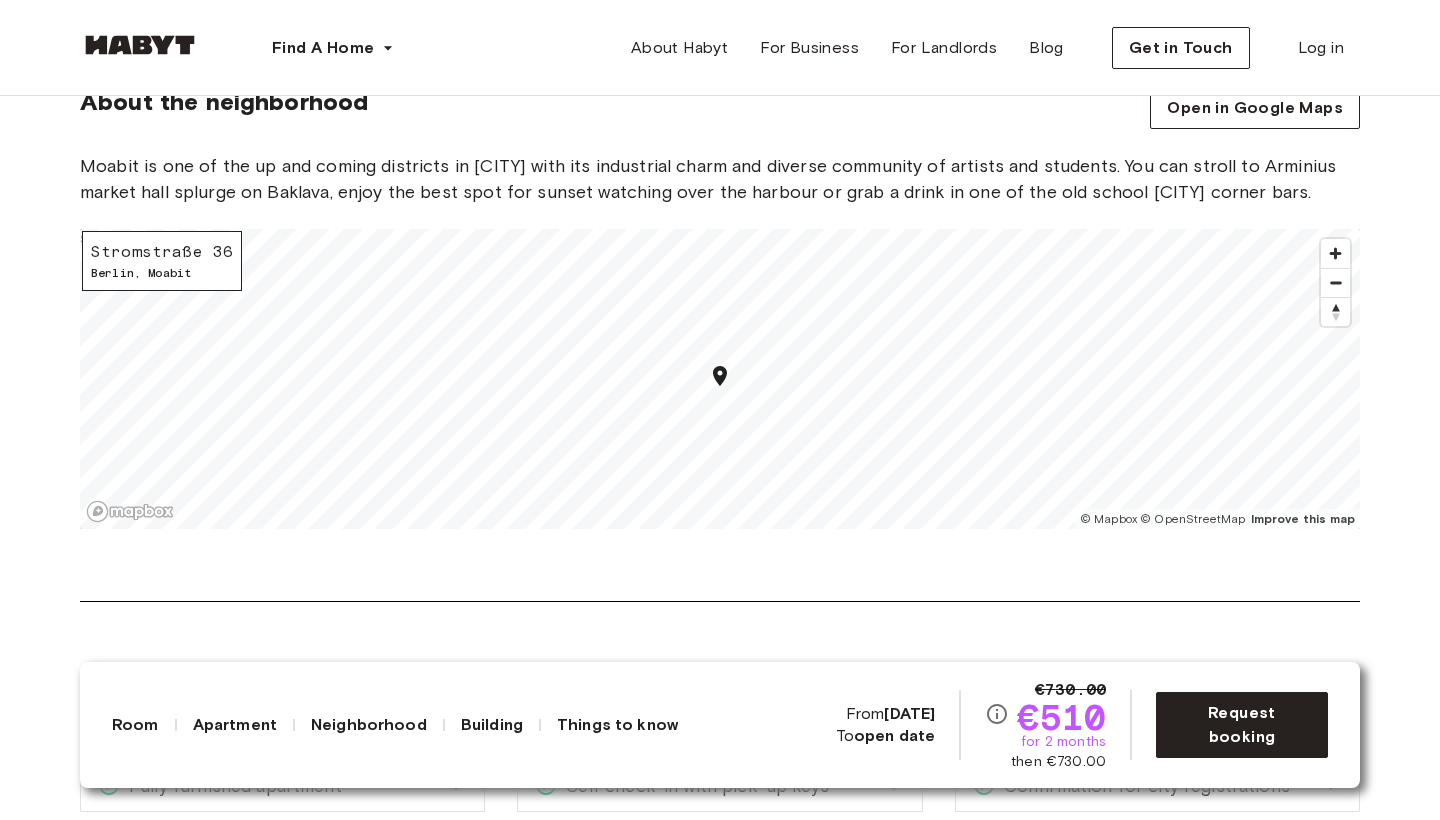 scroll, scrollTop: 2708, scrollLeft: 0, axis: vertical 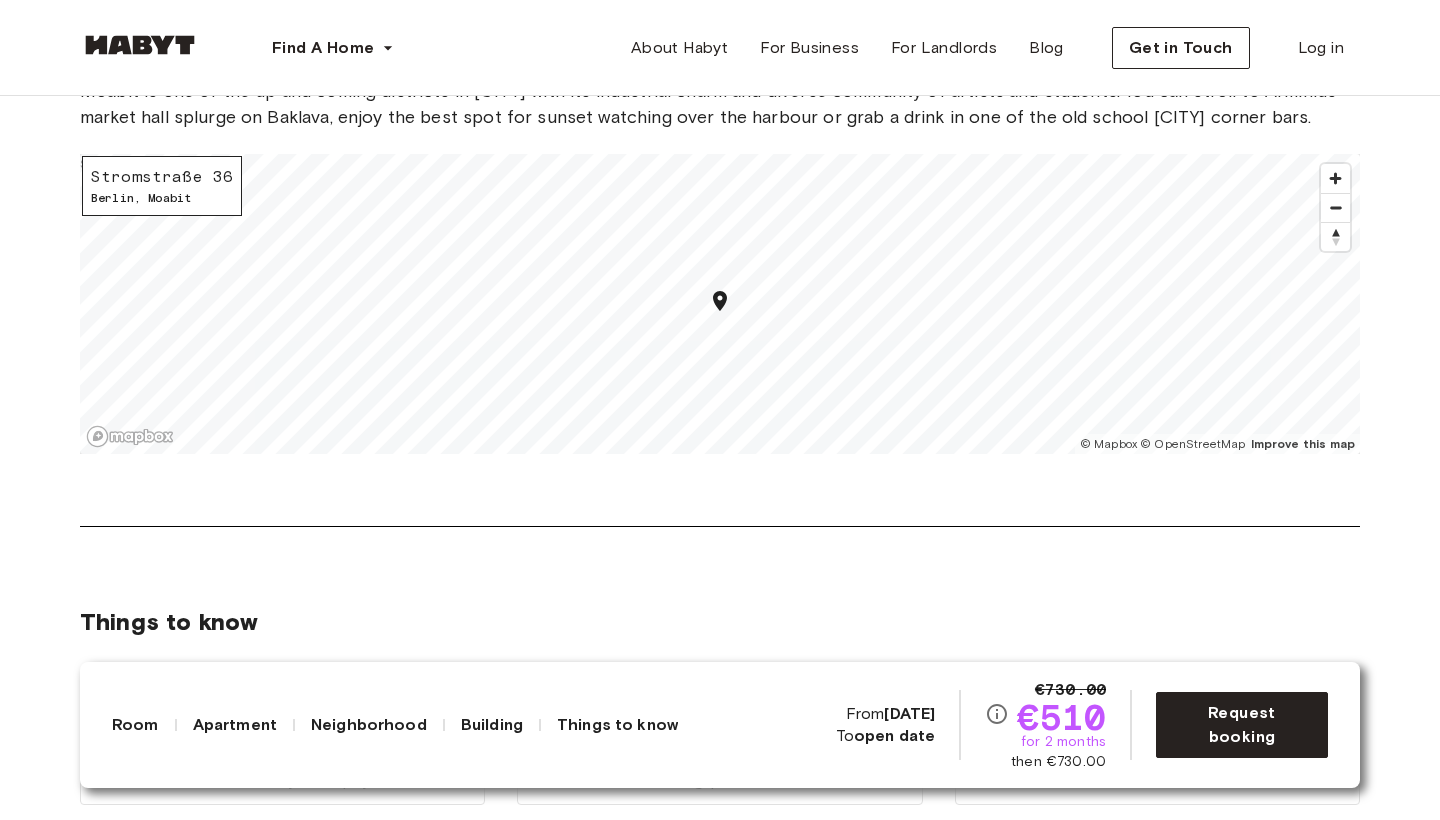 click on "2025.08.19" at bounding box center (909, 713) 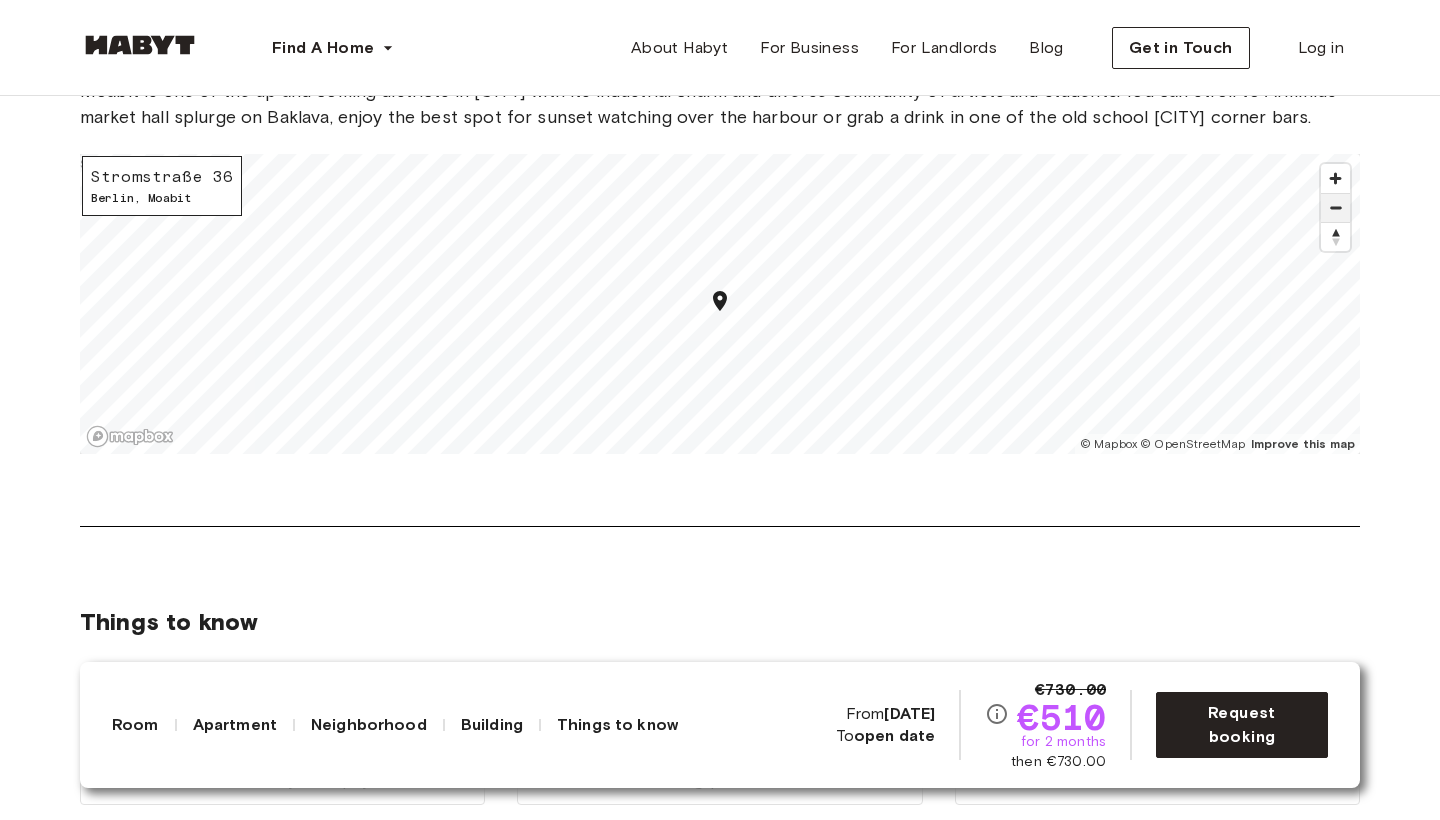 click at bounding box center (1335, 208) 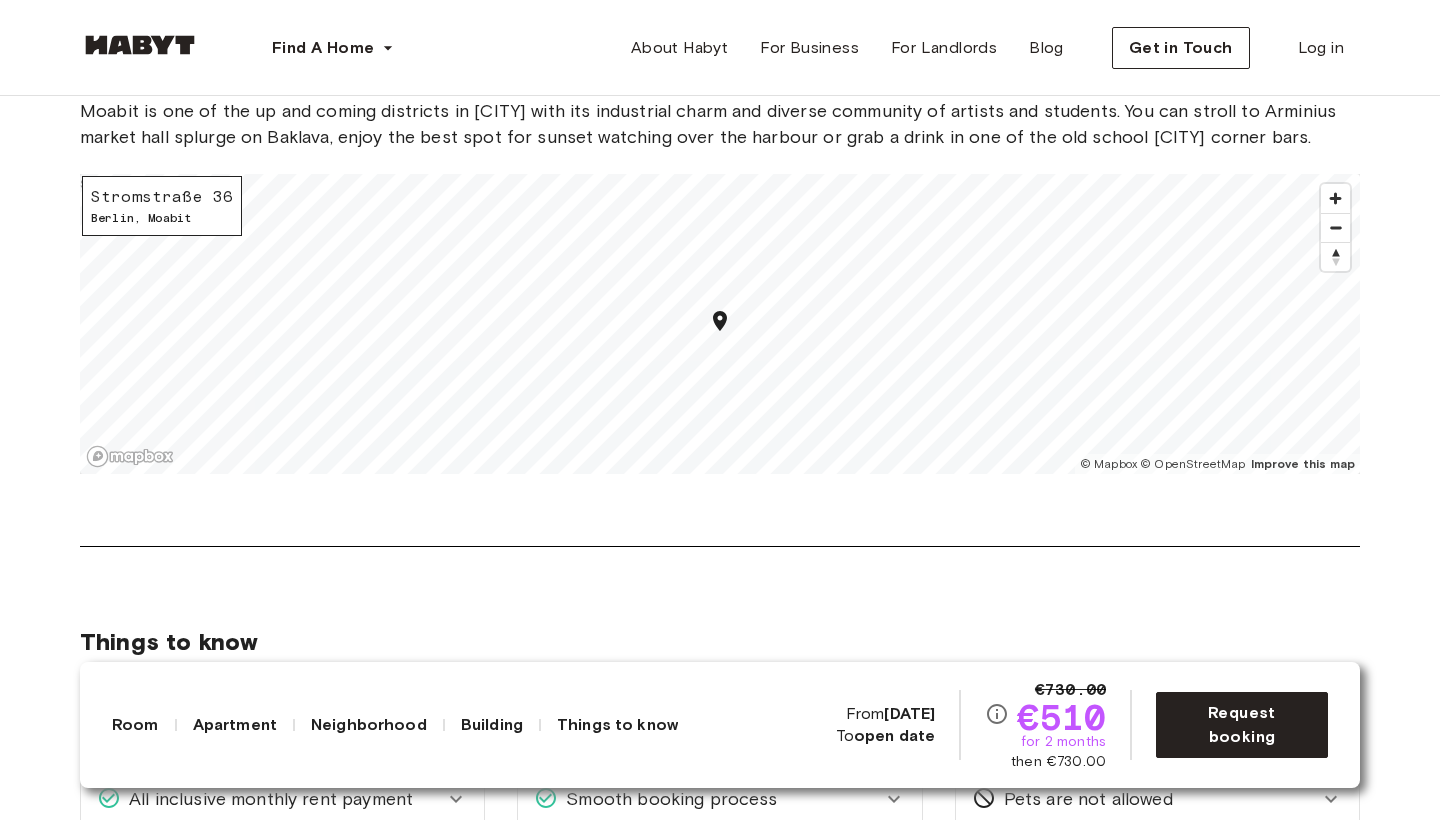 scroll, scrollTop: 2677, scrollLeft: 0, axis: vertical 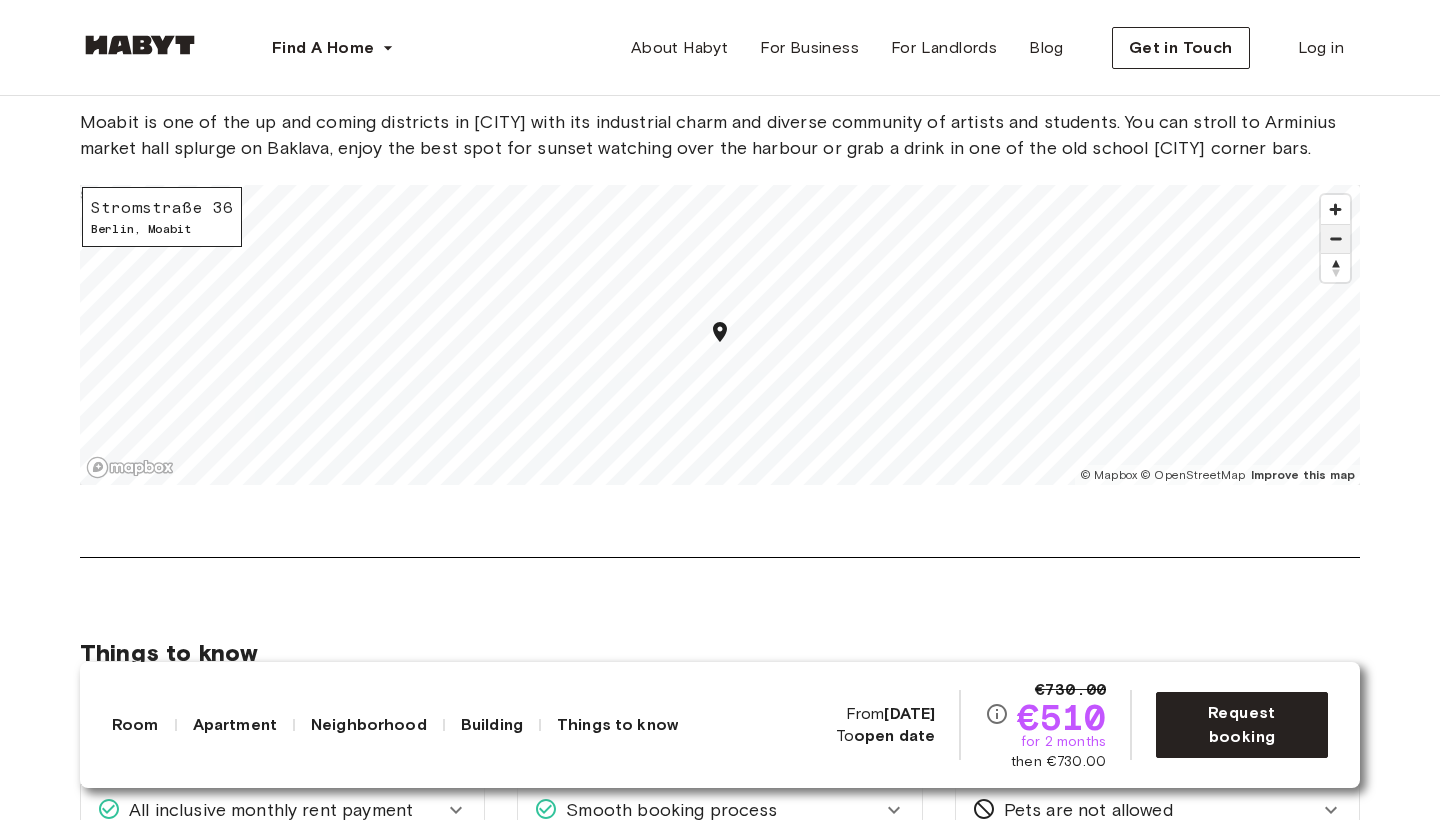 click at bounding box center [1335, 239] 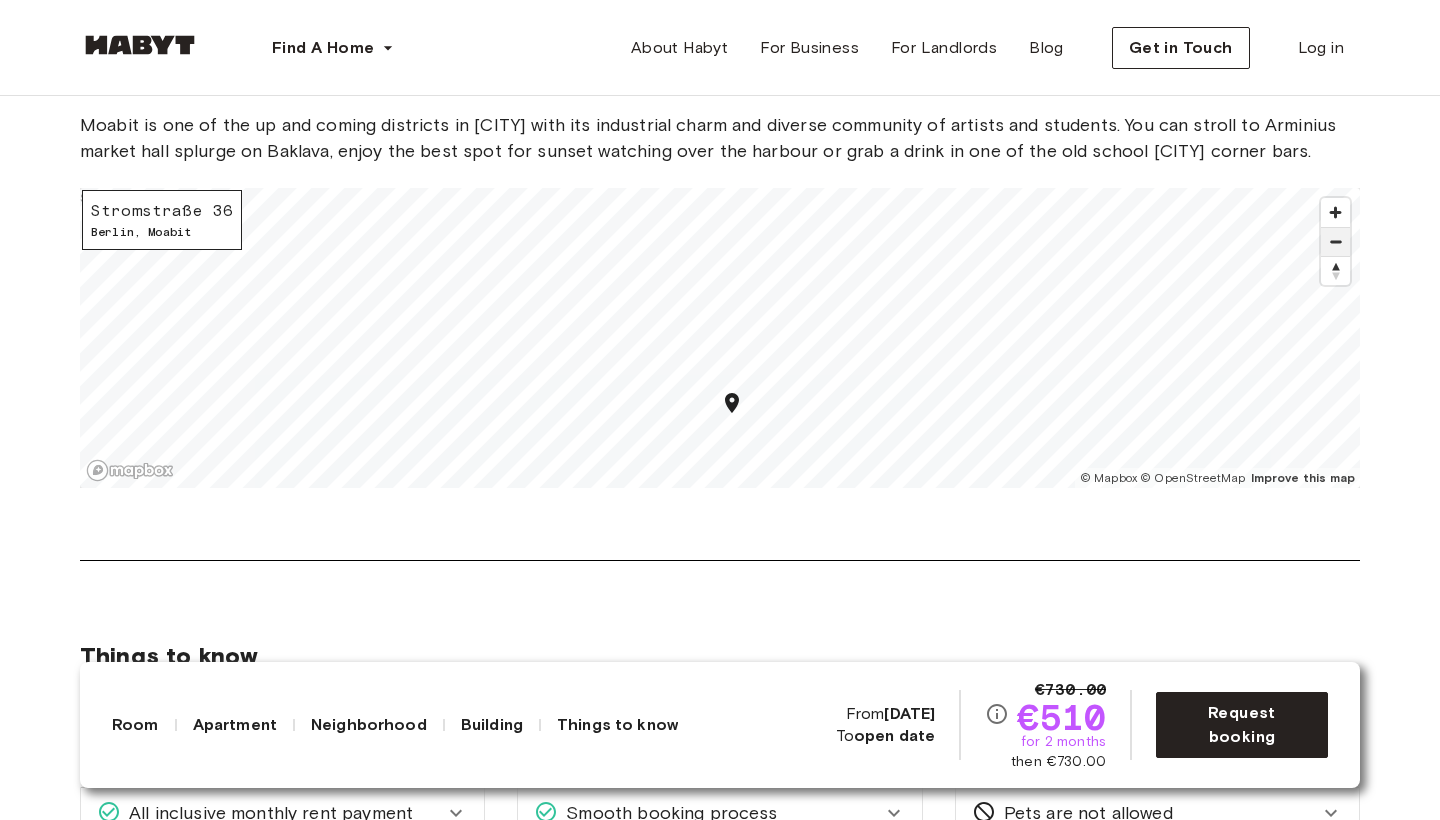 scroll, scrollTop: 2690, scrollLeft: 0, axis: vertical 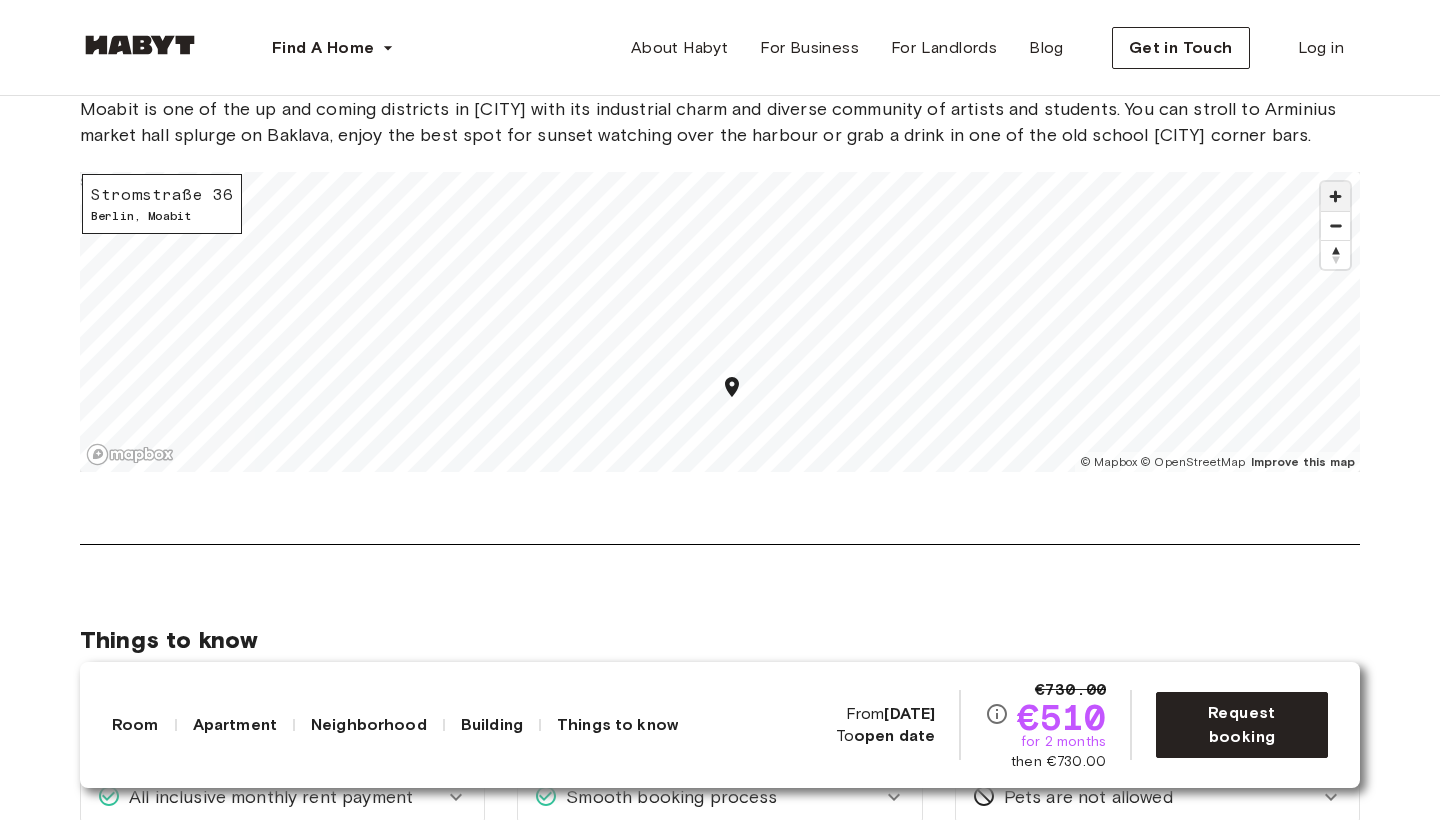 click at bounding box center [1335, 196] 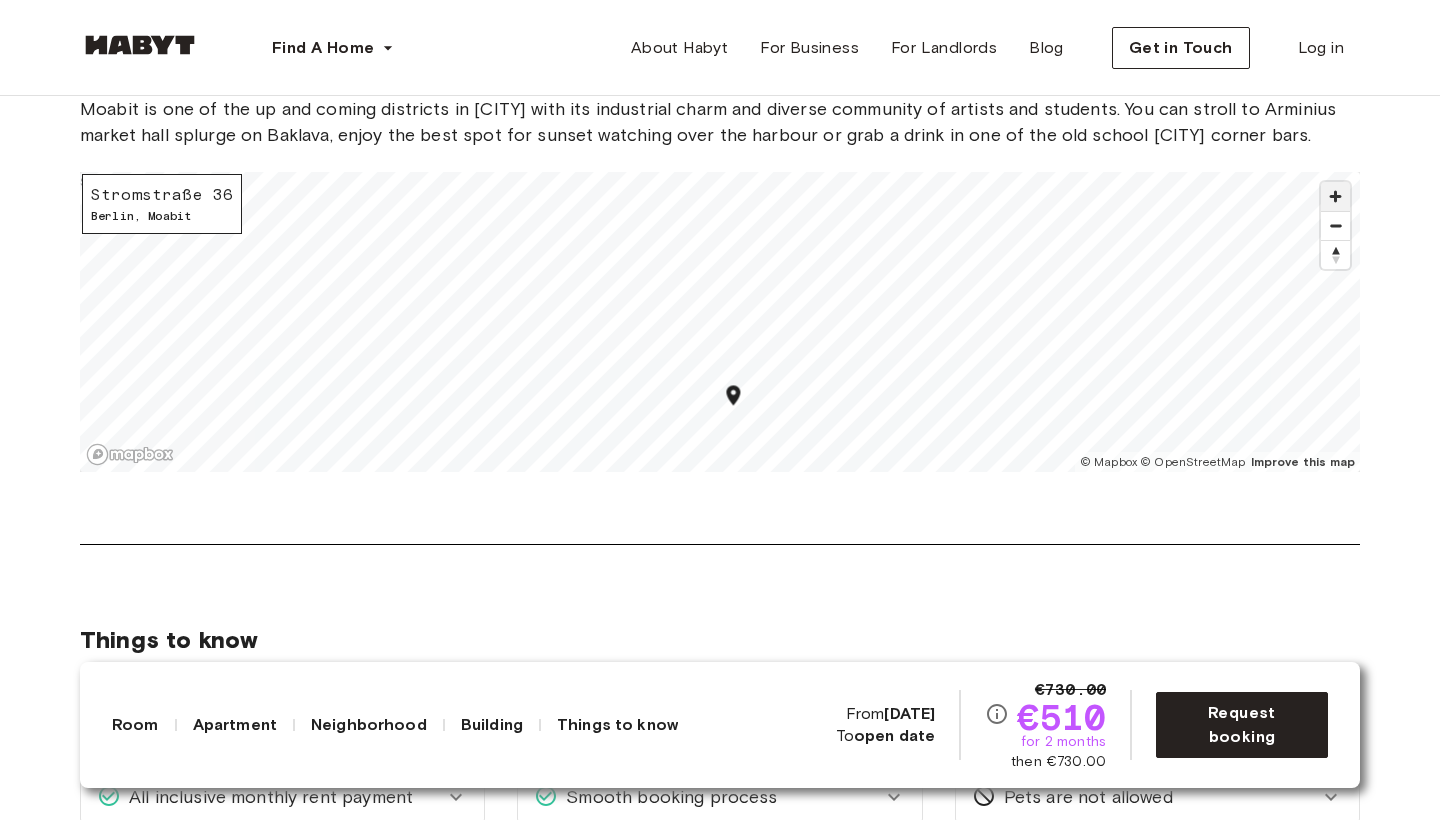 click at bounding box center [1335, 196] 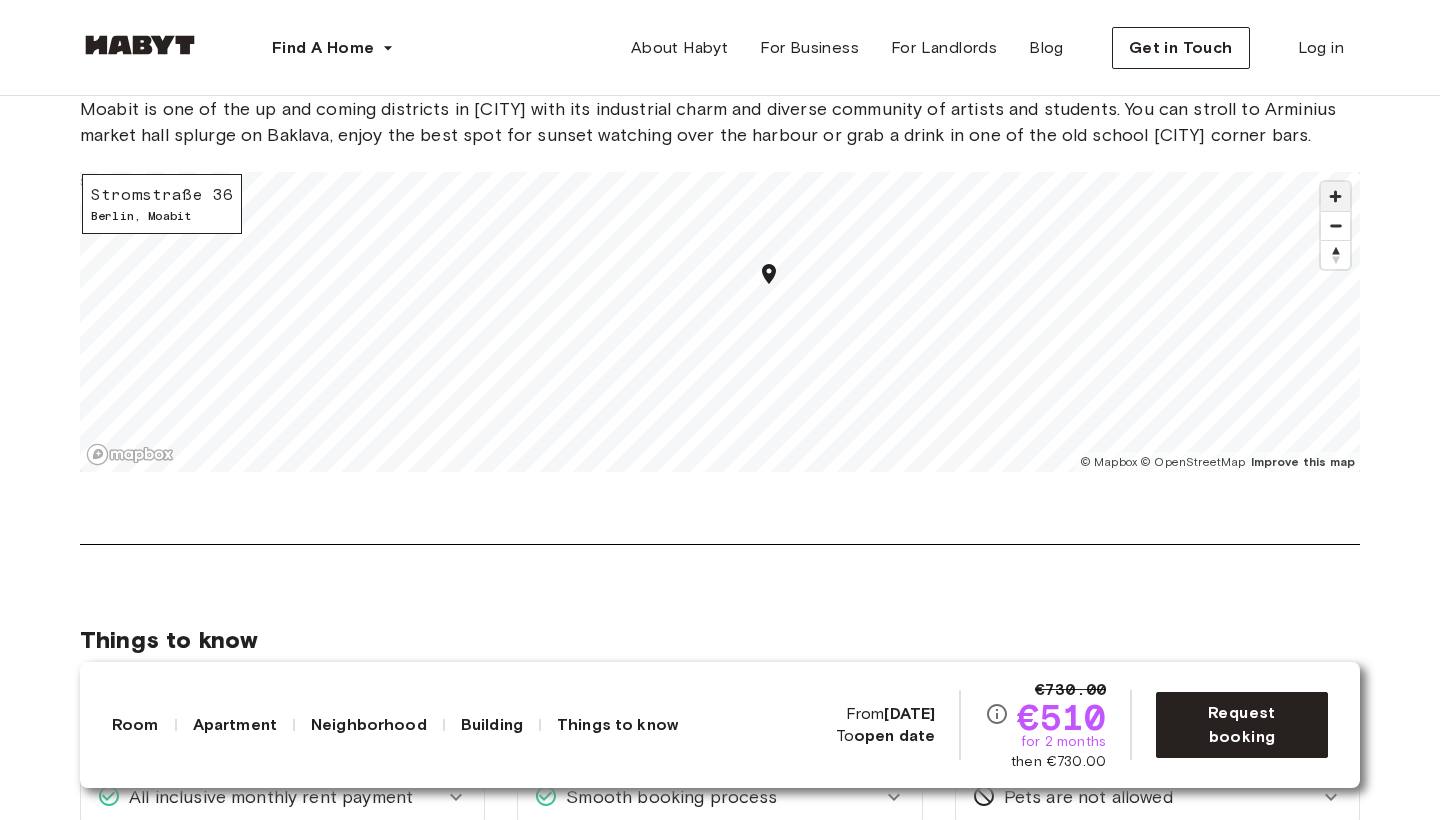 click at bounding box center (1335, 196) 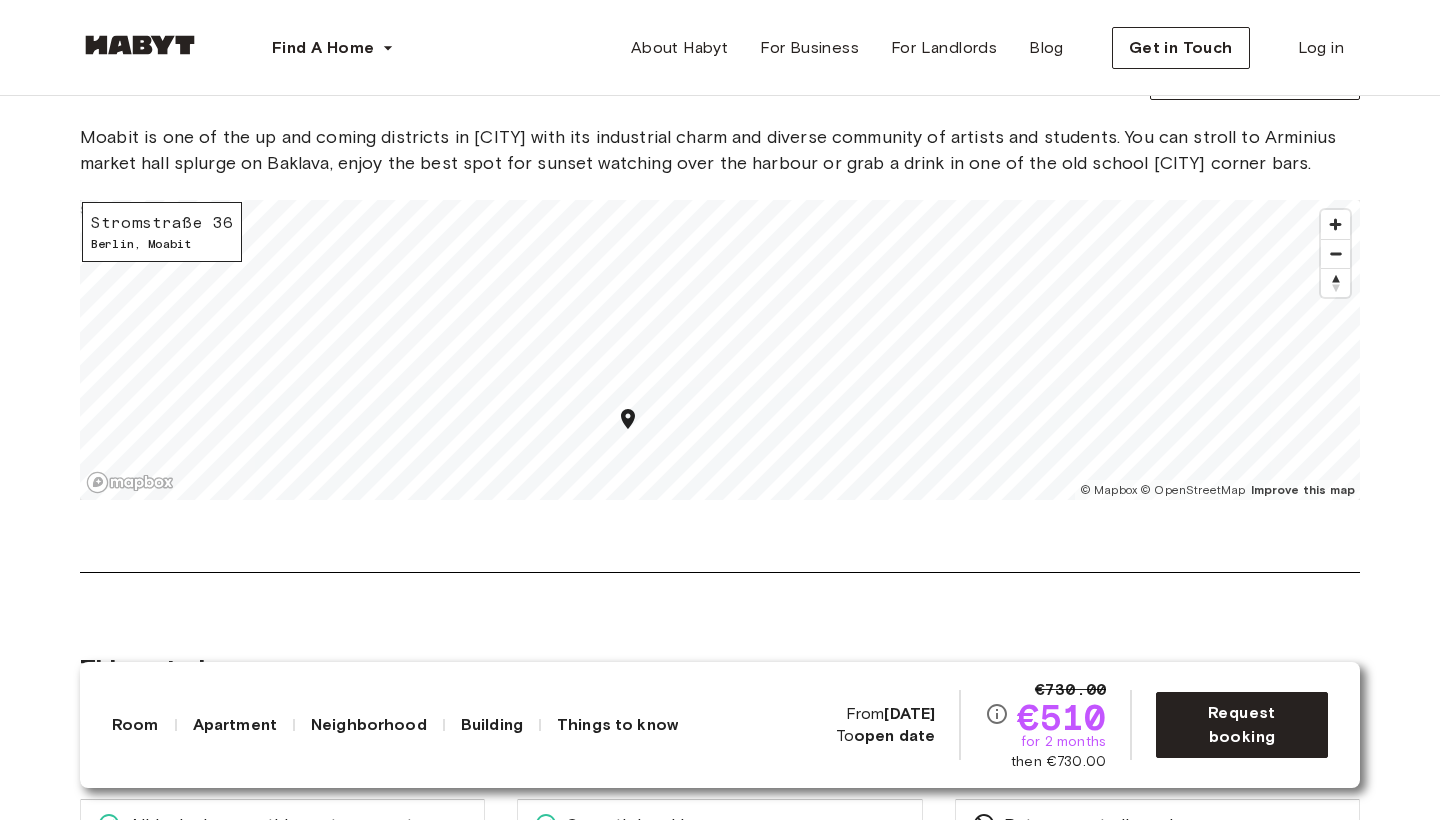 scroll, scrollTop: 2668, scrollLeft: 0, axis: vertical 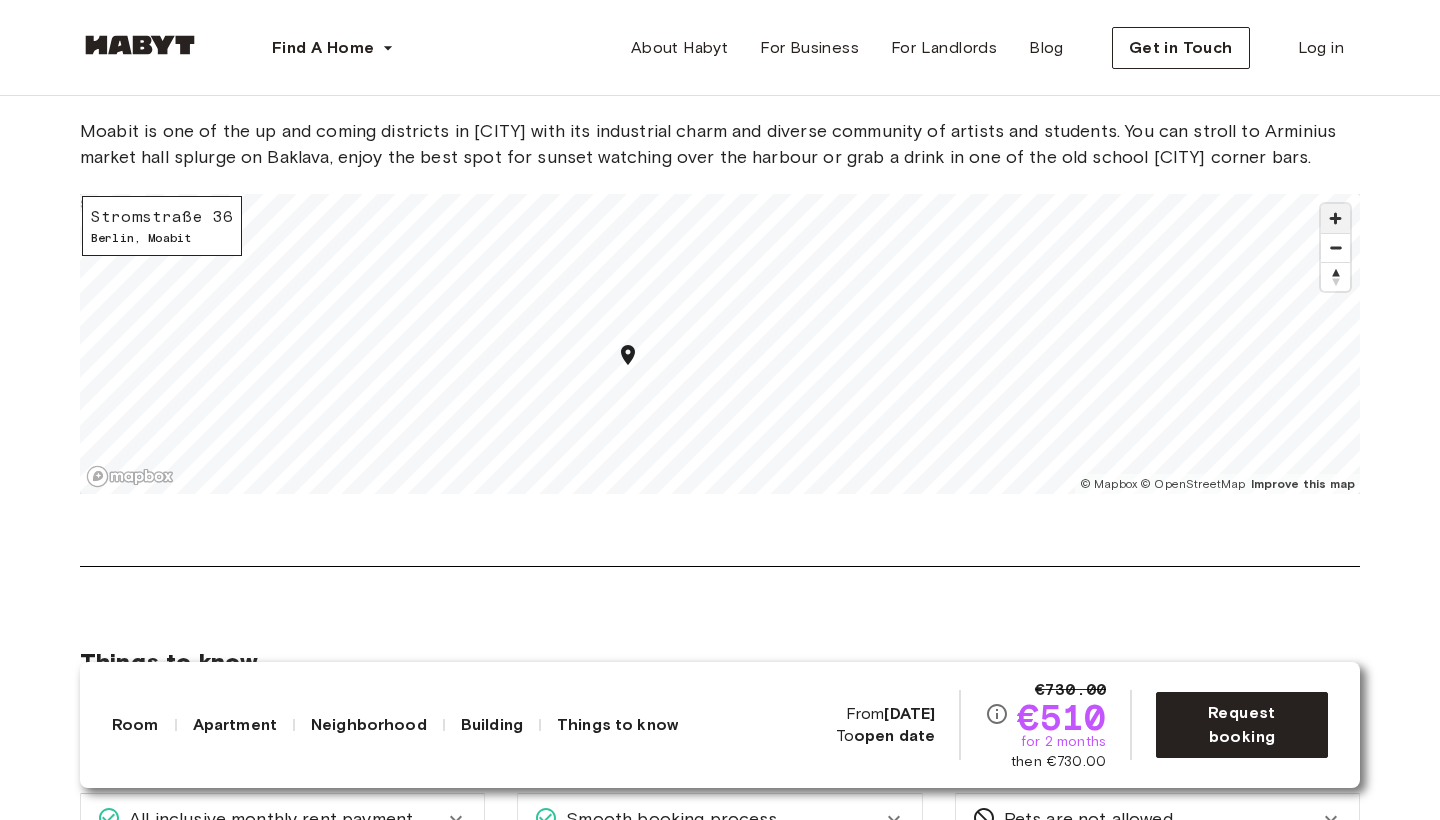click at bounding box center [1335, 218] 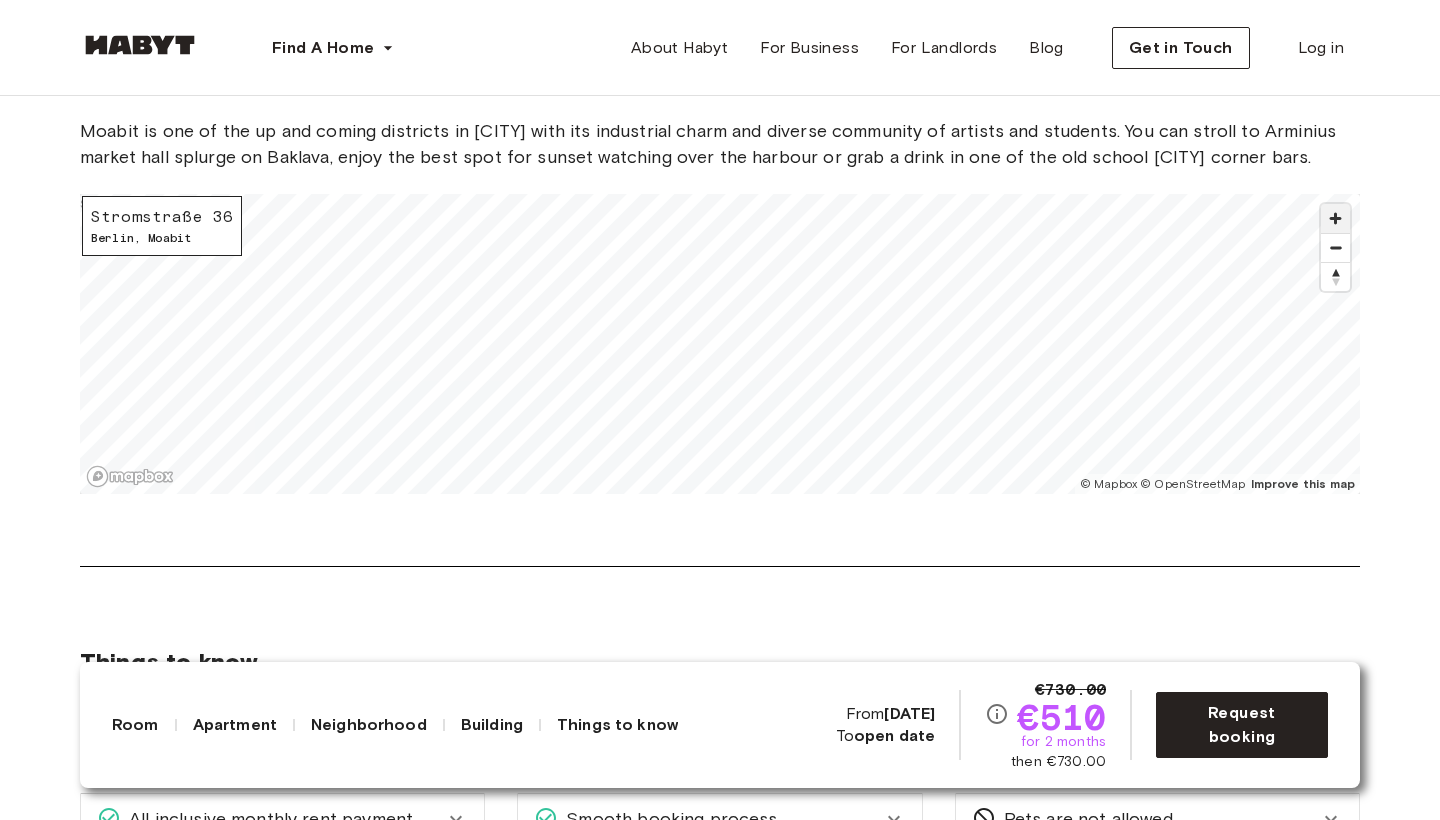 click at bounding box center [1335, 218] 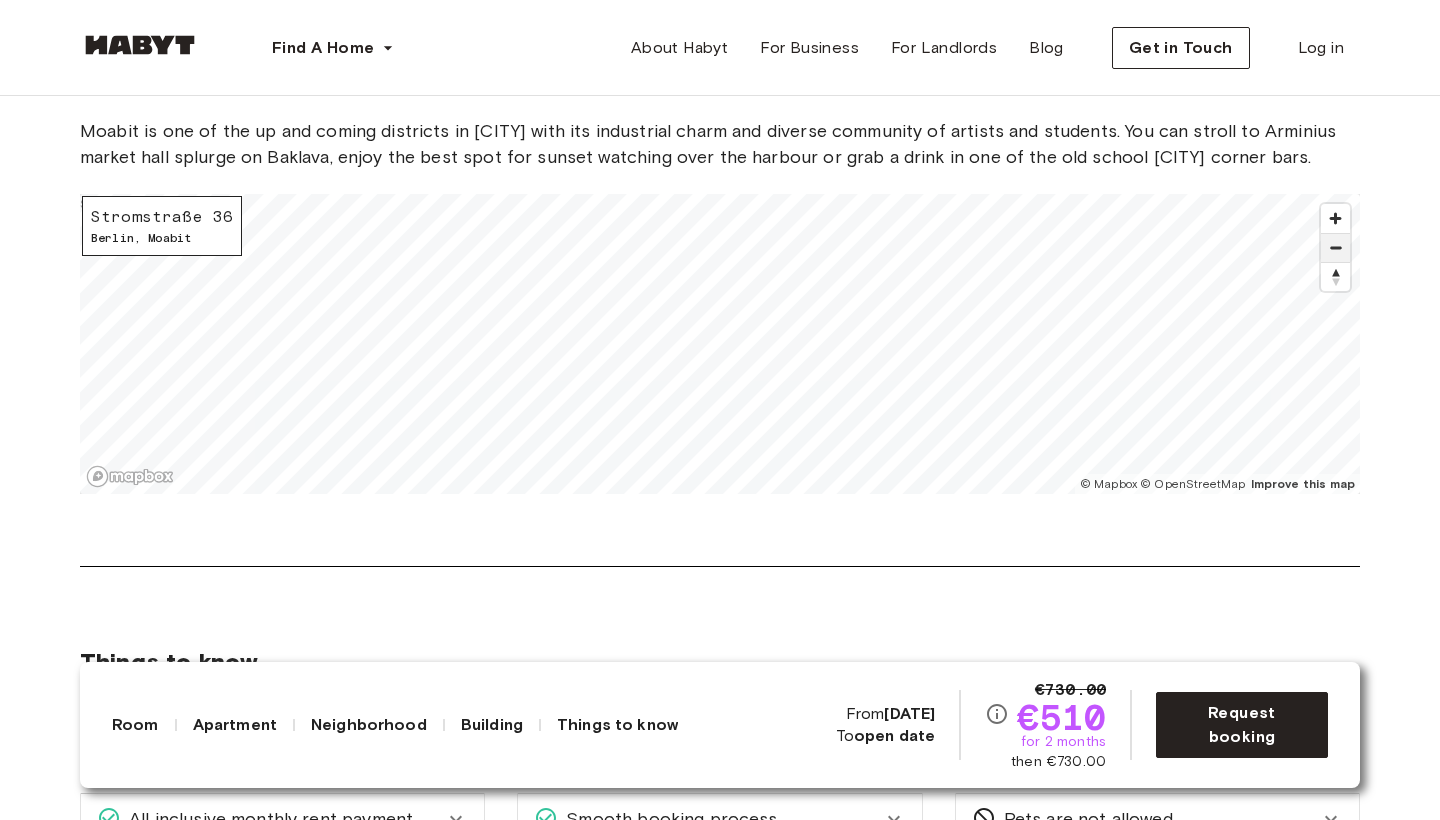 click at bounding box center [1335, 248] 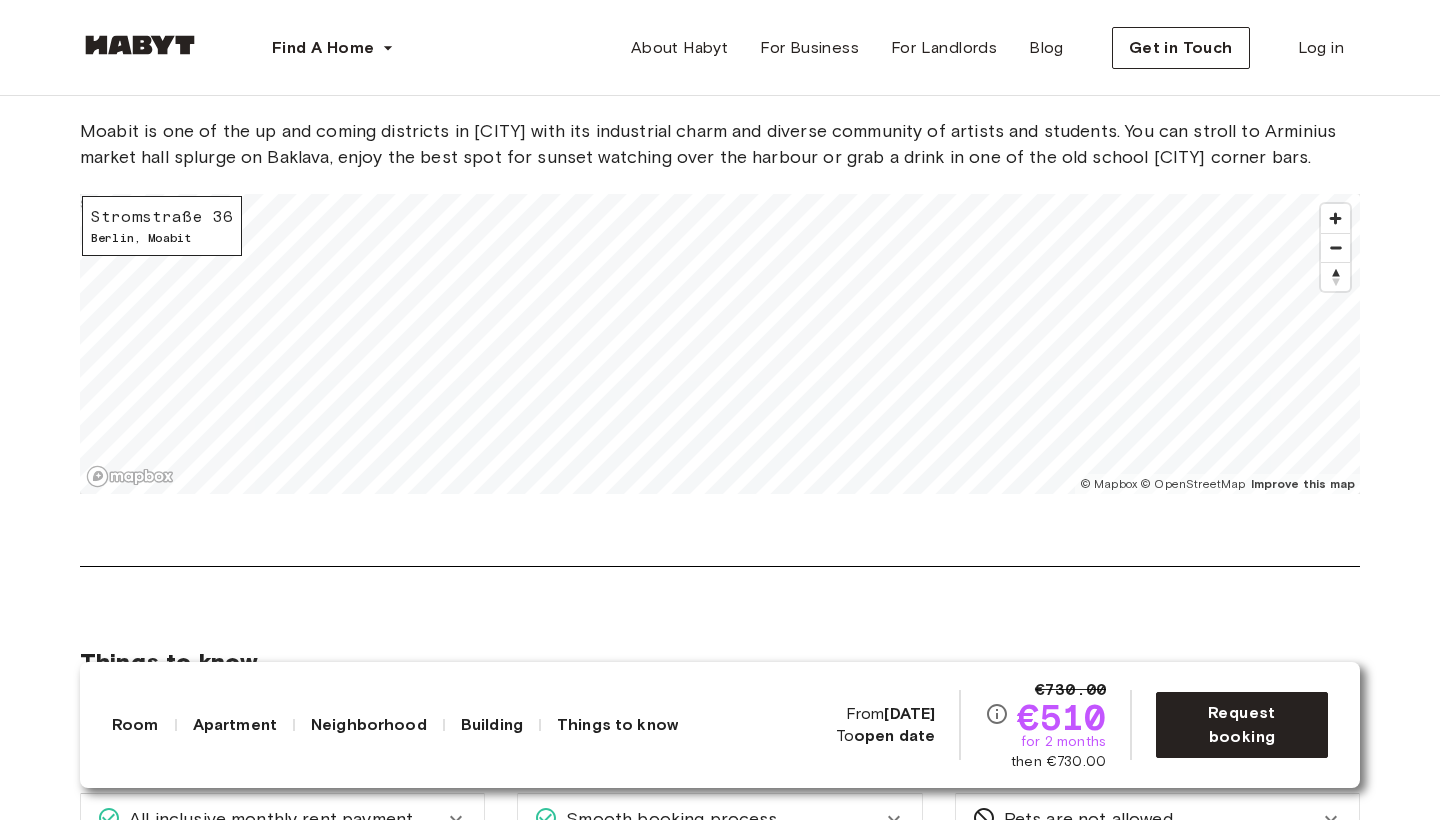 click on "Find A Home Europe Amsterdam Berlin Frankfurt Hamburg Lisbon Madrid Milan Modena Paris Turin Munich Rotterdam Stuttgart Dusseldorf Cologne Zurich The Hague Graz Brussels Leipzig Asia Hong Kong Singapore Seoul Phuket Tokyo About Habyt For Business For Landlords Blog Get in Touch Log in Europe Berlin Private Room Private Room Stromstraße 36 Available from  Aug 19 €730.00 €510 for 2 months then €730.00 Request booking Show all photos About the room Ref. number:   DE-01-004-04Q Our rooms come fully furnished with everything you need such as a custom-made wardrobe and bed frame including a premium mattress. Depending on size you’ll also have a nightstand and desk in there. 10 sqm. 120 x 200cm mattress Shared balcony Backyard-facing view Wardrobe Desk and chair About the apartment 90 sqm. 2nd Floor 5 bedrooms WiFi Fully-equipped kitchen Kitchen utensils All rooms in this apartment Stromstraße 36 10.5 sqm. 5 bedrooms 2nd Floor From  Jan 01 €560 monthly Stromstraße 36 10 sqm. 5 bedrooms 2nd Floor From  ," at bounding box center (720, 959) 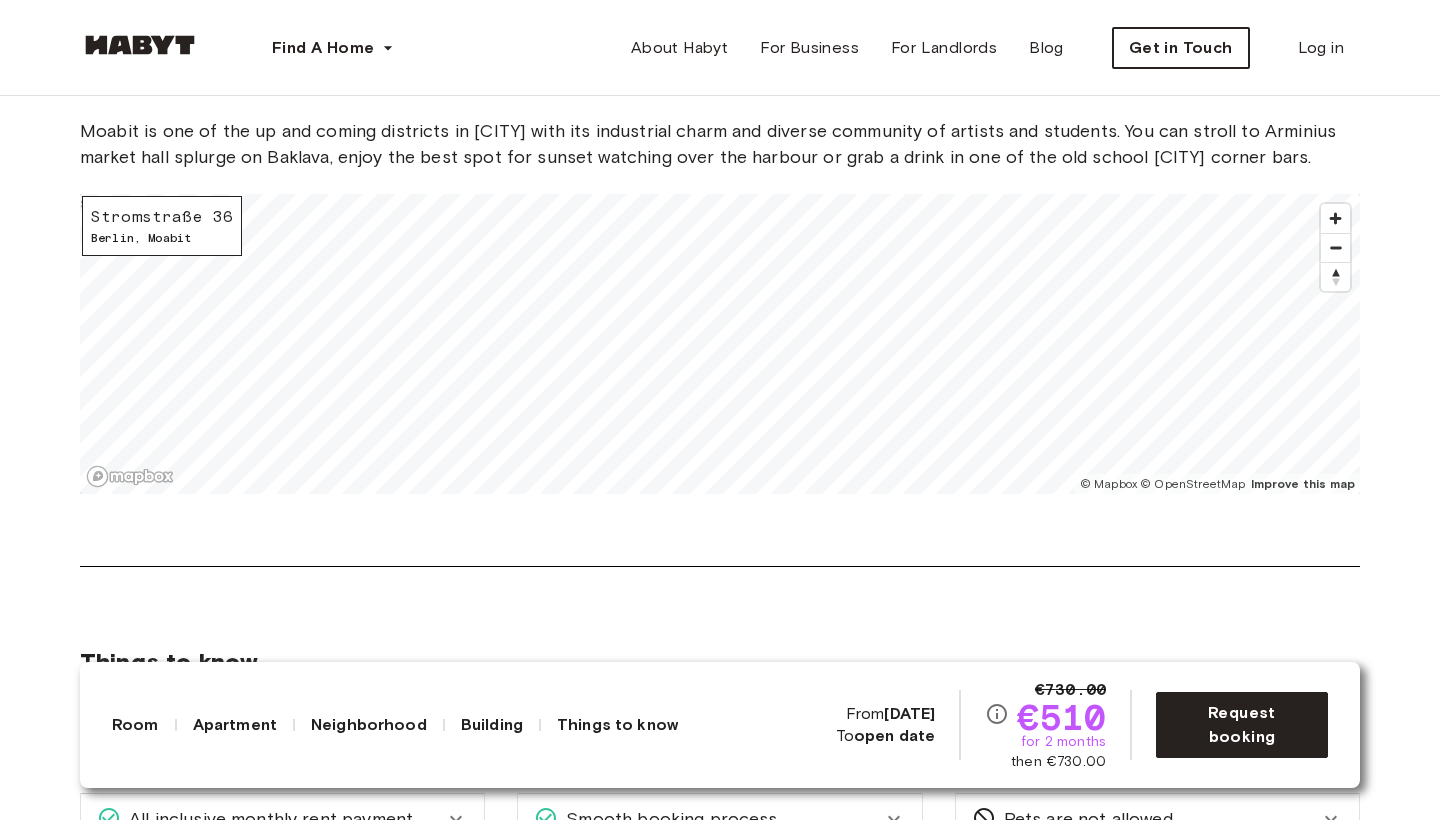 click on "Find A Home Europe Amsterdam Berlin Frankfurt Hamburg Lisbon Madrid Milan Modena Paris Turin Munich Rotterdam Stuttgart Dusseldorf Cologne Zurich The Hague Graz Brussels Leipzig Asia Hong Kong Singapore Seoul Phuket Tokyo About Habyt For Business For Landlords Blog Get in Touch Log in Europe Berlin Private Room Private Room Stromstraße 36 Available from  Aug 19 €730.00 €510 for 2 months then €730.00 Request booking Show all photos About the room Ref. number:   DE-01-004-04Q Our rooms come fully furnished with everything you need such as a custom-made wardrobe and bed frame including a premium mattress. Depending on size you’ll also have a nightstand and desk in there. 10 sqm. 120 x 200cm mattress Shared balcony Backyard-facing view Wardrobe Desk and chair About the apartment 90 sqm. 2nd Floor 5 bedrooms WiFi Fully-equipped kitchen Kitchen utensils All rooms in this apartment Stromstraße 36 10.5 sqm. 5 bedrooms 2nd Floor From  Jan 01 €560 monthly Stromstraße 36 10 sqm. 5 bedrooms 2nd Floor From  ," at bounding box center (720, 959) 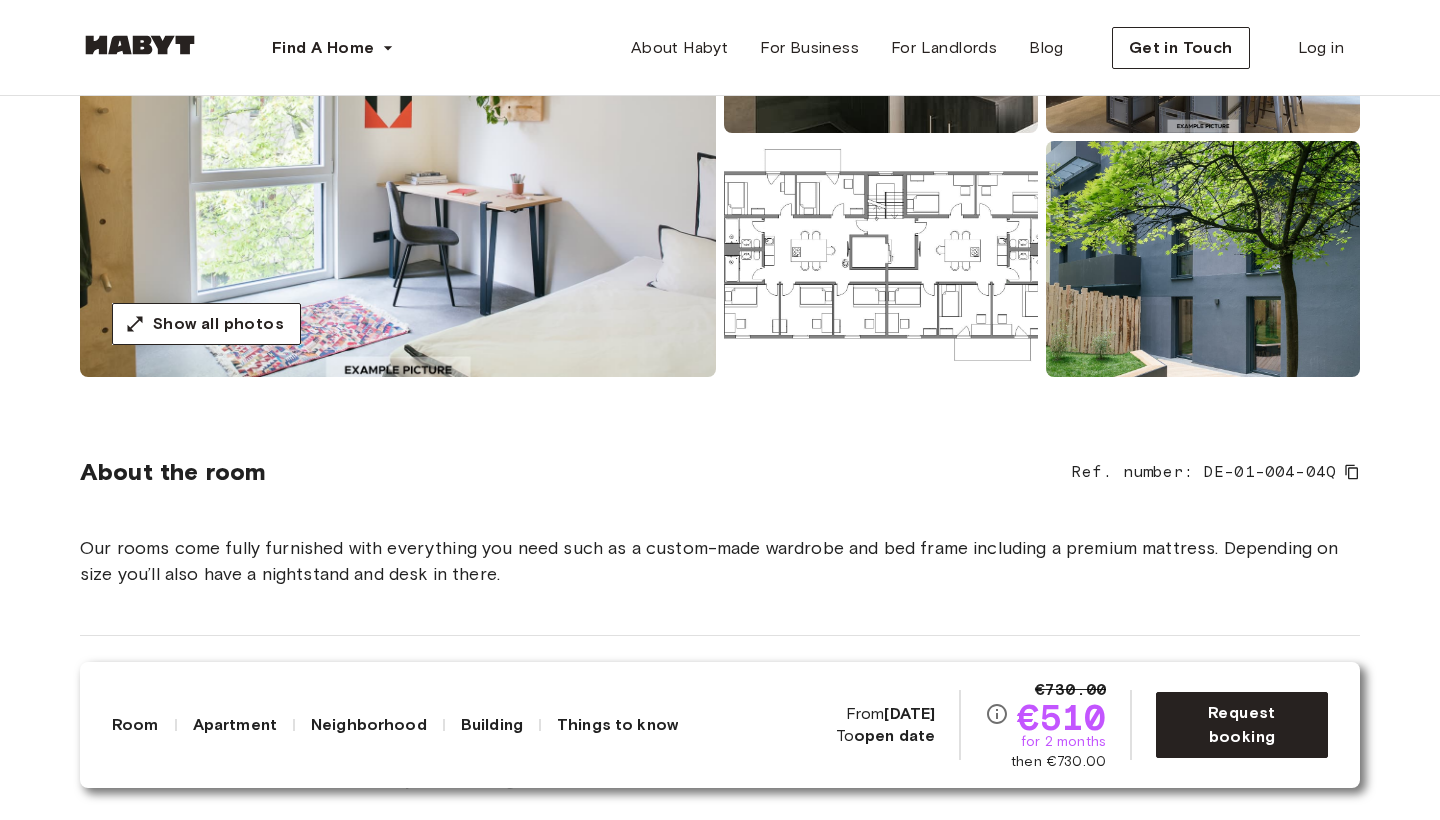 scroll, scrollTop: 261, scrollLeft: 0, axis: vertical 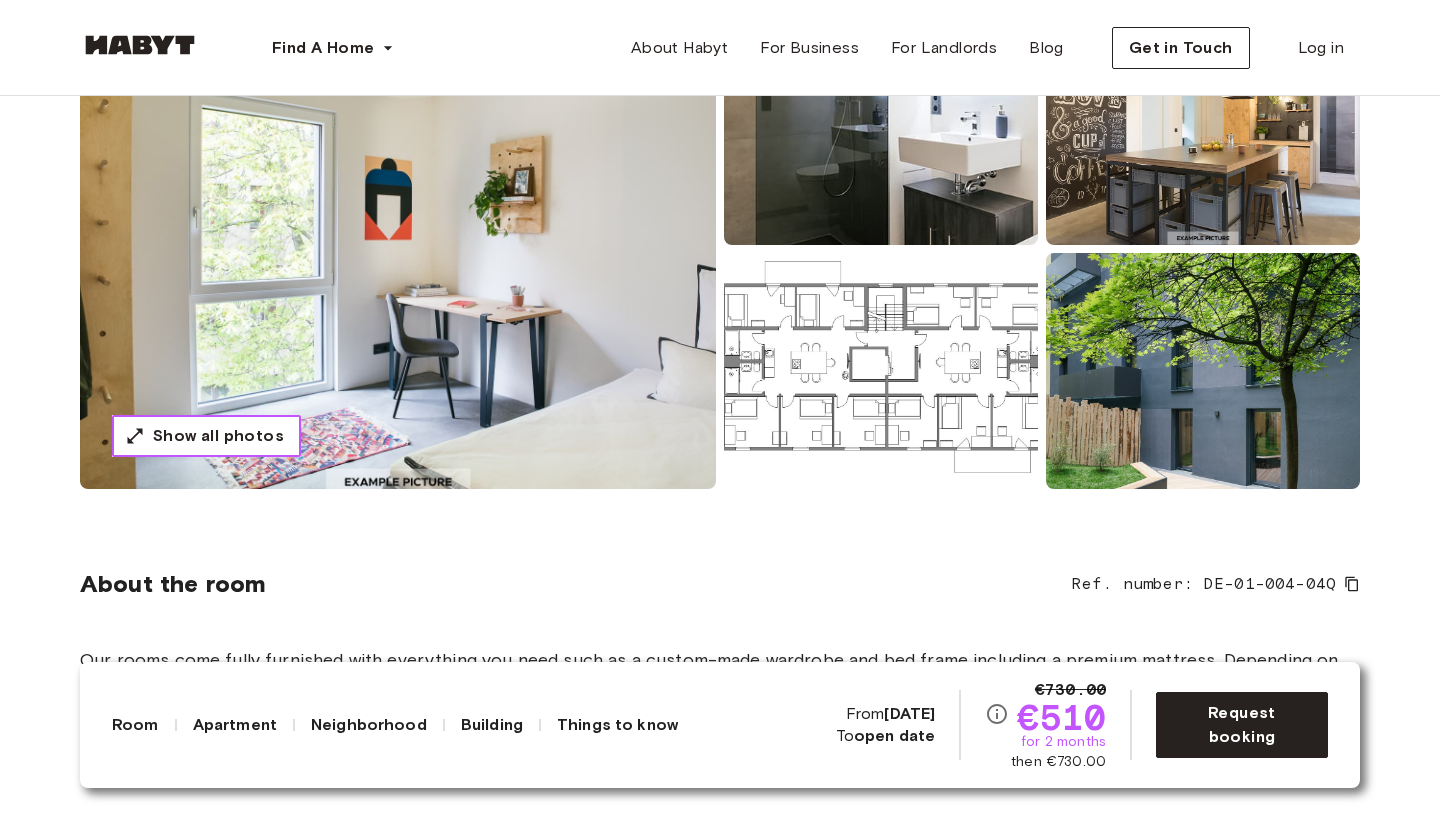 click on "Show all photos" at bounding box center [206, 436] 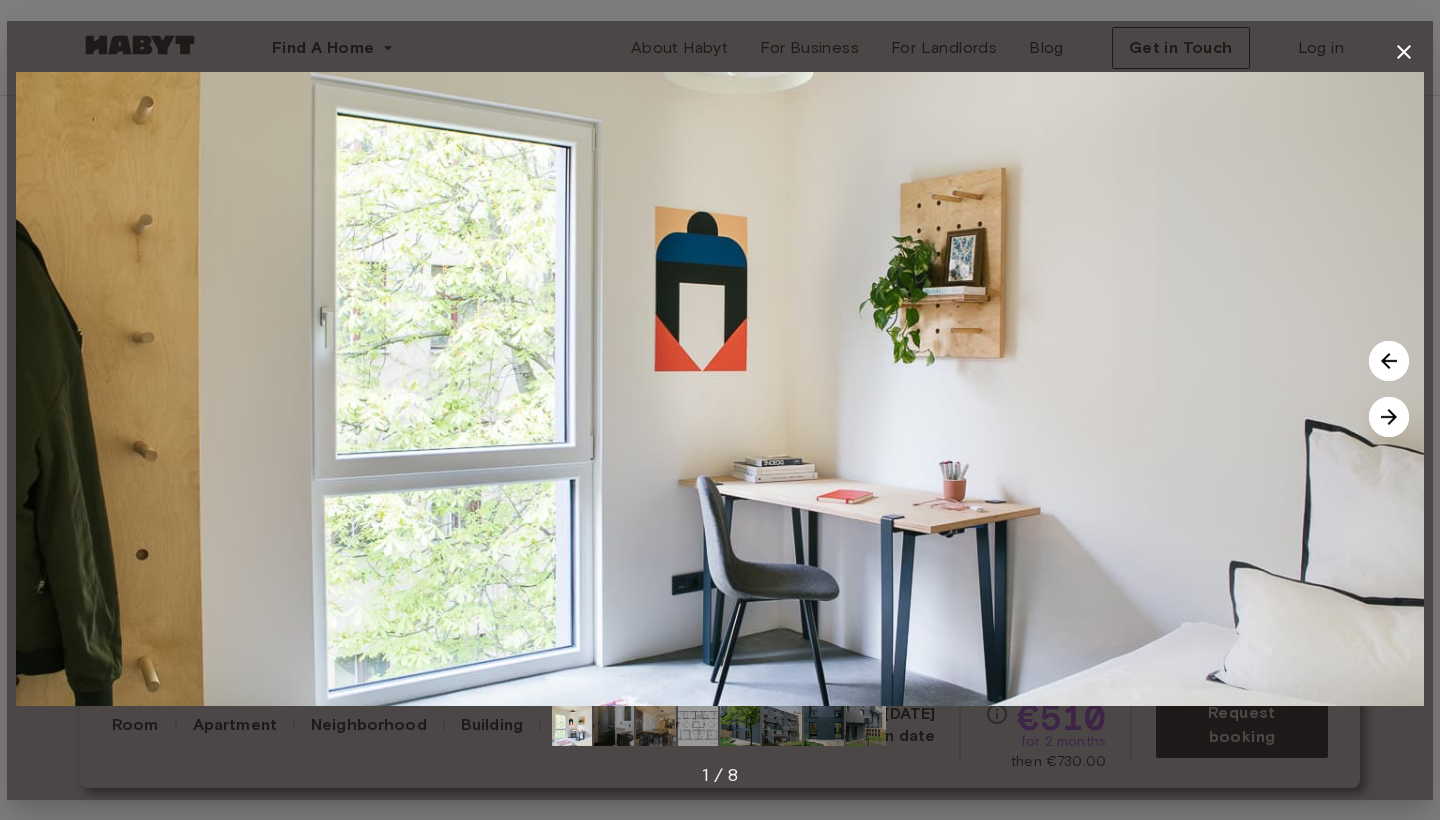click 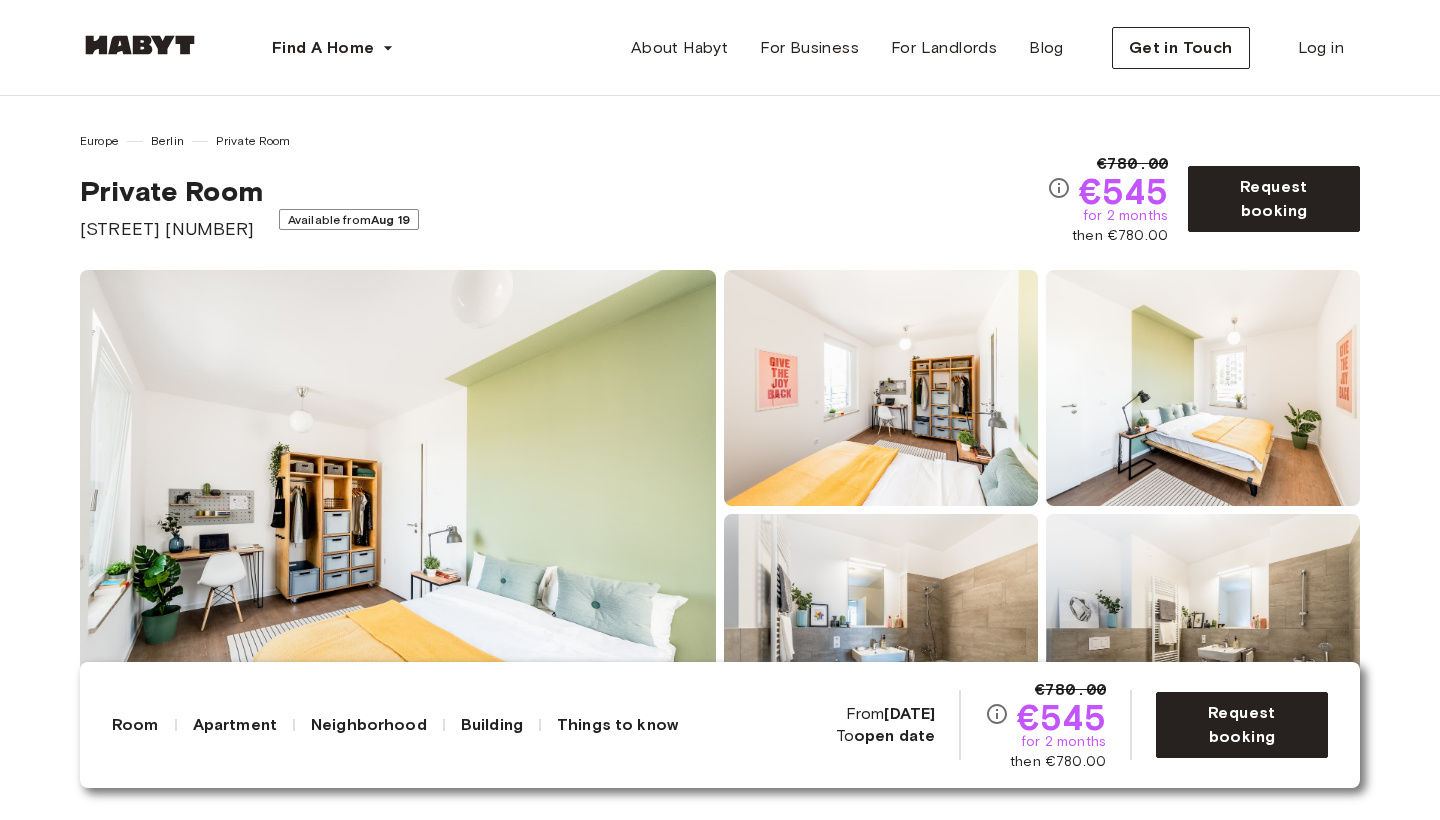 scroll, scrollTop: 0, scrollLeft: 0, axis: both 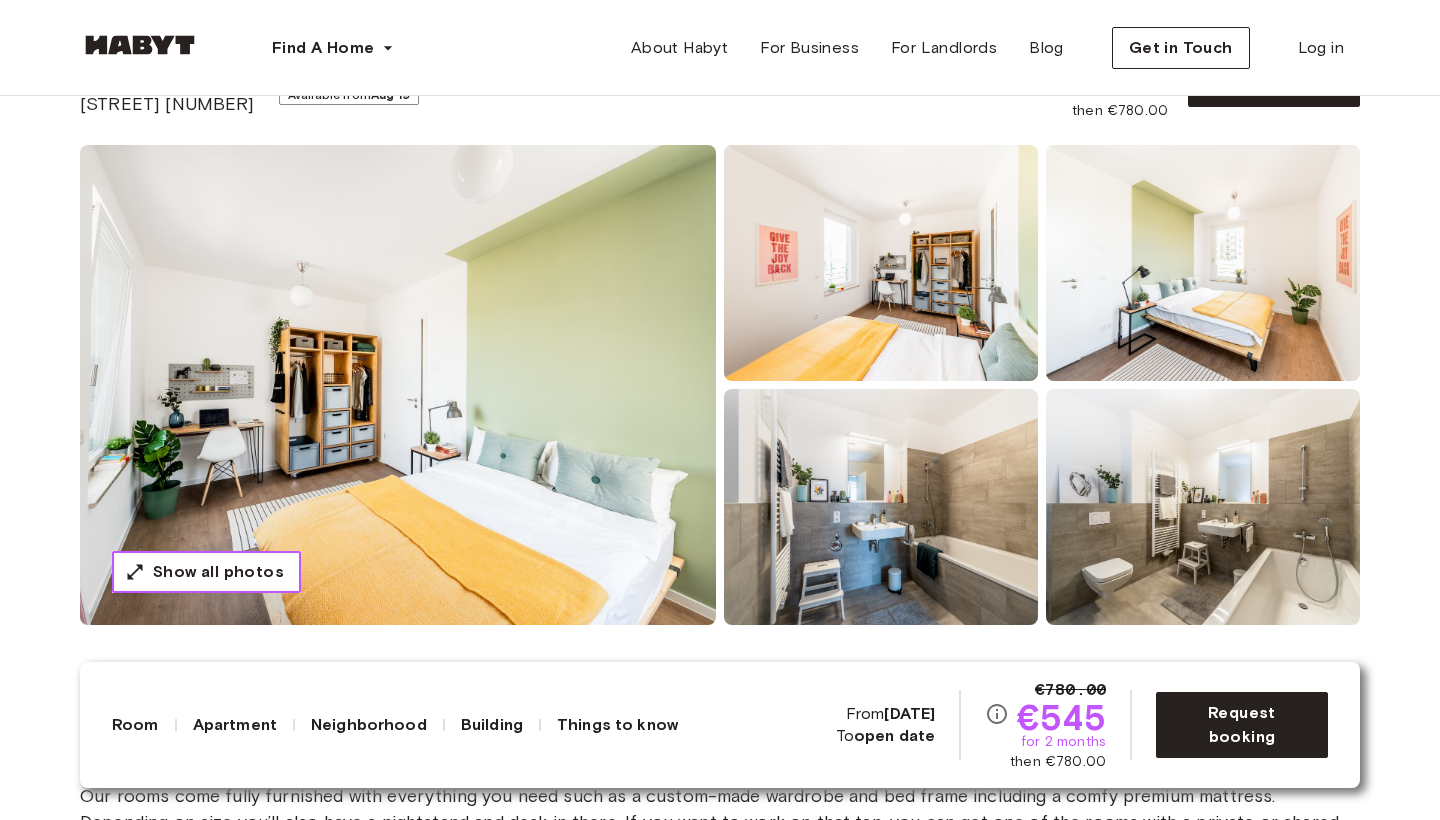 click on "Show all photos" at bounding box center (206, 572) 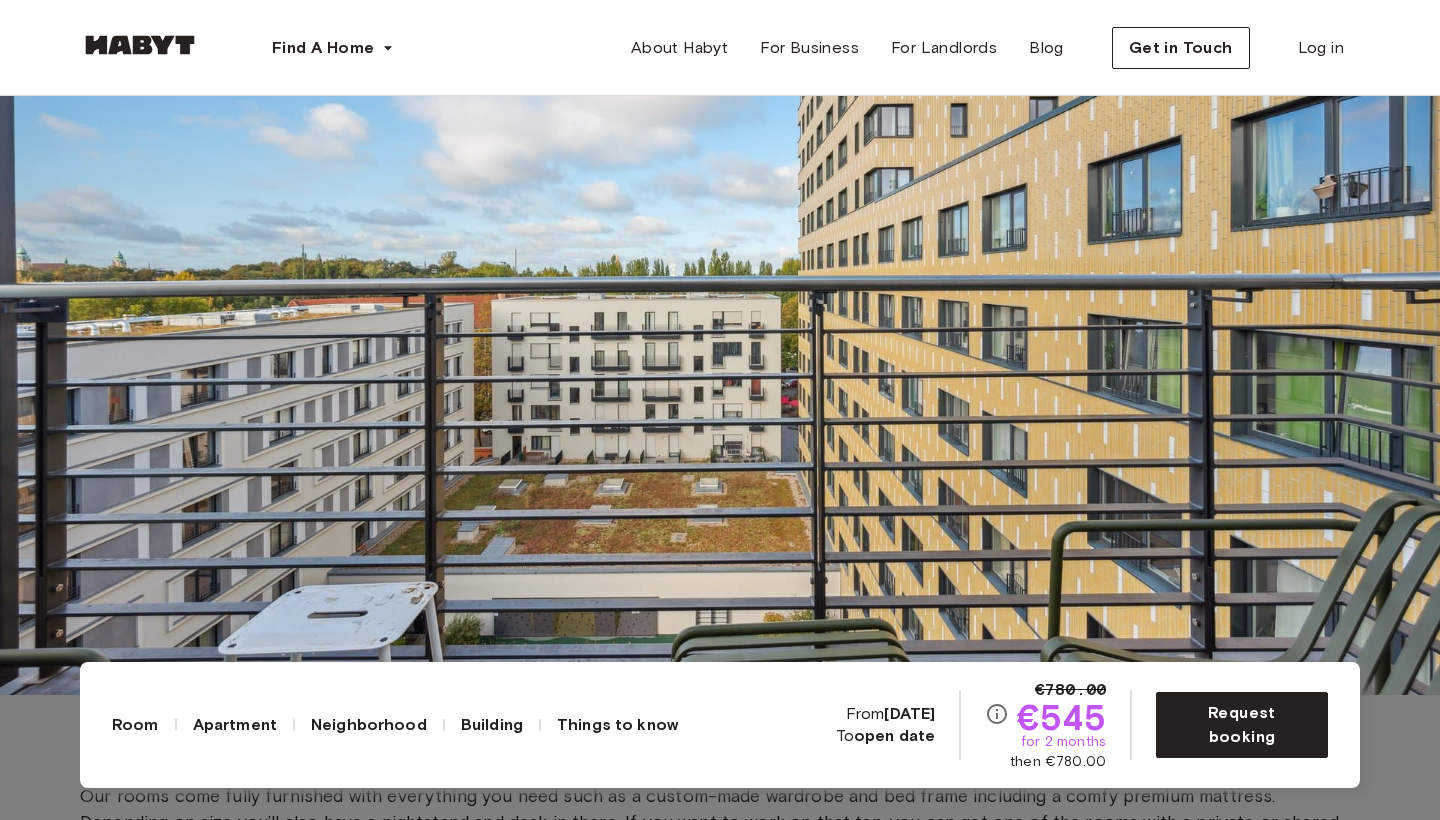 click at bounding box center (20, 7253) 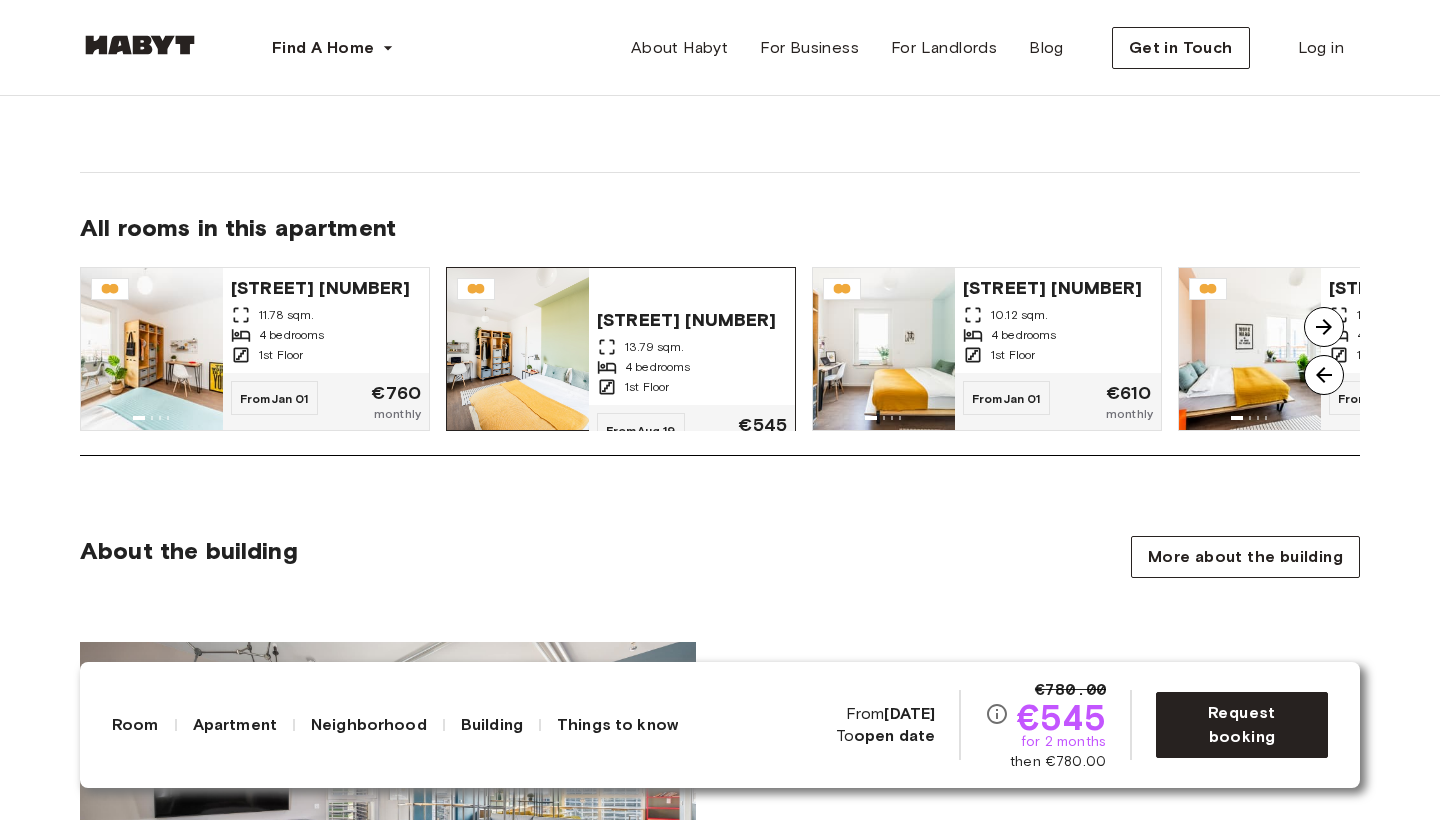 scroll, scrollTop: 1616, scrollLeft: 0, axis: vertical 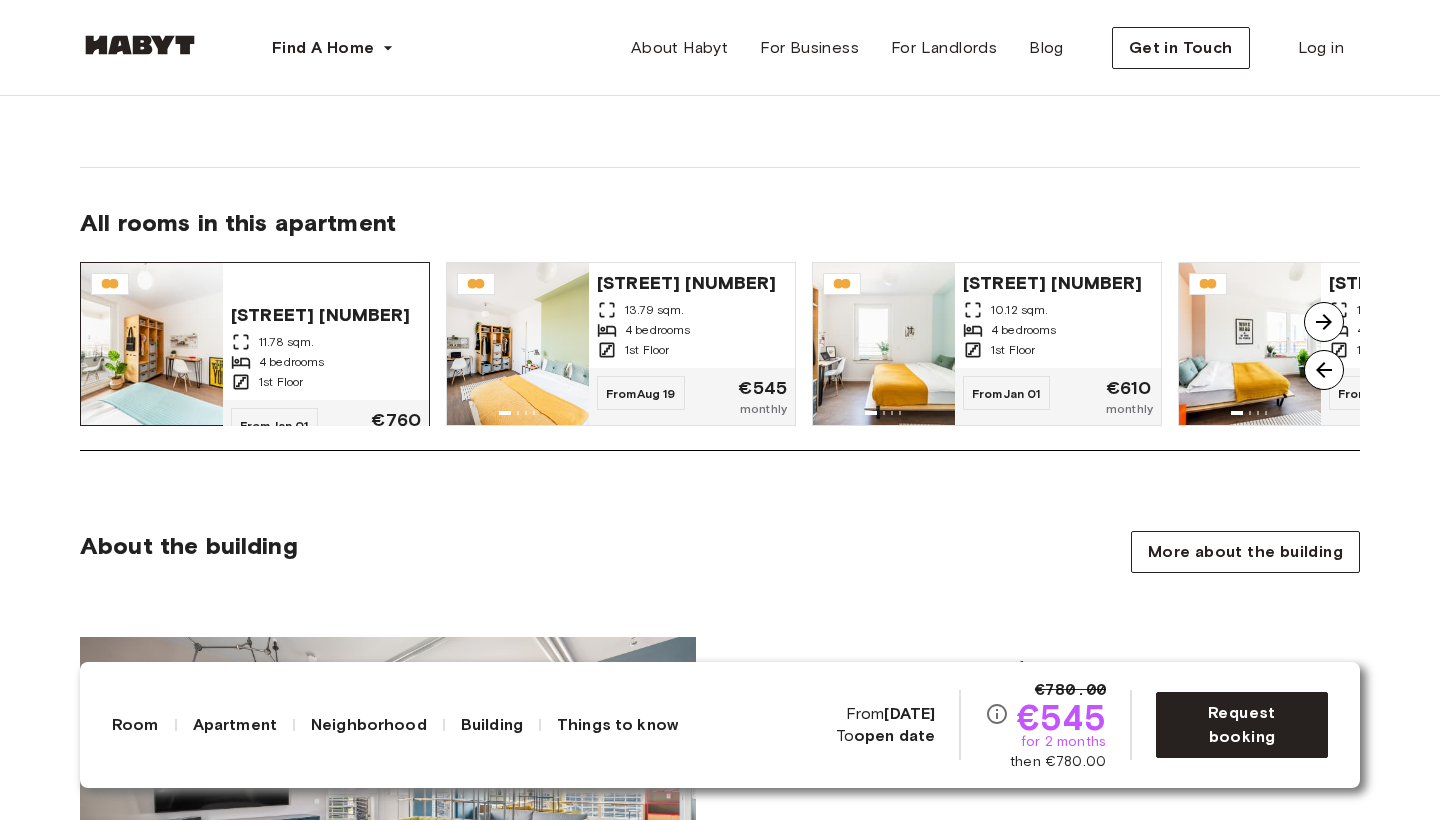 click 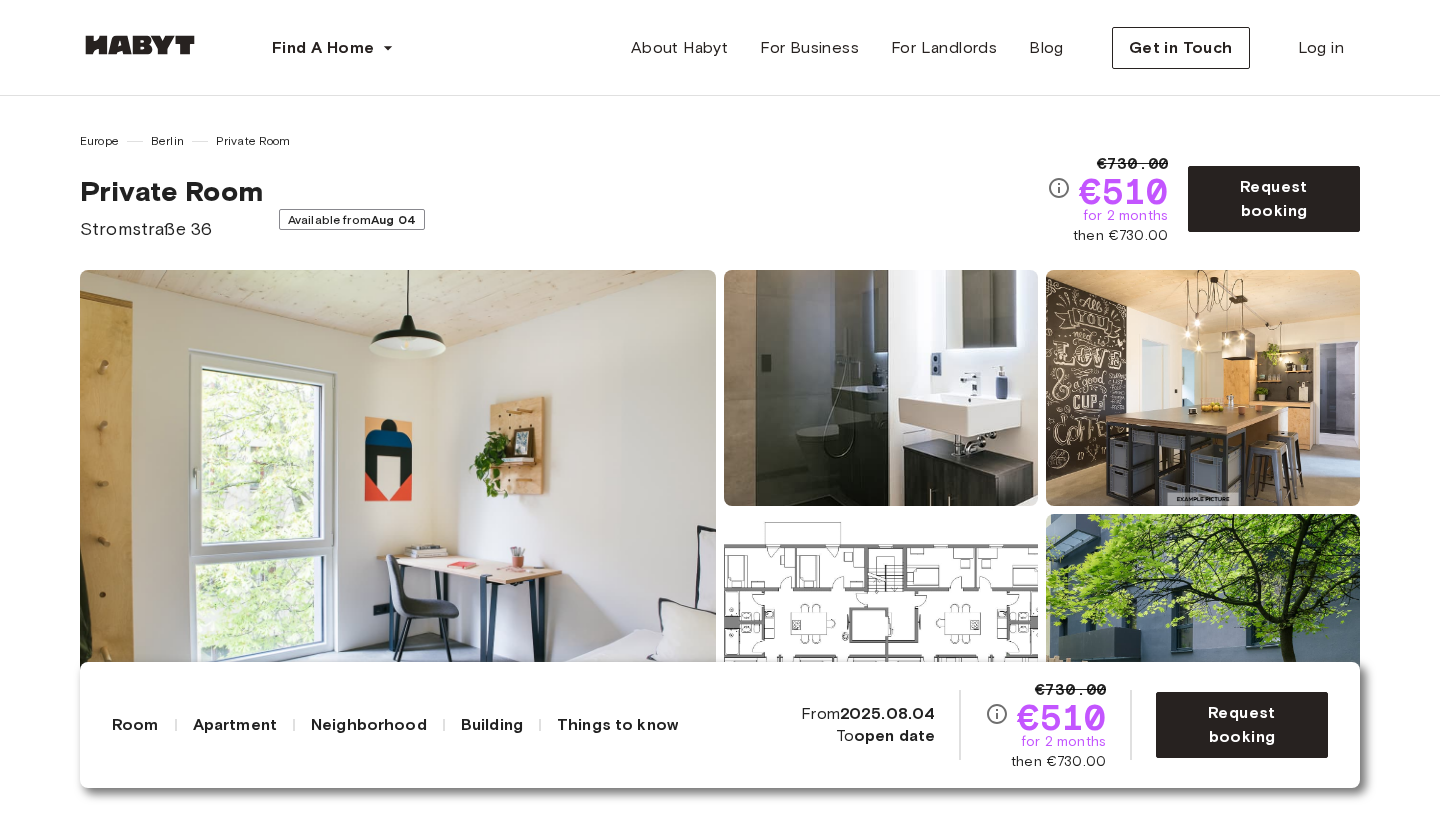 scroll, scrollTop: 0, scrollLeft: 0, axis: both 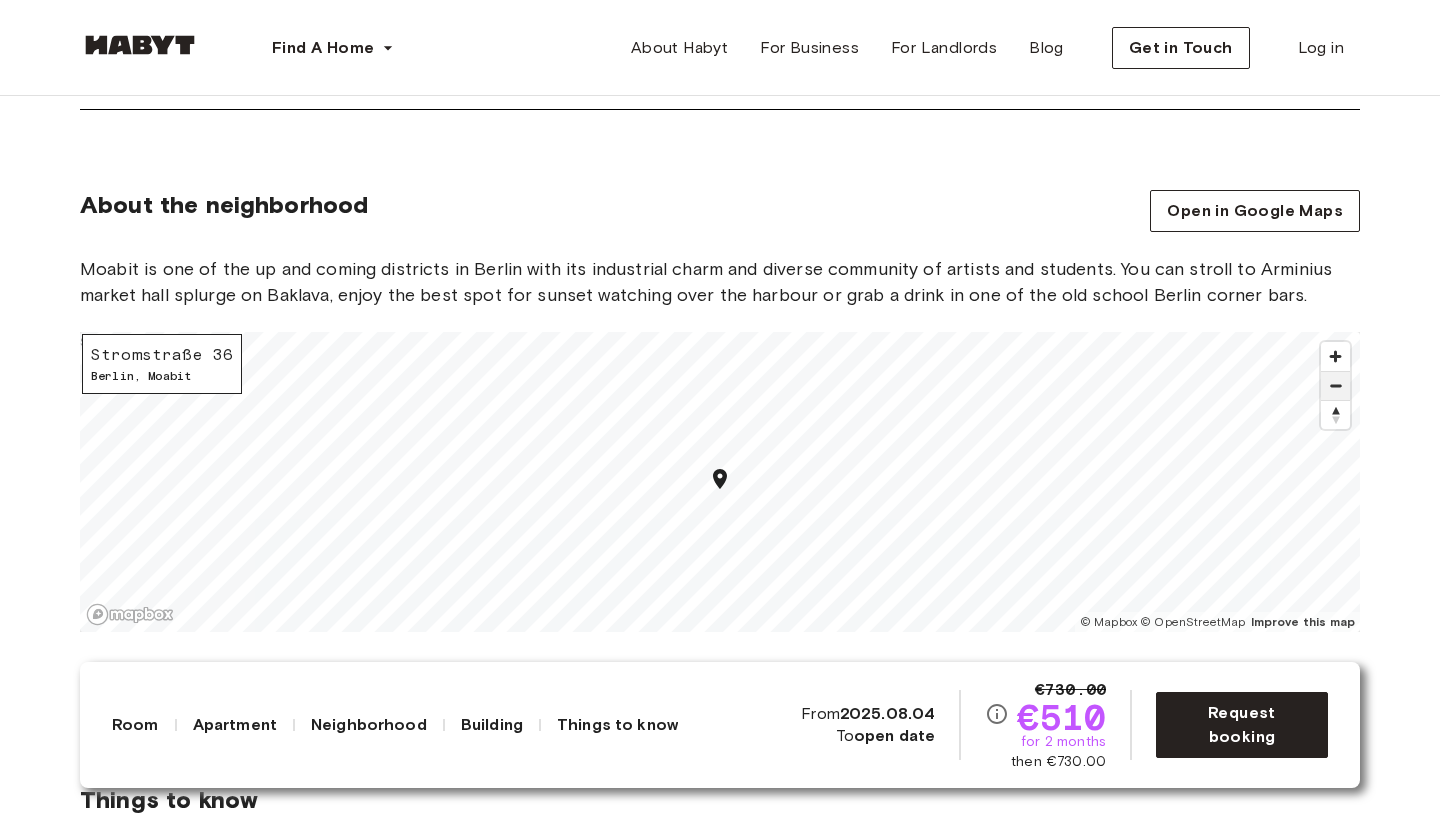 click at bounding box center [1335, 386] 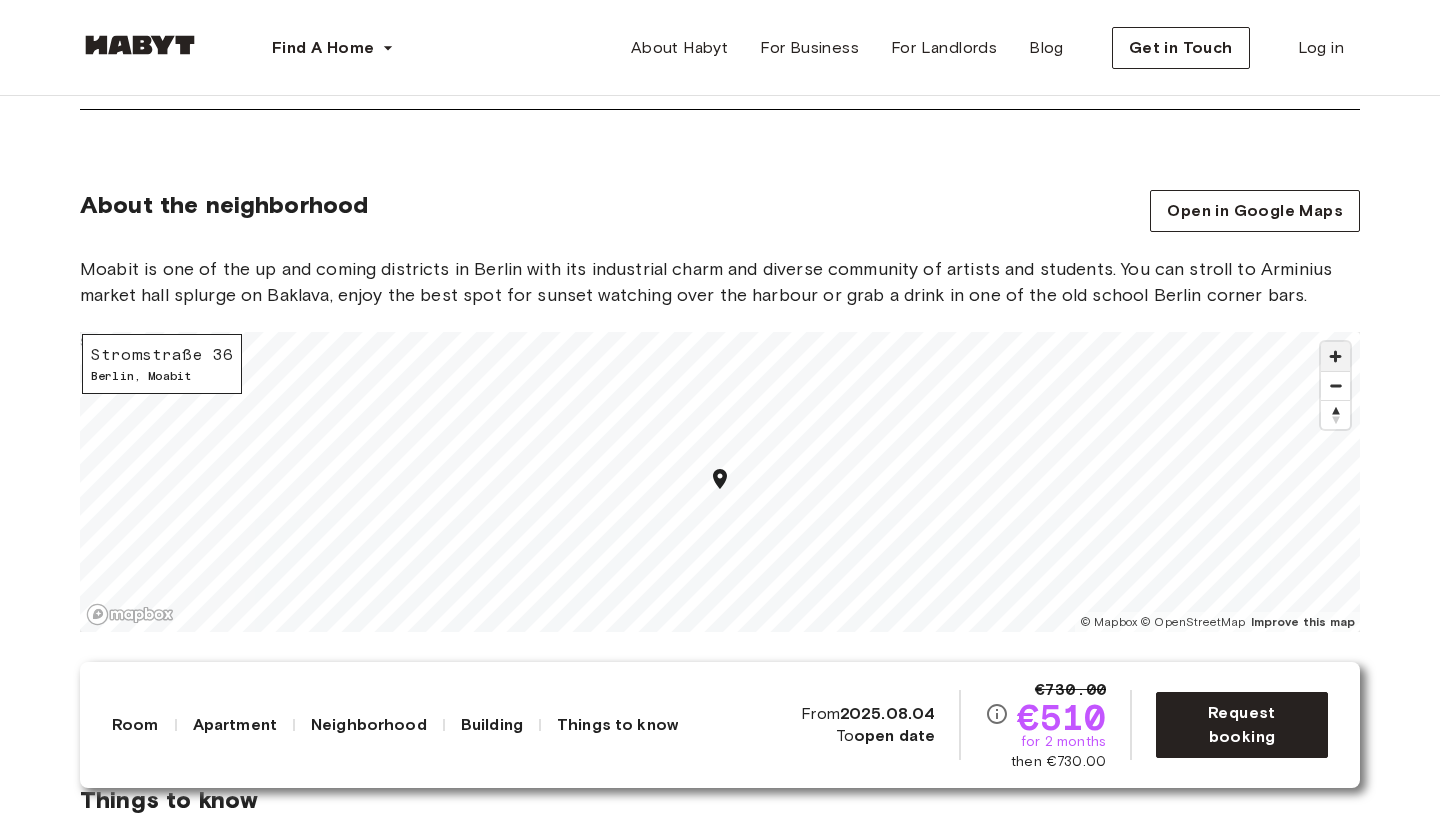 click at bounding box center [1335, 356] 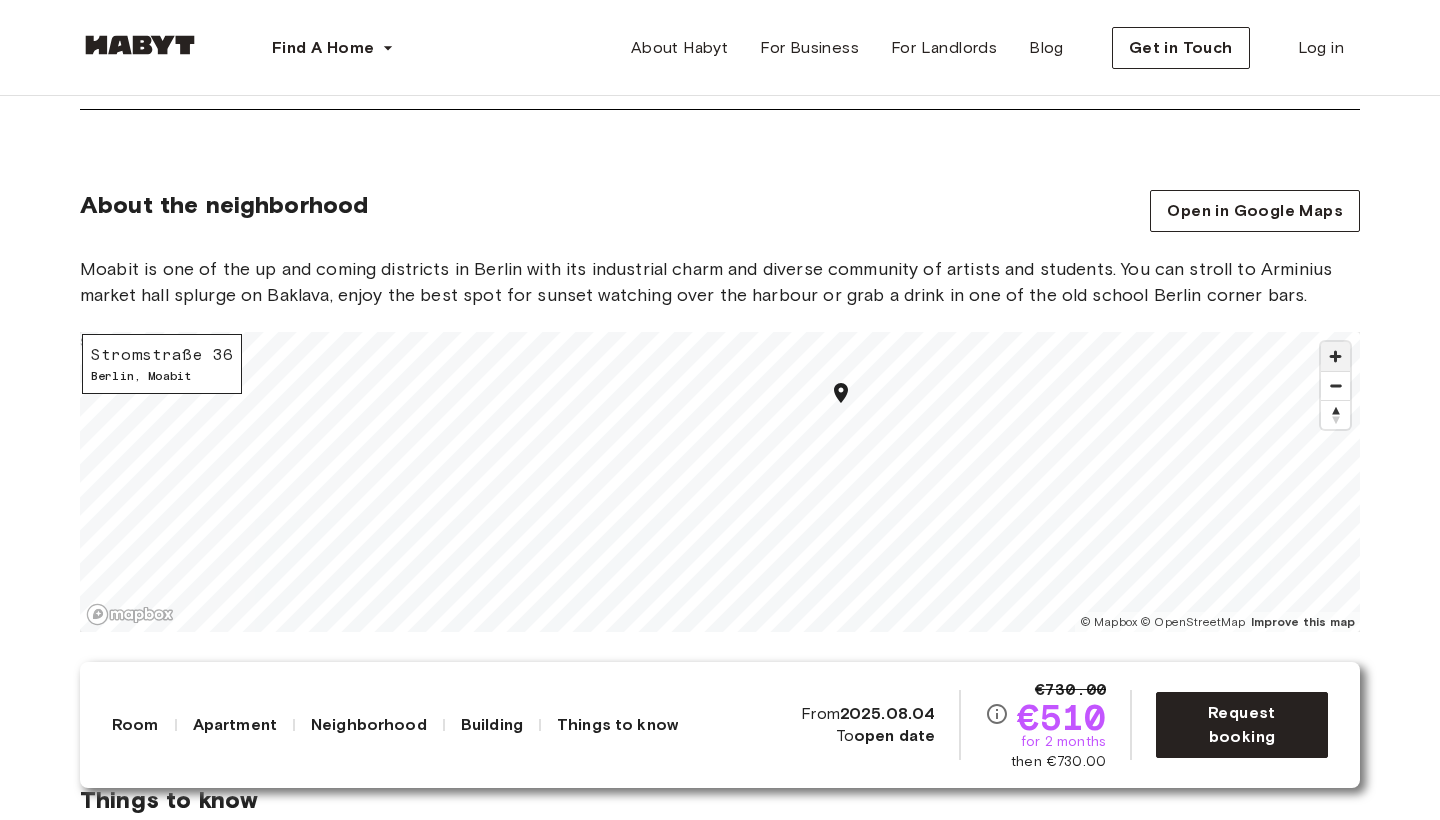 click at bounding box center (1335, 356) 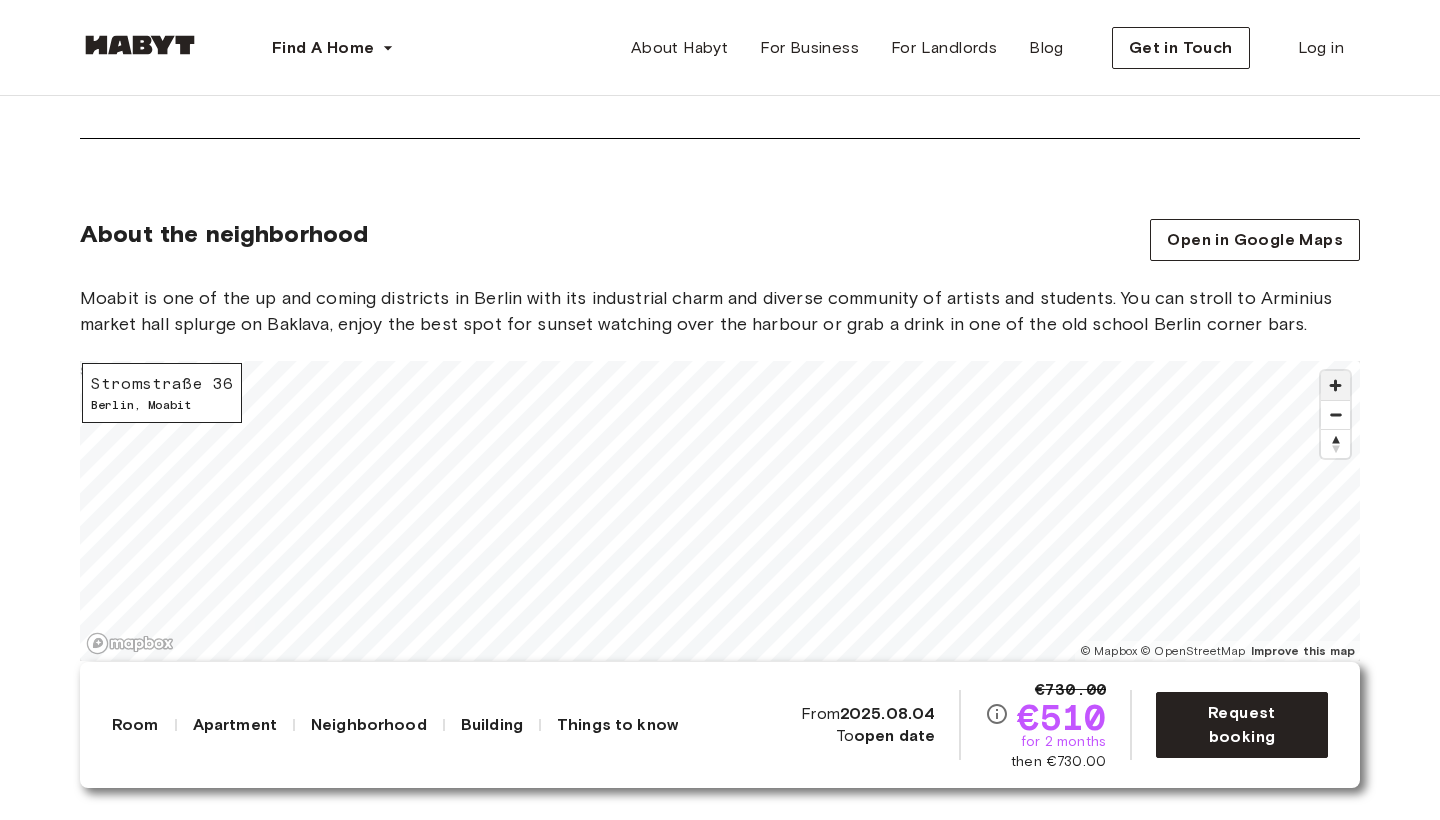 scroll, scrollTop: 2501, scrollLeft: 0, axis: vertical 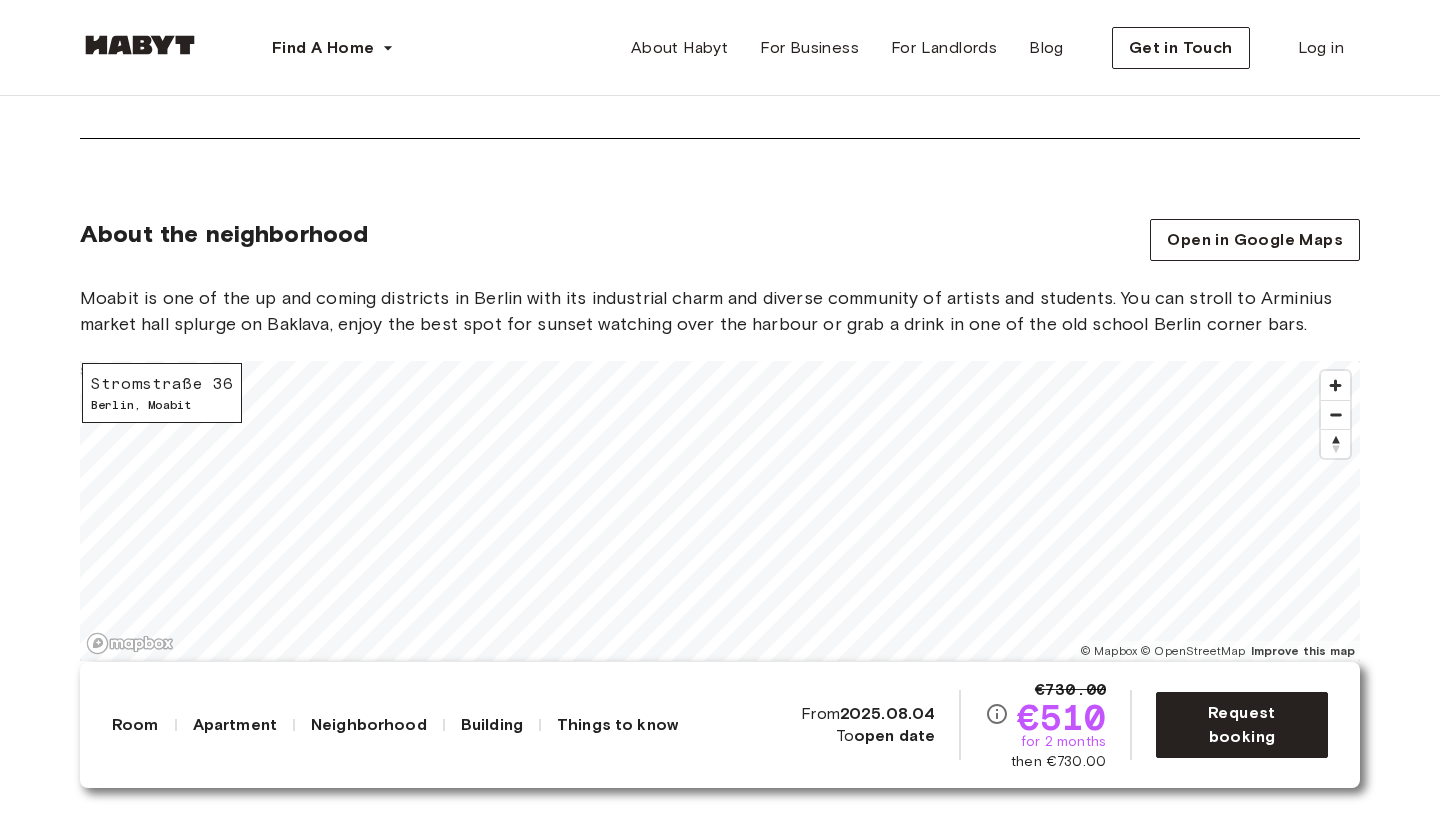click on "Europe Berlin Private Room Private Room Stromstraße 36 Available from  Aug 04 €730.00 €510 for 2 months then €730.00 Request booking Show all photos About the room Ref. number:   DE-01-004-02Q Our rooms come fully furnished with everything you need such as a custom-made wardrobe and bed frame including a premium mattress. Depending on size you’ll also have a nightstand and desk in there. 10 sqm. 120 x 200cm mattress Backyard-facing view Wardrobe Desk and chair About the apartment The kitchen is fully stocked for any wannabe-chef to get creative in – you’ll have all the pots, pans and knives, as well as a fridge to keep things cool. The center piece of this room is its stylish kitchen island where you can hang out, cook together or invite your roomies over for dinner. All apartments entail two spacious bathrooms that you’ll be sharing with your room mates. 90 sqm. 2nd Floor 5 bedrooms WiFi Fully-equipped kitchen Kitchen utensils All rooms in this apartment Stromstraße 36 10.5 sqm. 5 bedrooms ," at bounding box center (720, 706) 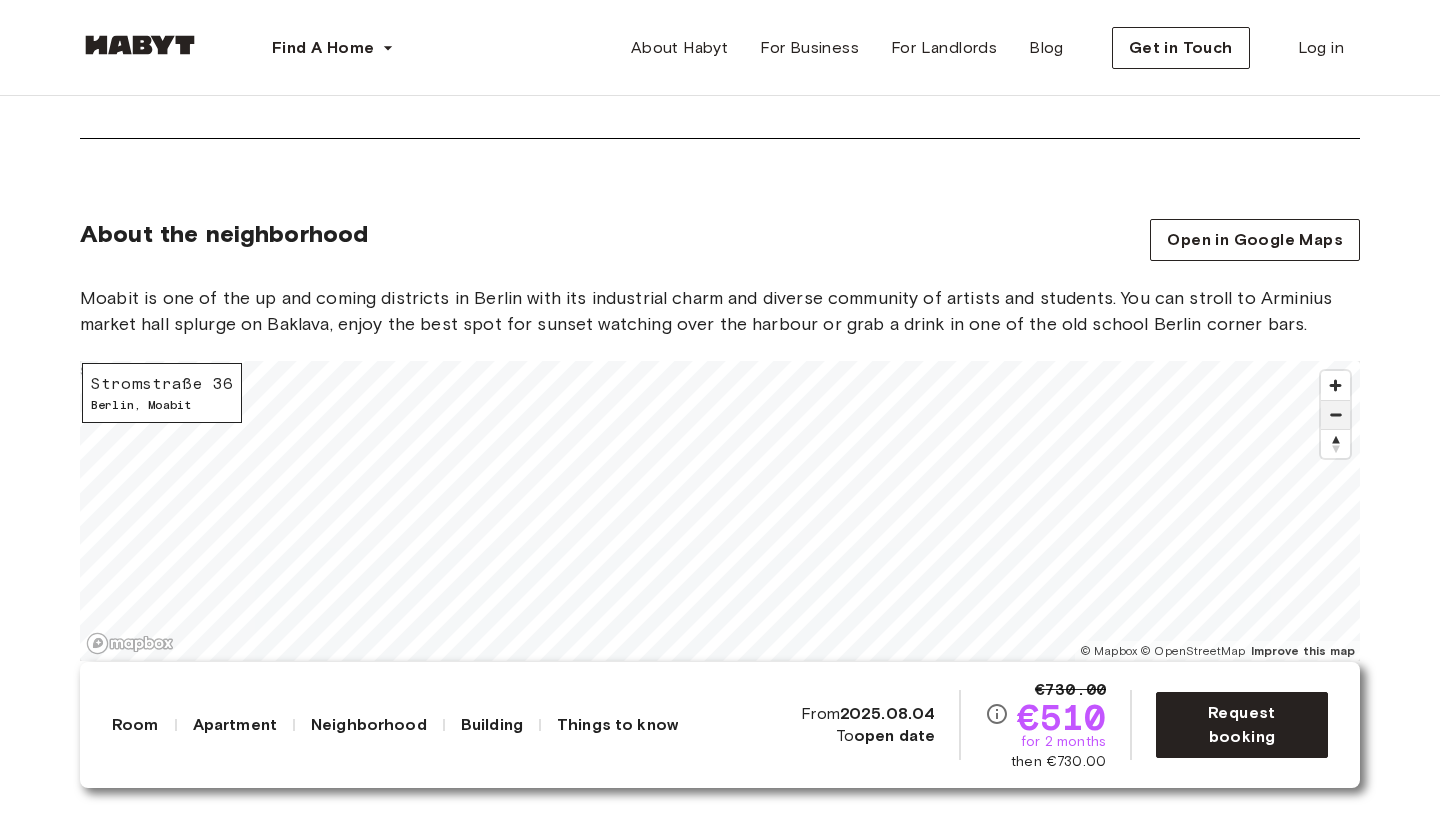 click at bounding box center [1335, 415] 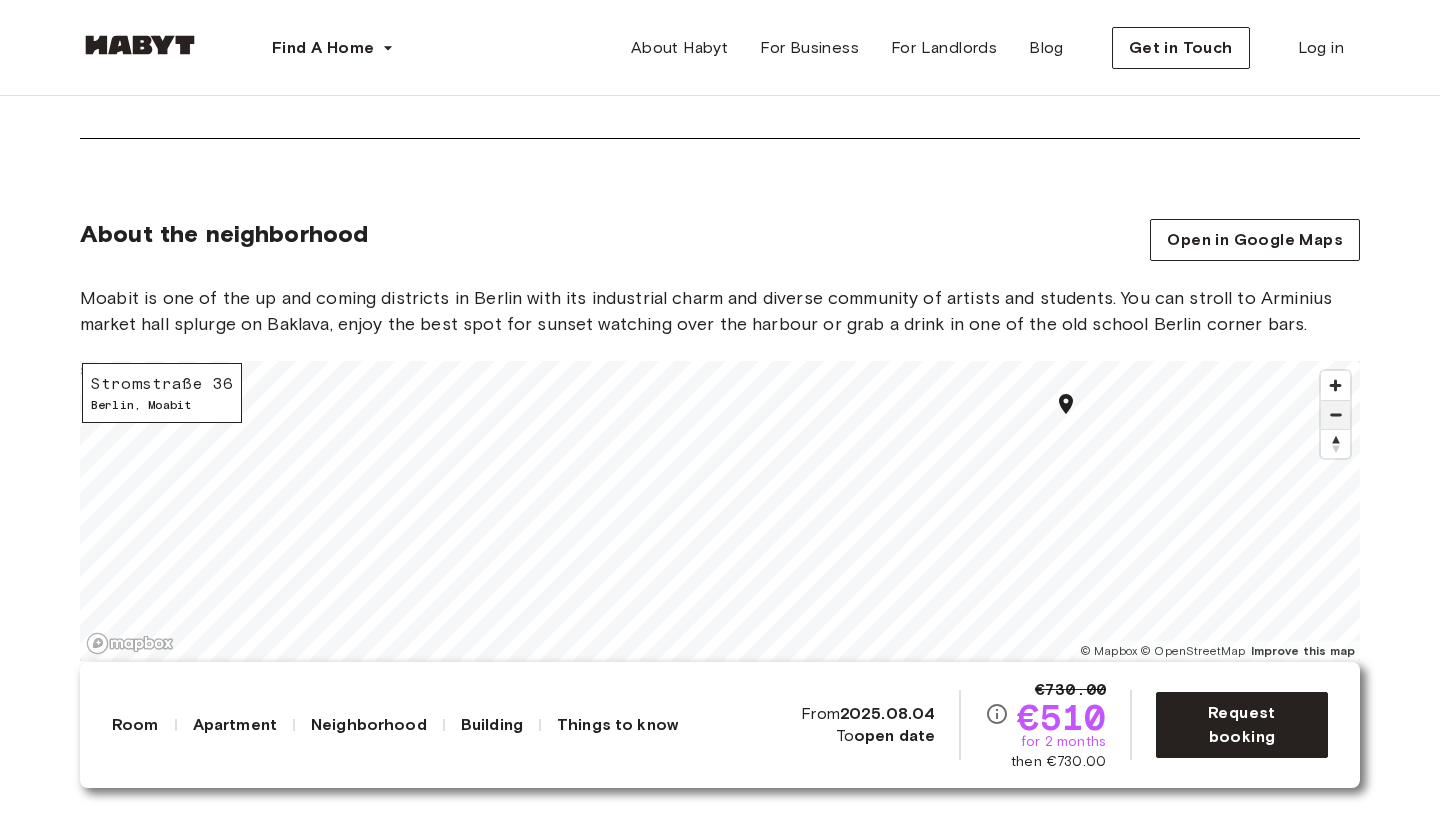 click at bounding box center (1335, 415) 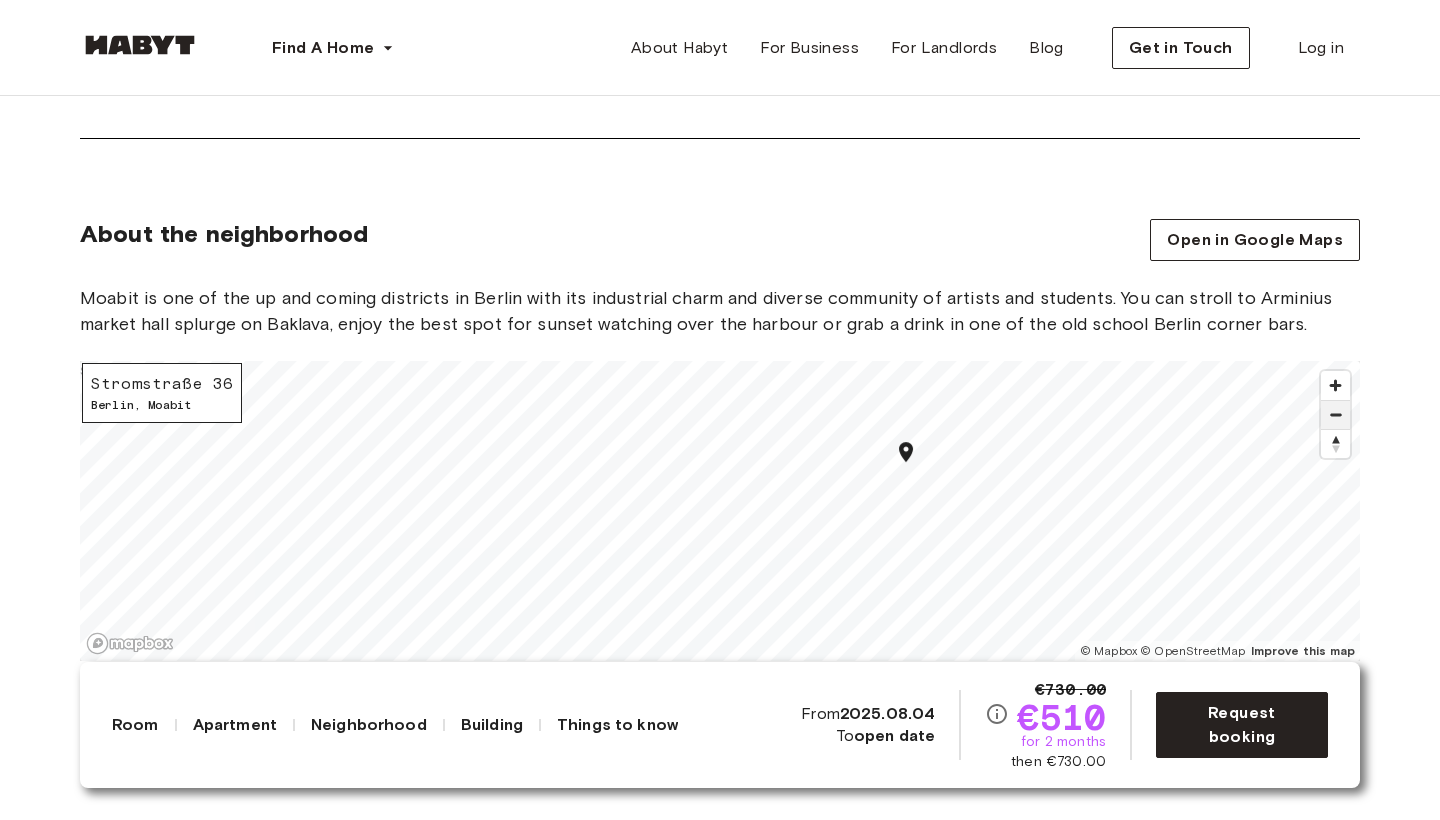 click at bounding box center (1335, 415) 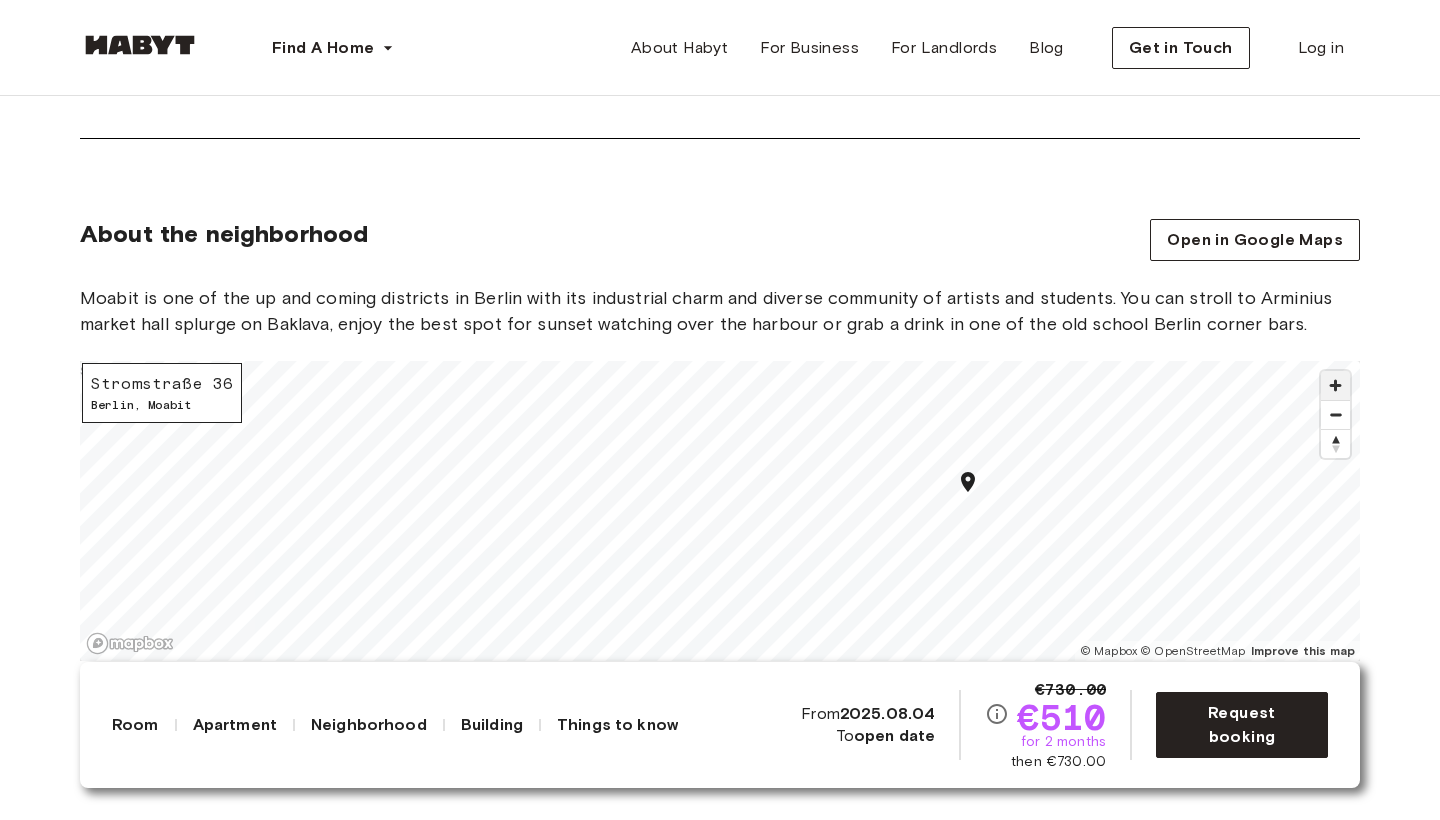 click at bounding box center (1335, 385) 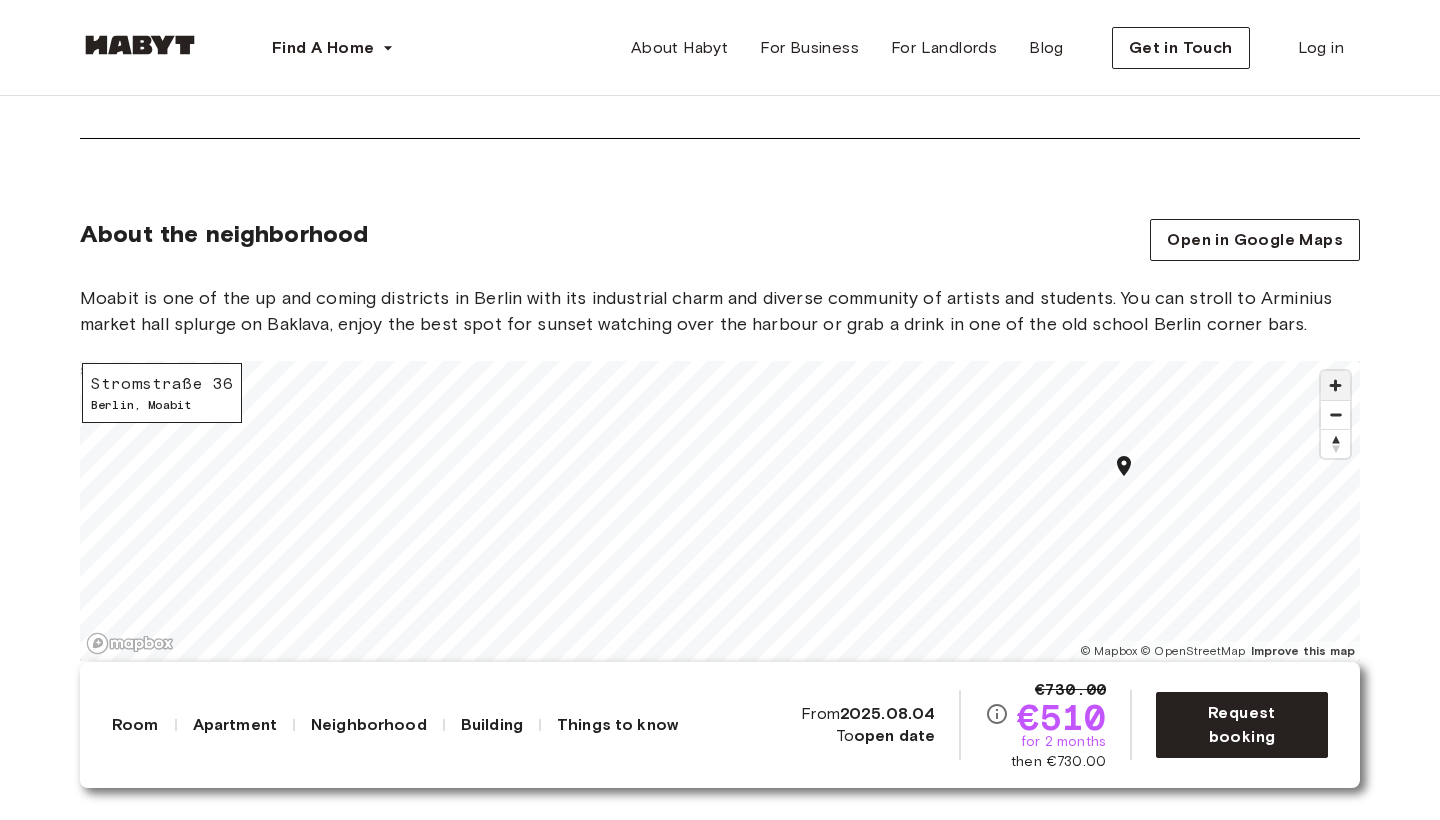click at bounding box center [1335, 385] 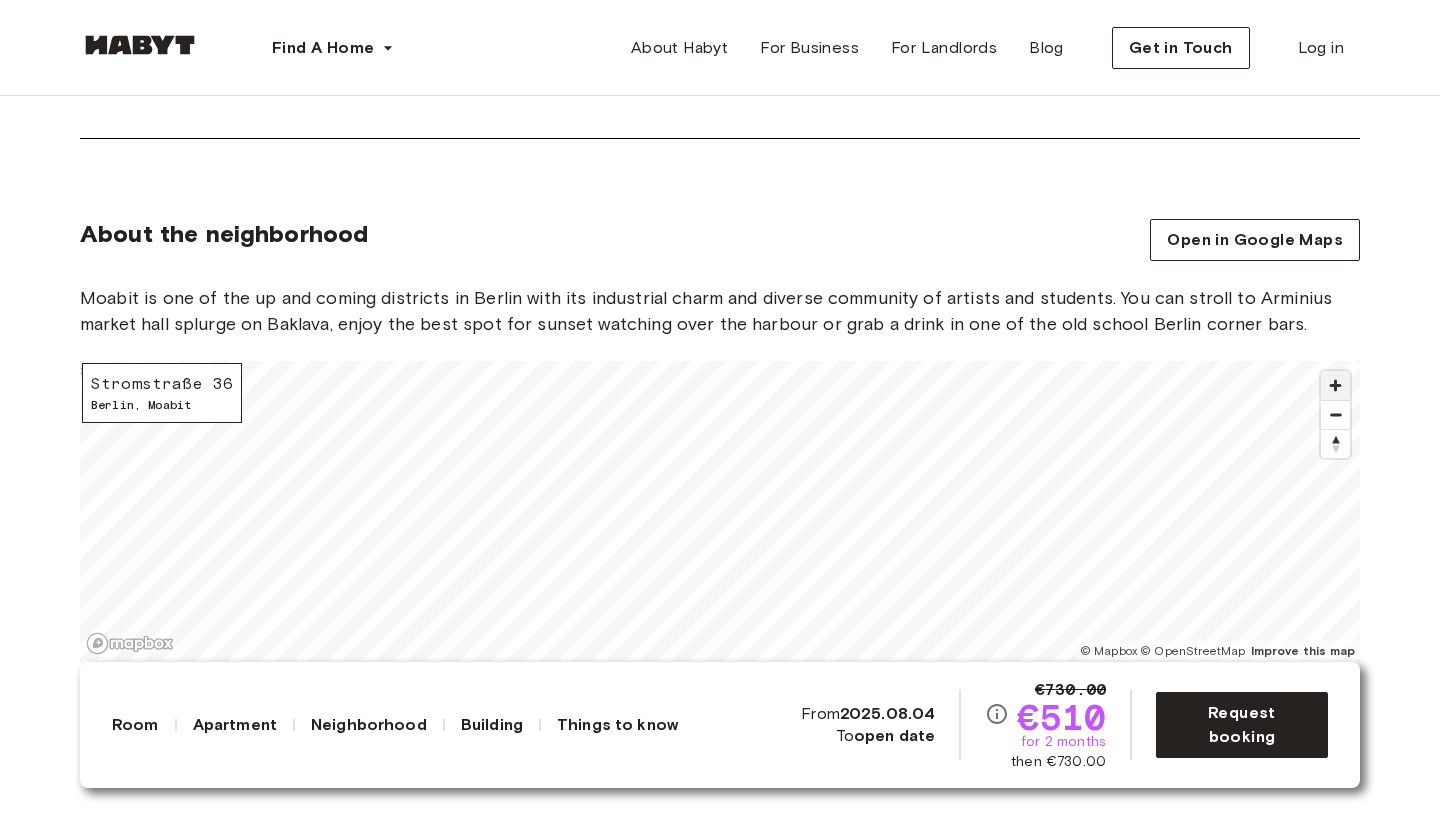 click at bounding box center (1335, 385) 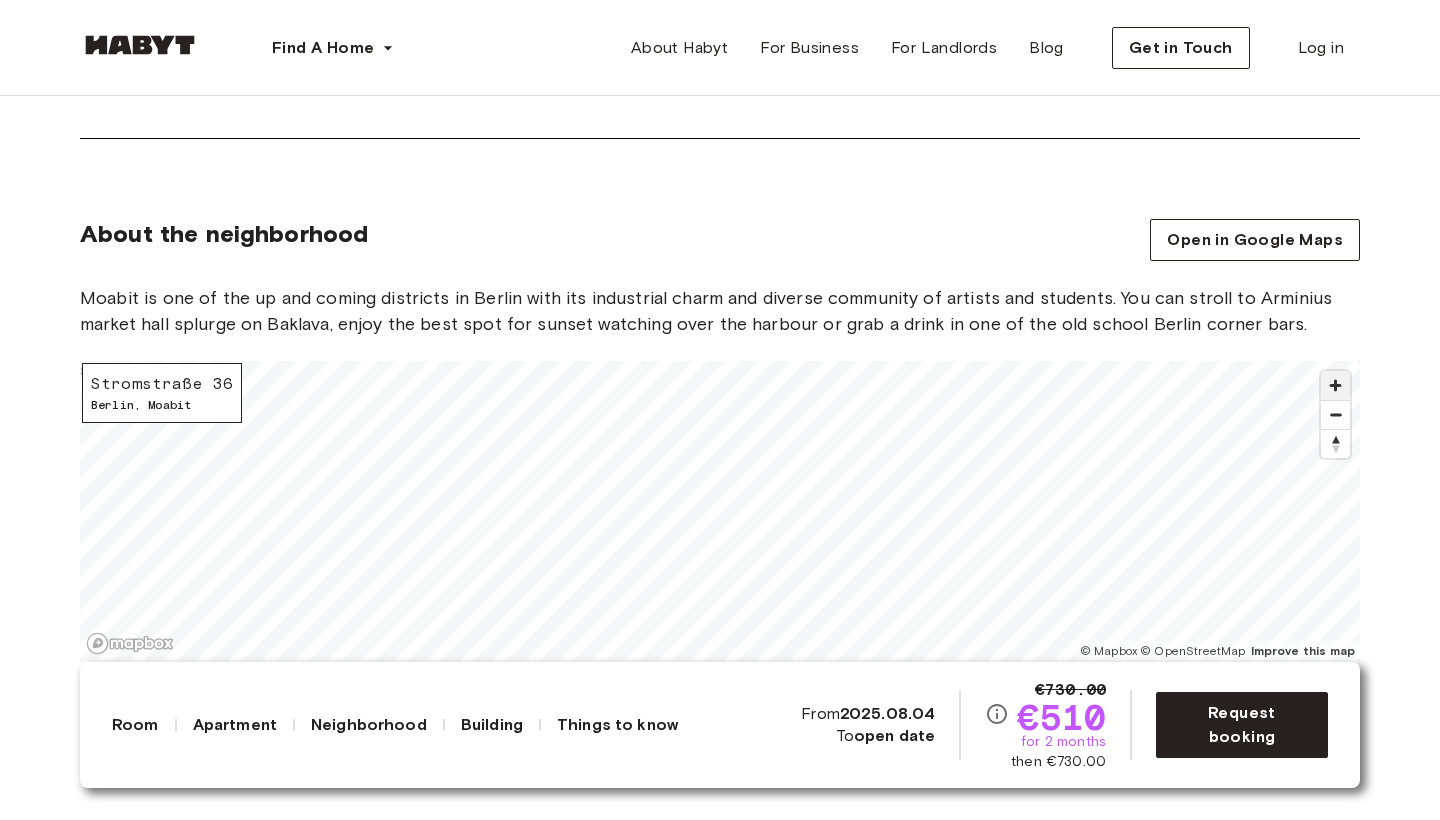 click at bounding box center [1335, 385] 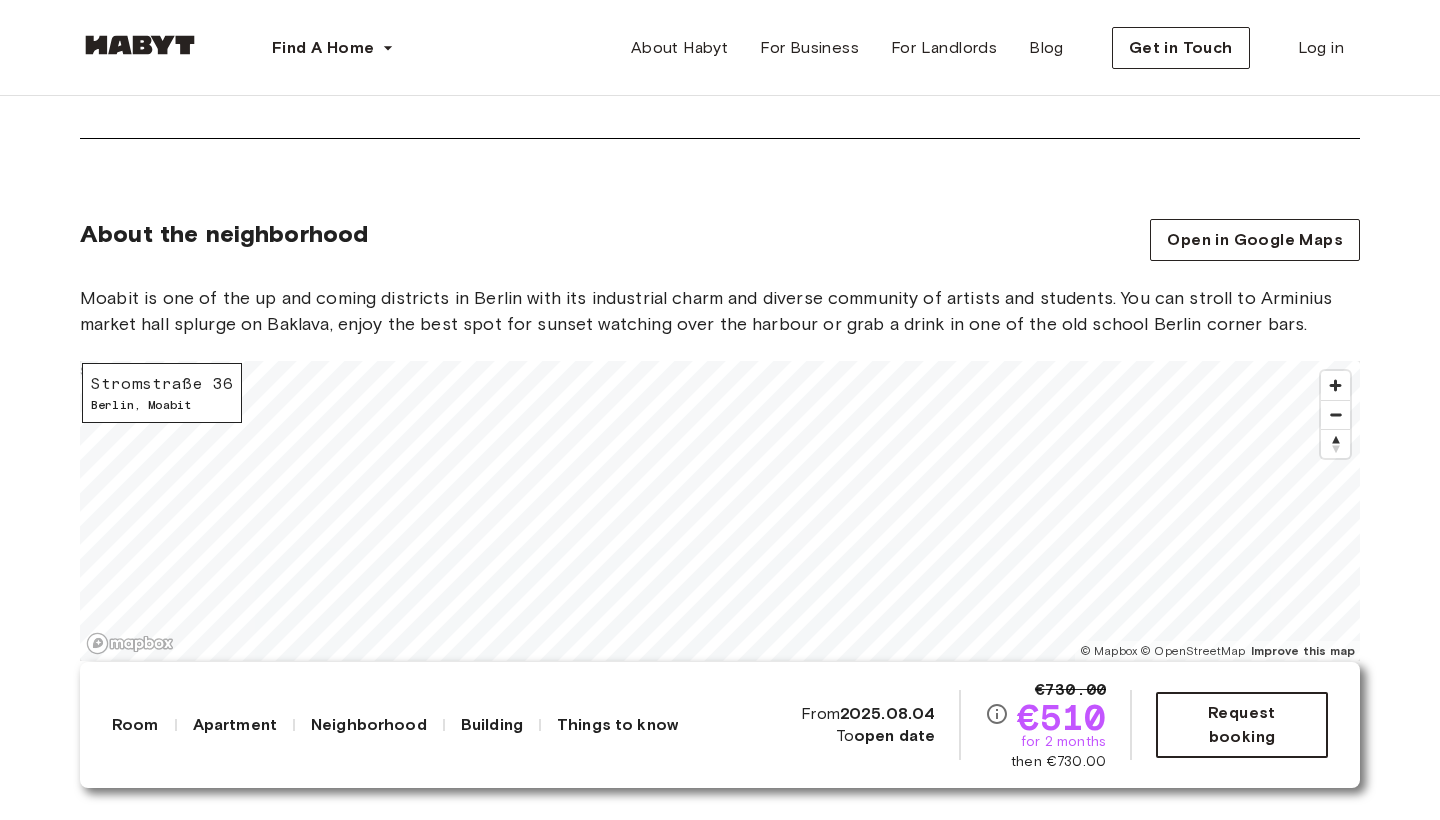 click on "Europe Berlin Private Room Private Room Stromstraße 36 Available from  Aug 04 €730.00 €510 for 2 months then €730.00 Request booking Show all photos About the room Ref. number:   DE-01-004-02Q Our rooms come fully furnished with everything you need such as a custom-made wardrobe and bed frame including a premium mattress. Depending on size you’ll also have a nightstand and desk in there. 10 sqm. 120 x 200cm mattress Backyard-facing view Wardrobe Desk and chair About the apartment The kitchen is fully stocked for any wannabe-chef to get creative in – you’ll have all the pots, pans and knives, as well as a fridge to keep things cool. The center piece of this room is its stylish kitchen island where you can hang out, cook together or invite your roomies over for dinner. All apartments entail two spacious bathrooms that you’ll be sharing with your room mates. 90 sqm. 2nd Floor 5 bedrooms WiFi Fully-equipped kitchen Kitchen utensils All rooms in this apartment Stromstraße 36 10.5 sqm. 5 bedrooms ," at bounding box center (720, 706) 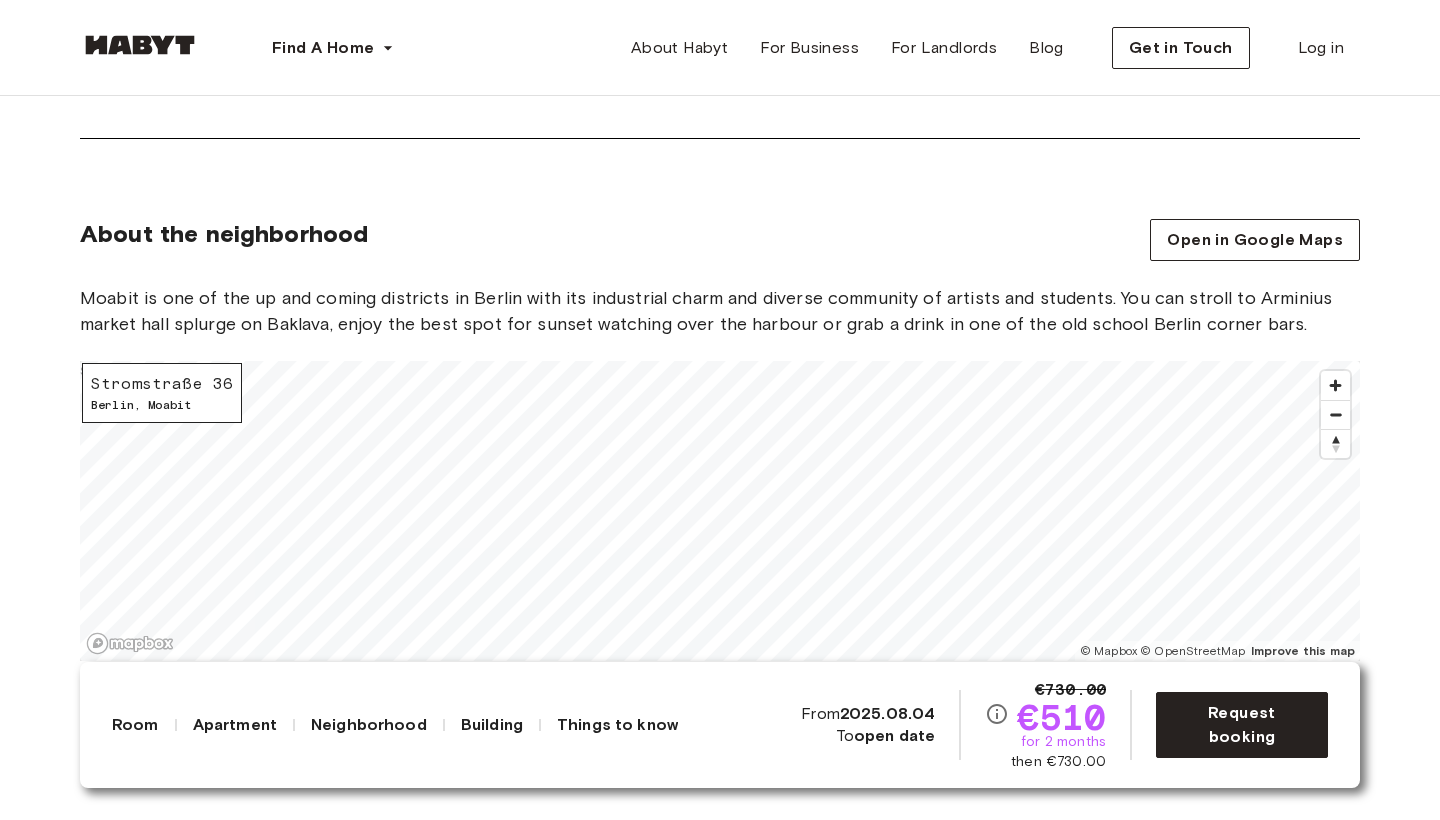 click on "About the neighborhood Open in Google Maps Moabit is one of the up and coming districts in Berlin with its industrial charm and diverse community of artists and students. You can stroll to Arminius market hall splurge on Baklava, enjoy the best spot for sunset watching over the harbour or grab a drink in one of the old school Berlin corner bars. Stromstraße 36 Berlin ,   Moabit © Mapbox   © OpenStreetMap   Improve this map $" at bounding box center [720, 476] 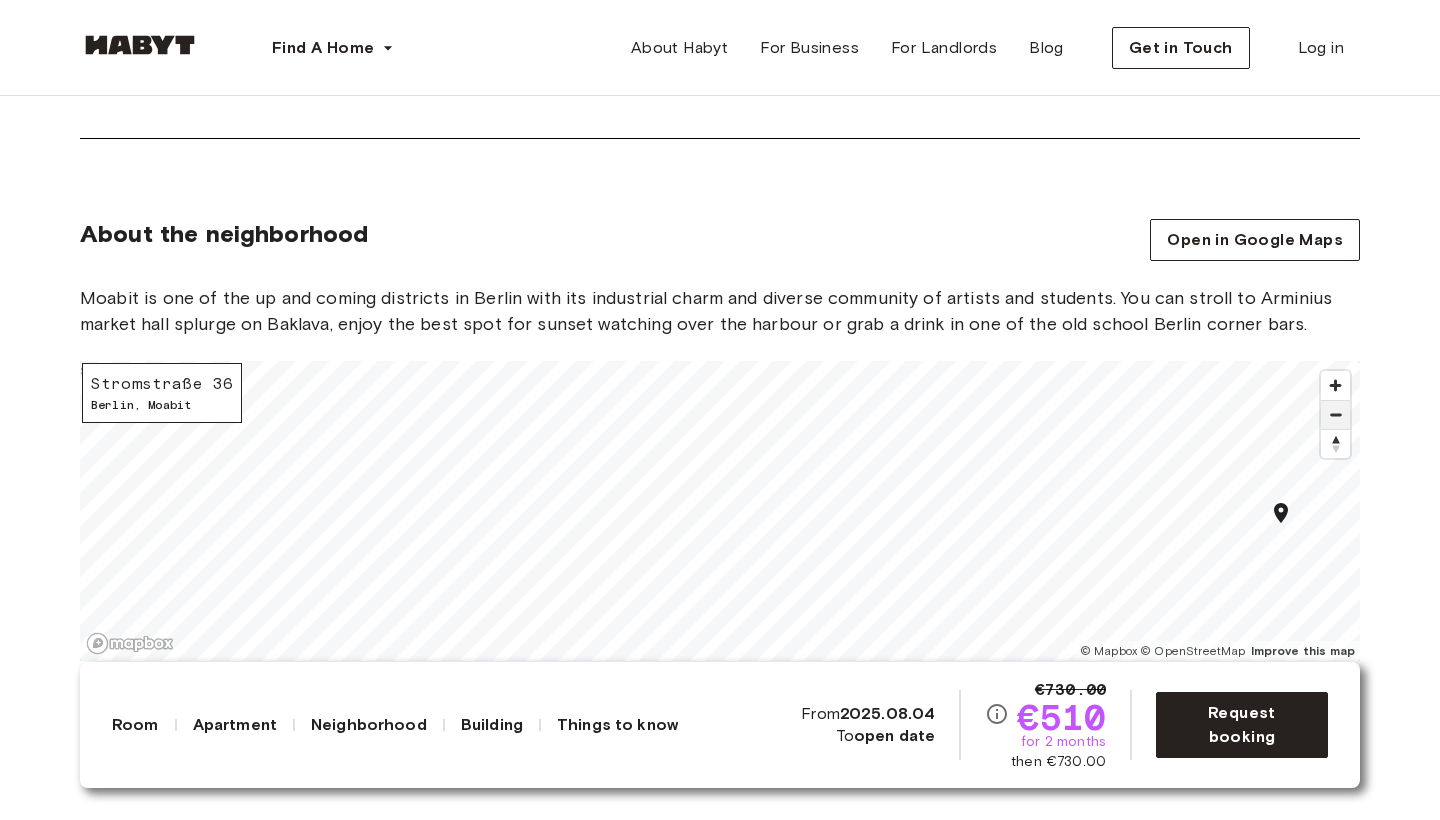 click at bounding box center (1335, 415) 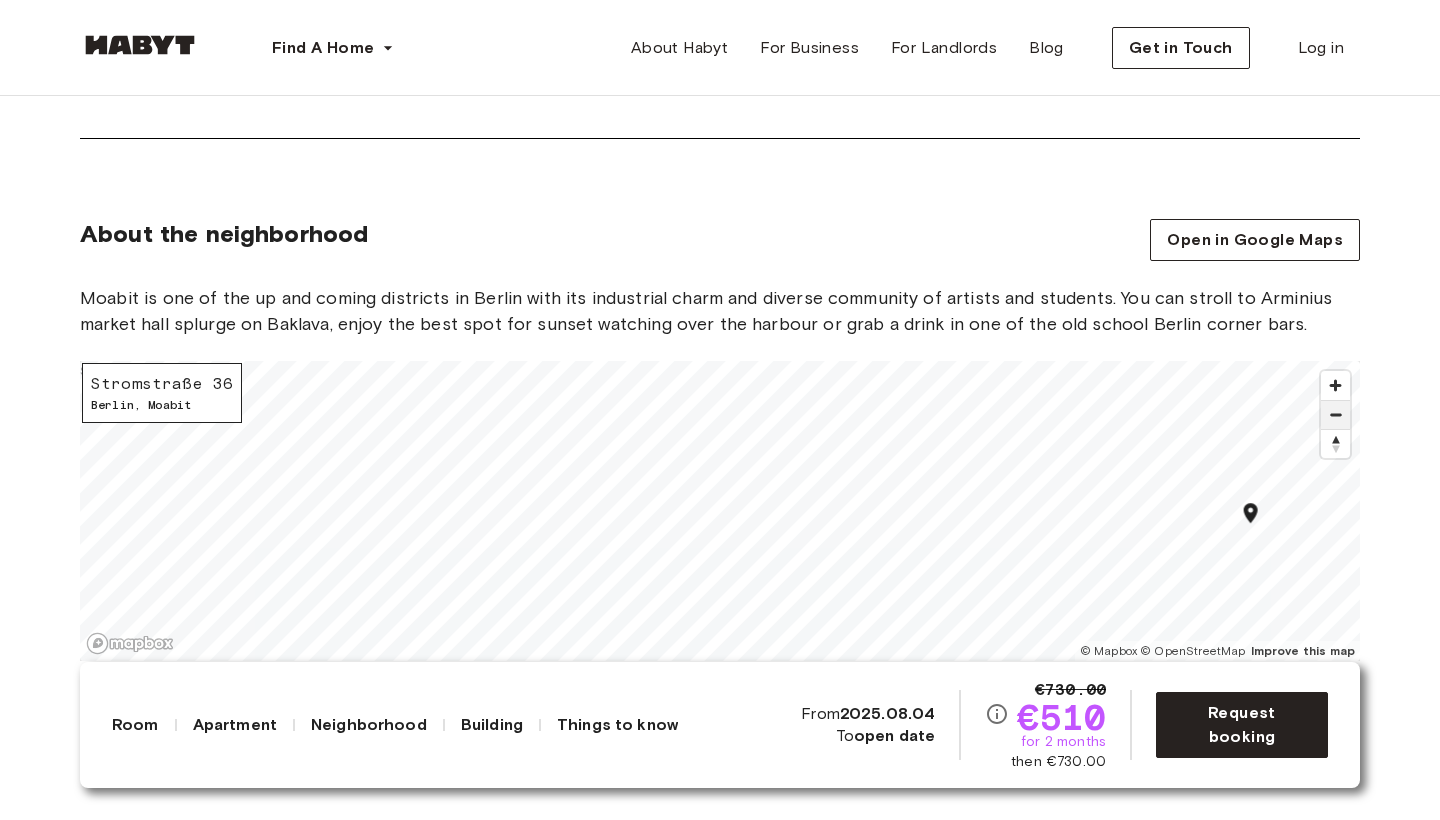 click at bounding box center [1335, 415] 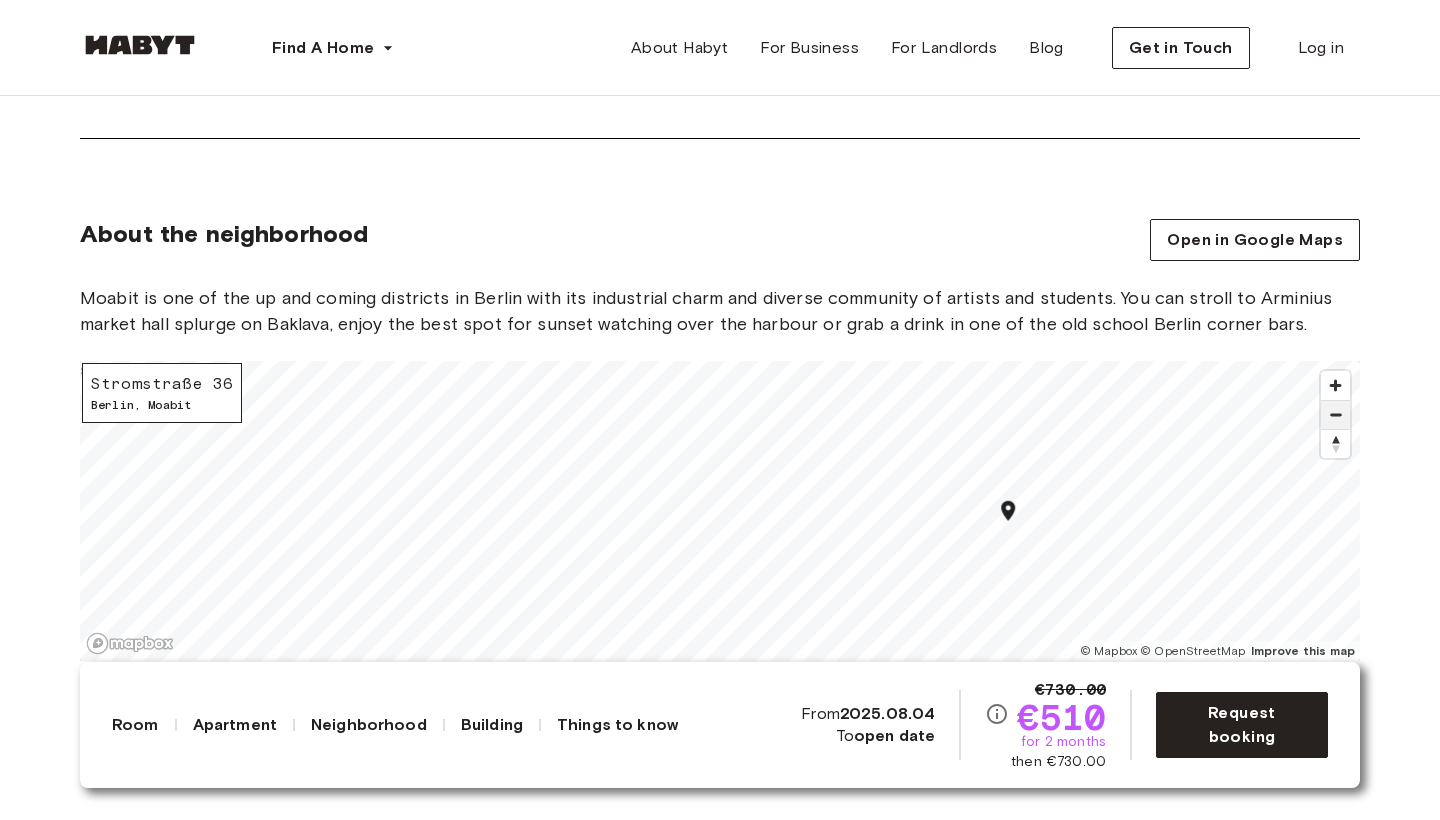 click at bounding box center (1335, 415) 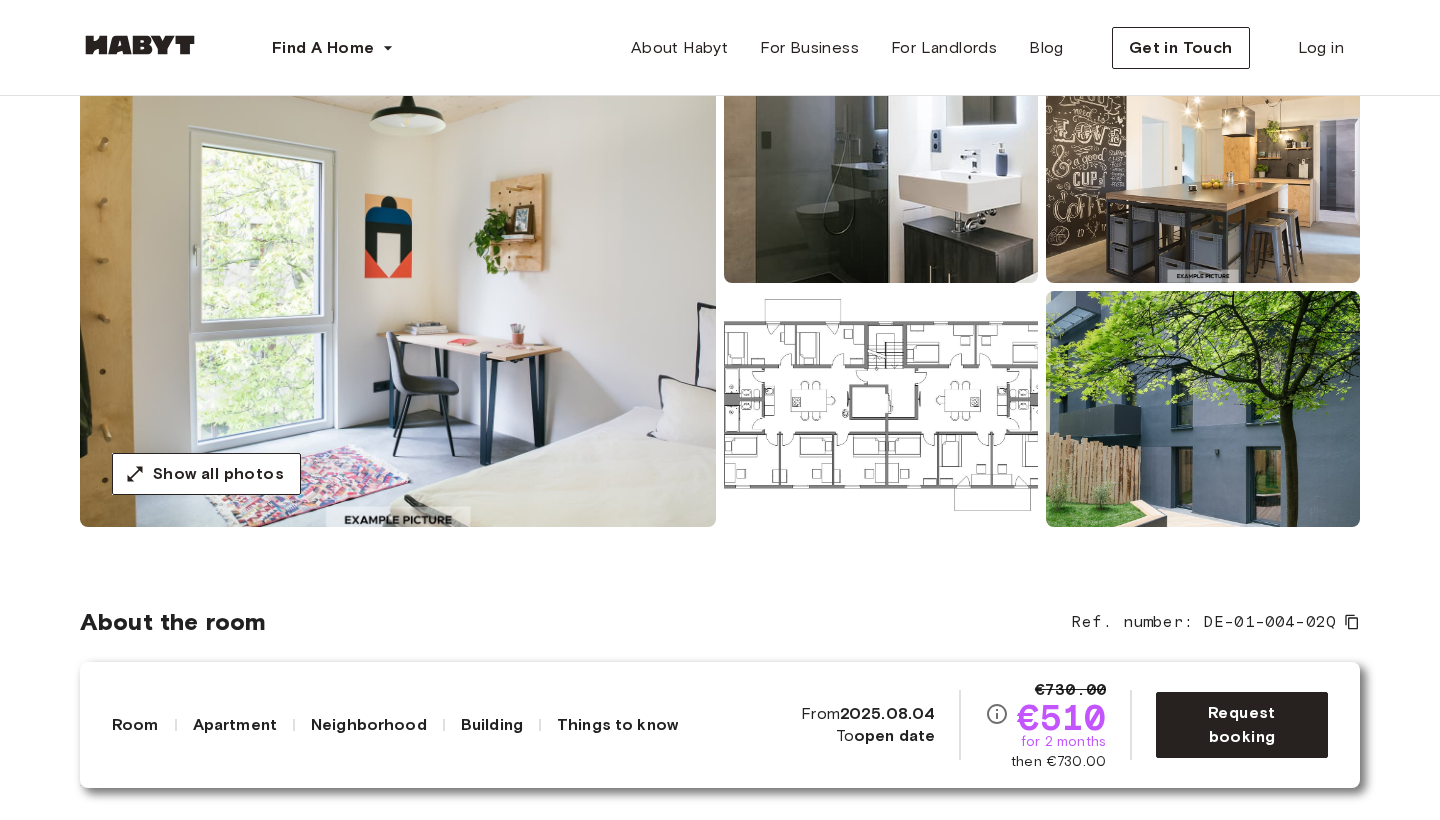 scroll, scrollTop: 224, scrollLeft: 0, axis: vertical 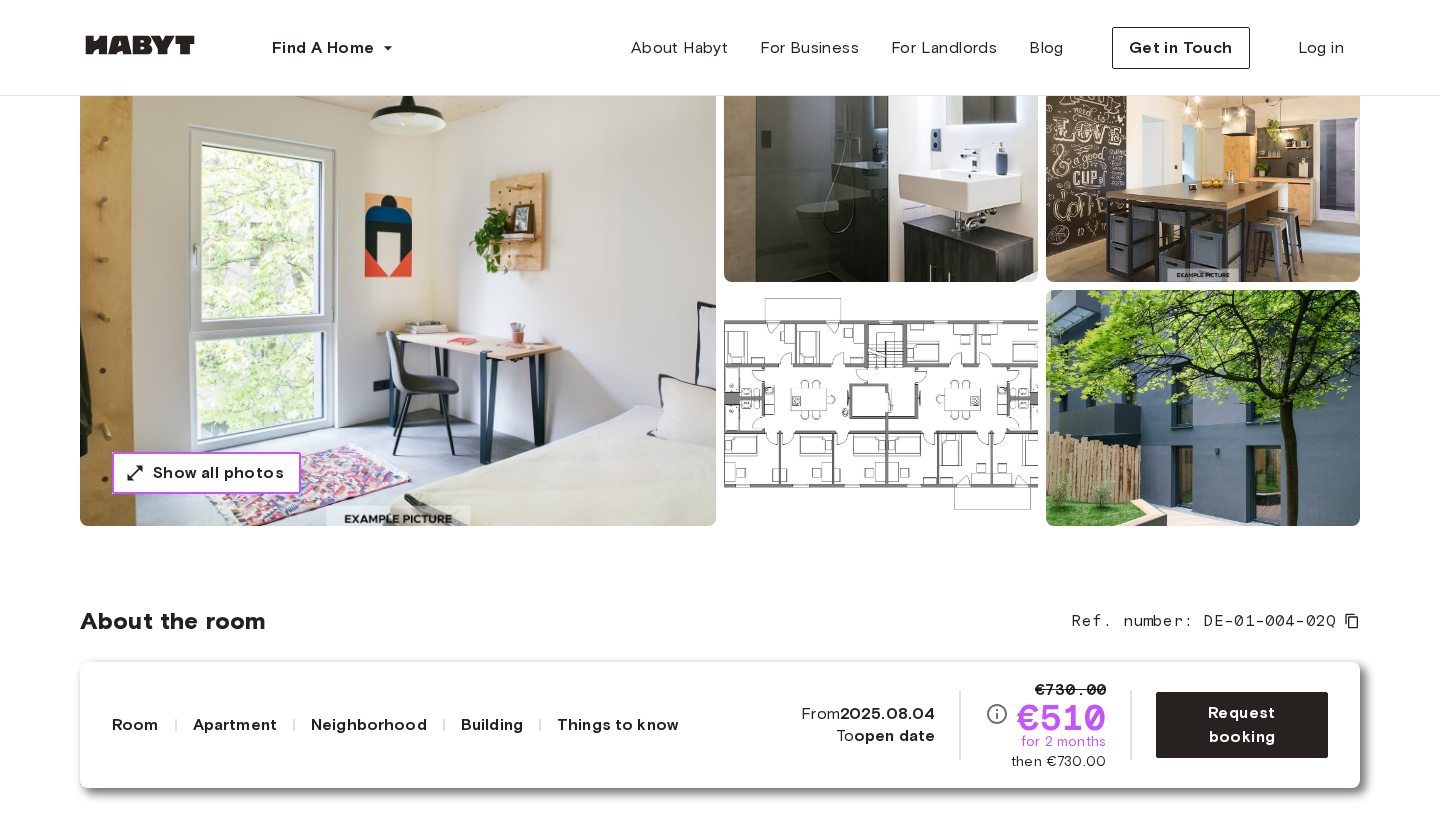 click on "Show all photos" at bounding box center [206, 473] 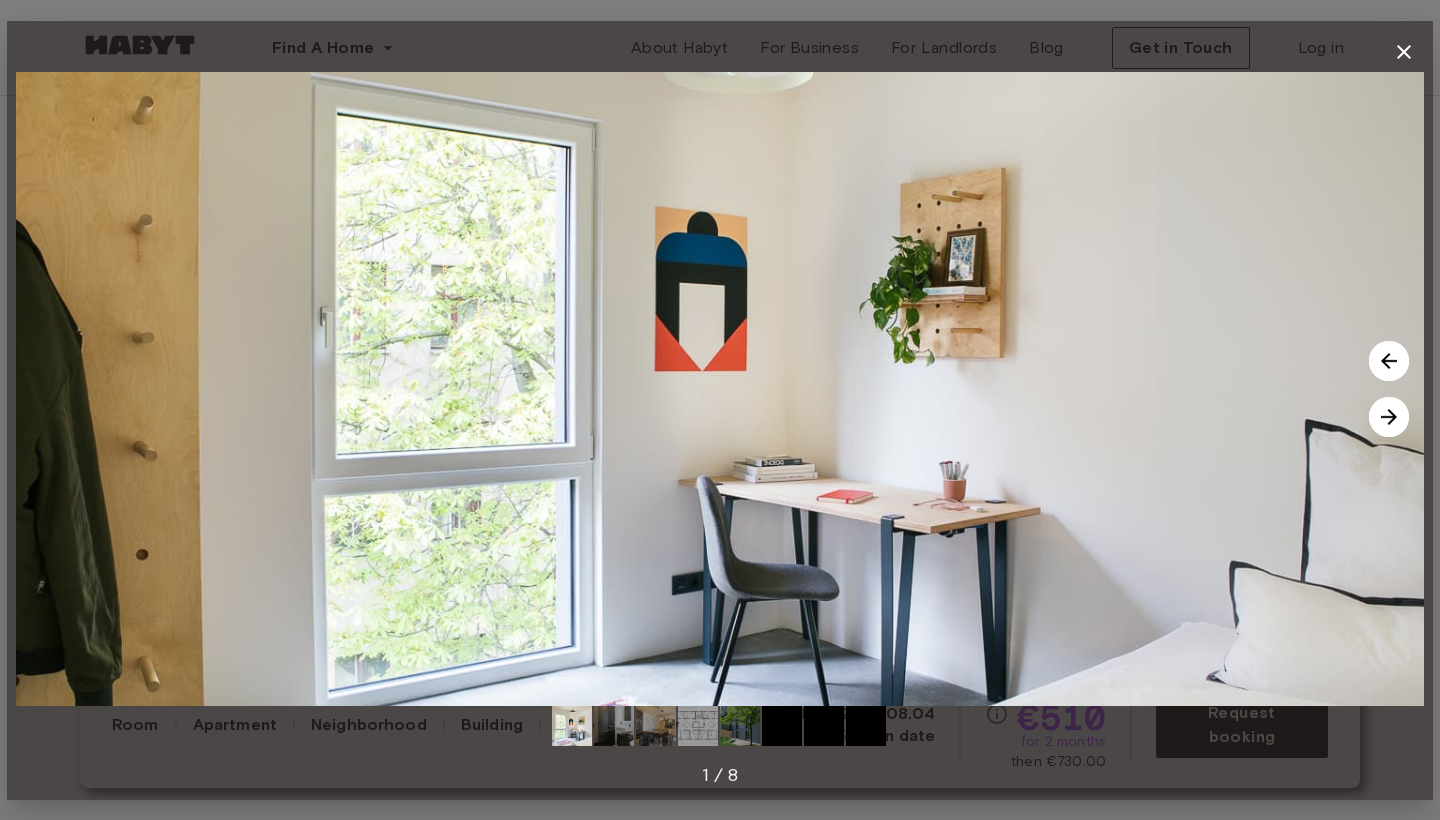 click at bounding box center [824, 726] 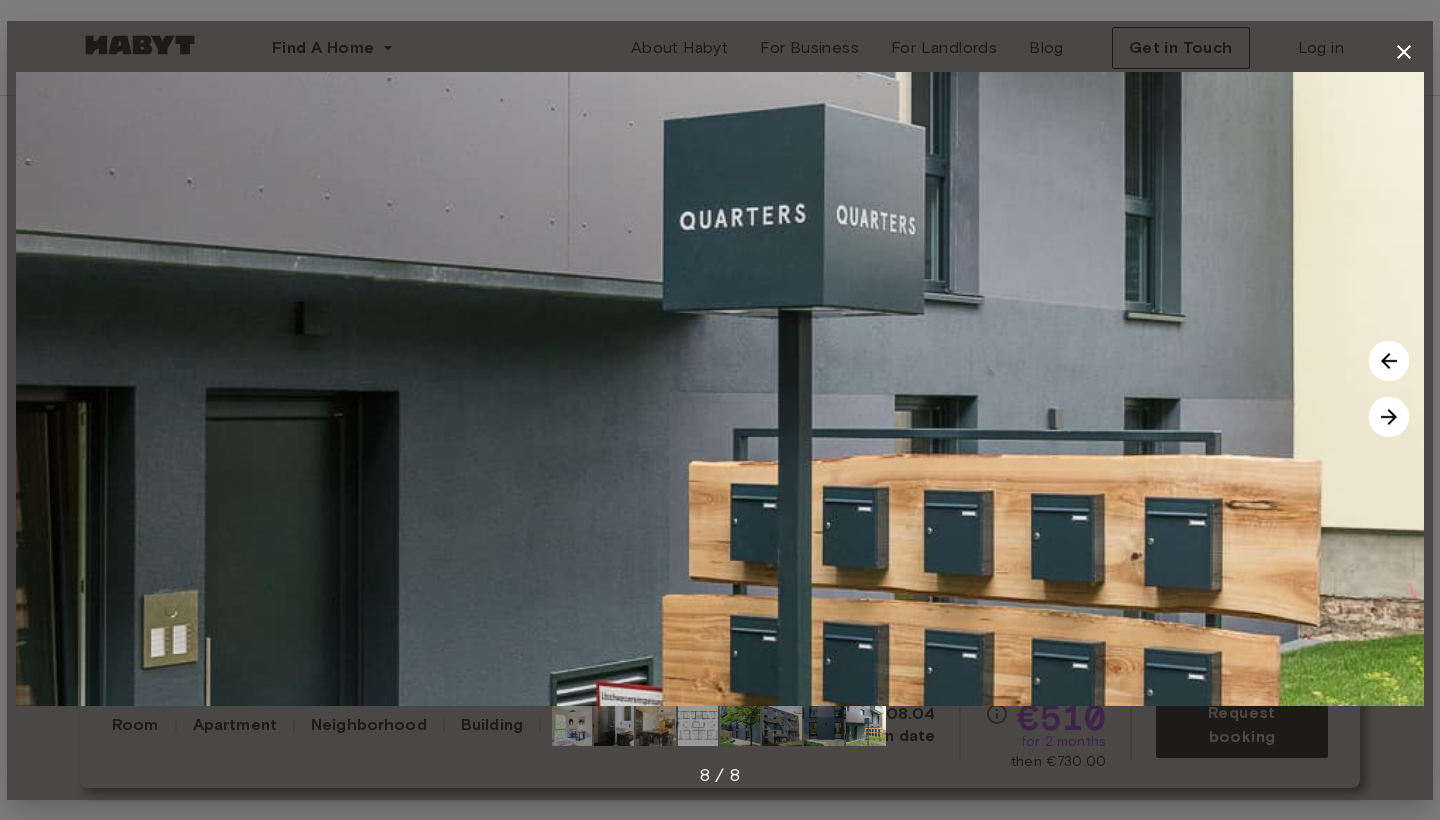 click 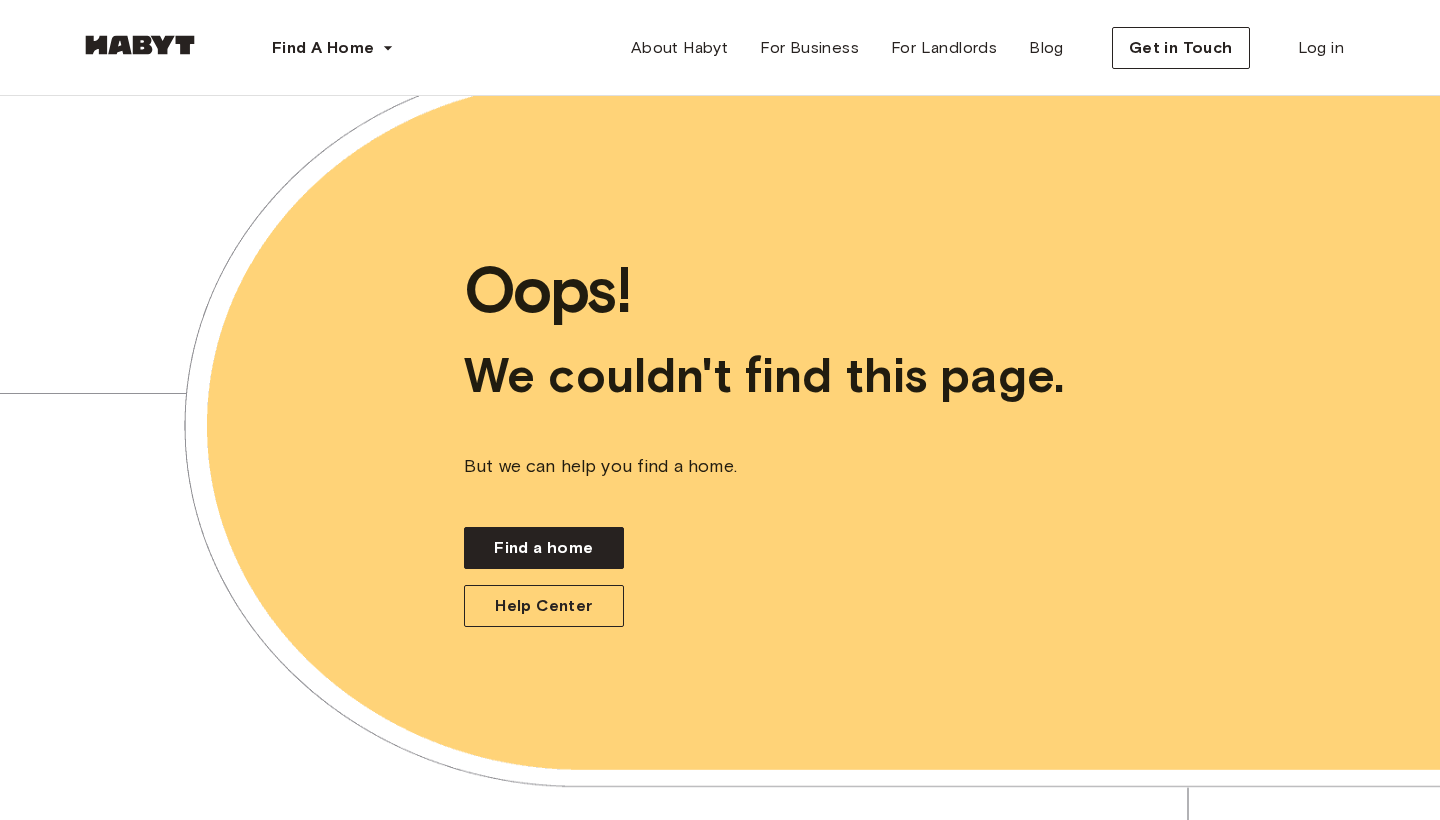 scroll, scrollTop: 0, scrollLeft: 0, axis: both 